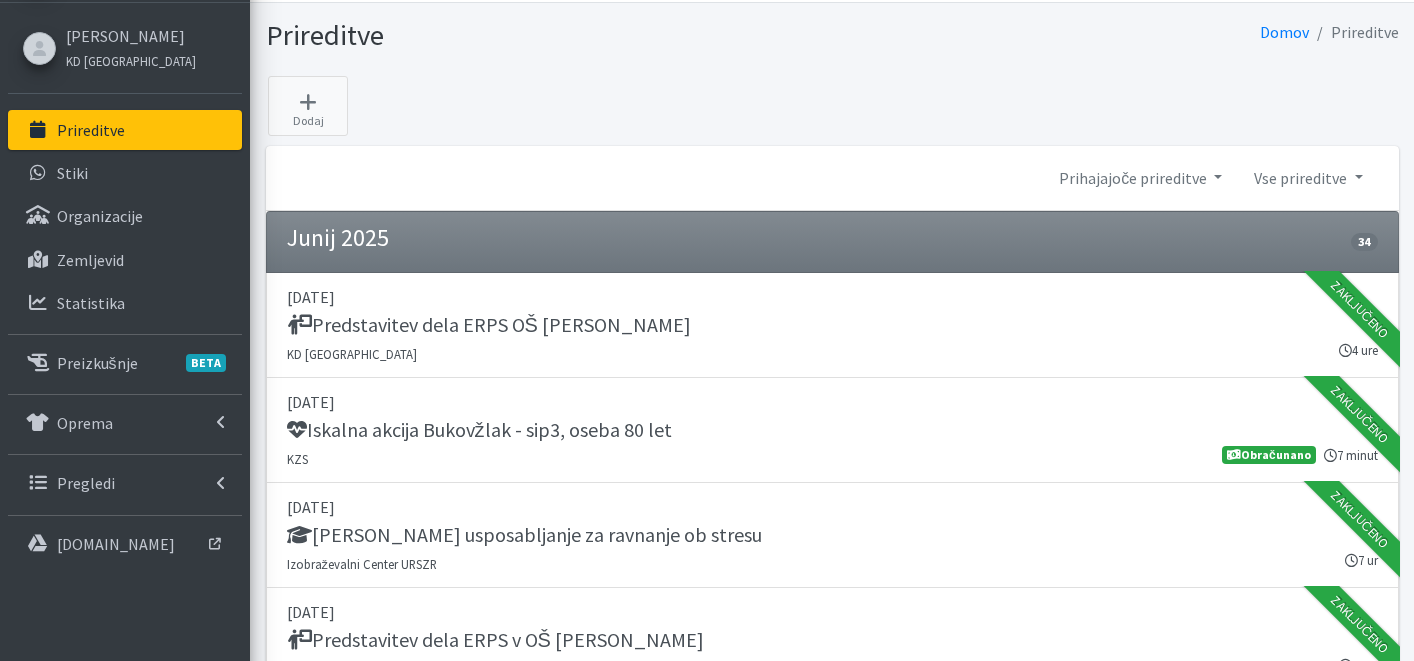 scroll, scrollTop: 0, scrollLeft: 0, axis: both 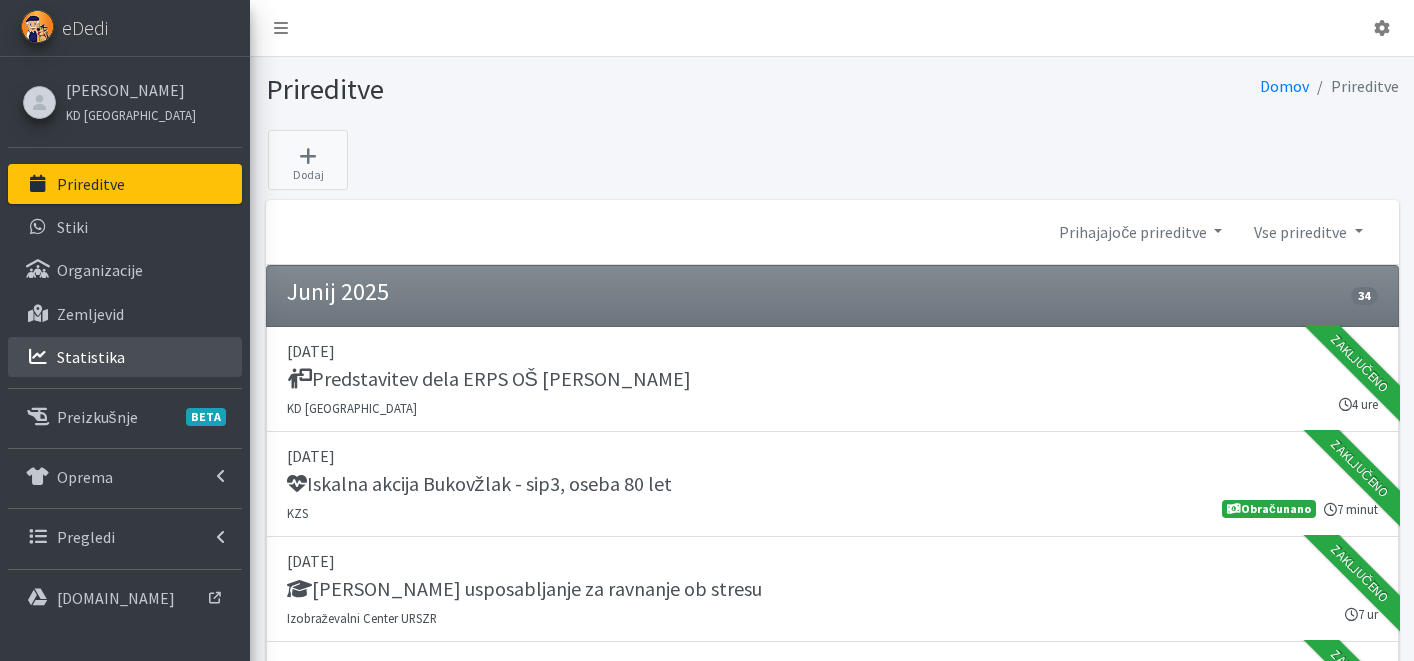 click on "Statistika" at bounding box center (125, 357) 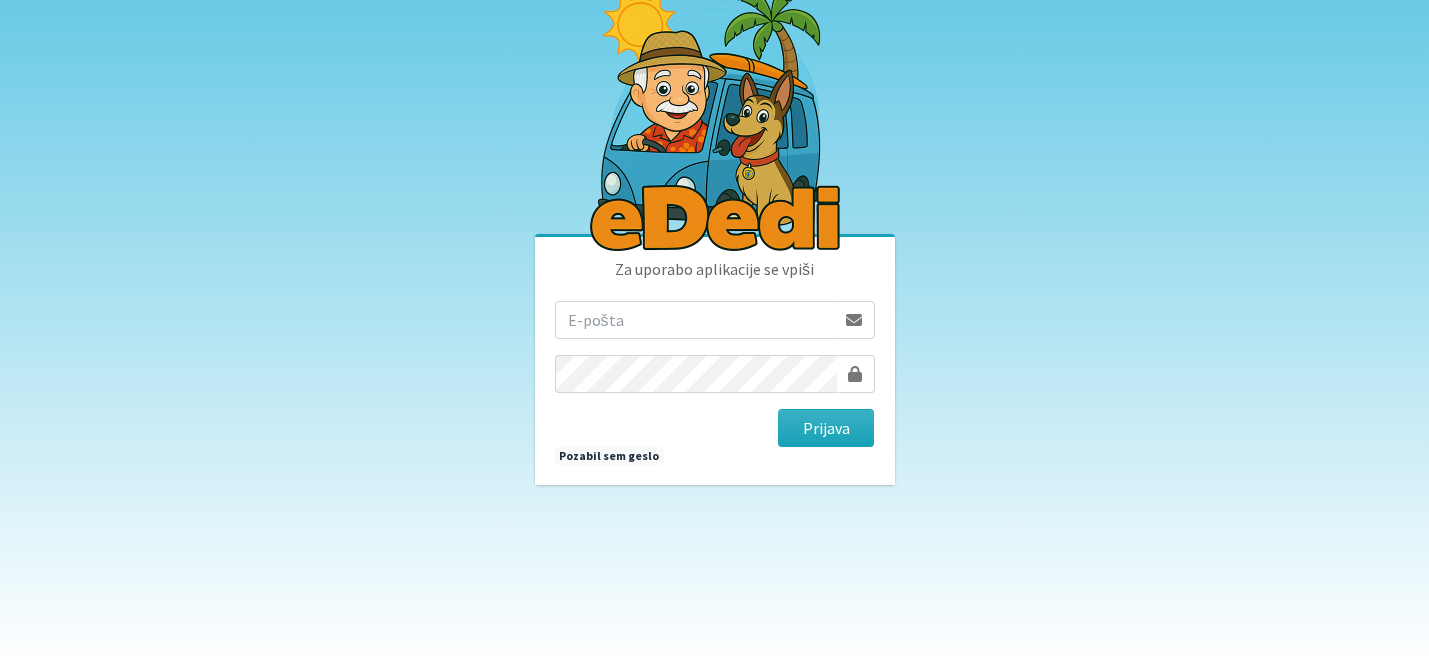 scroll, scrollTop: 0, scrollLeft: 0, axis: both 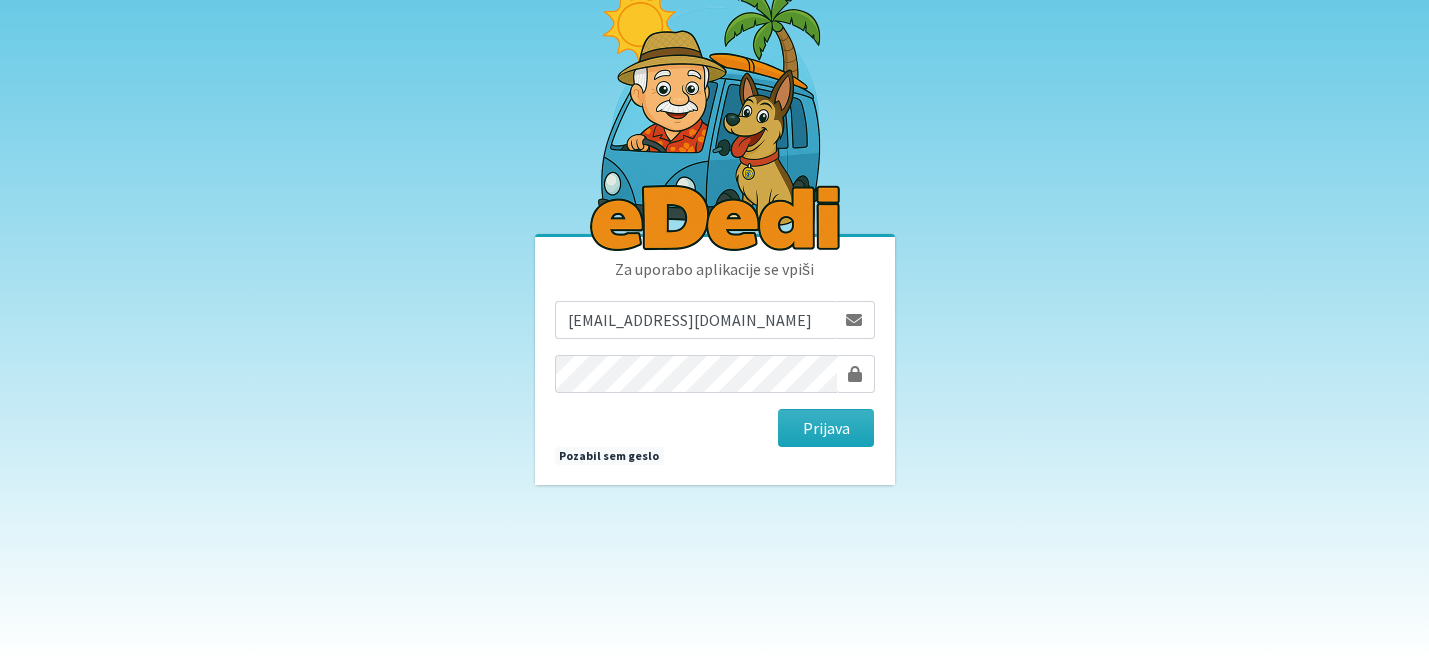click on "katja.skulj@erps.si
Prijava" at bounding box center (715, 374) 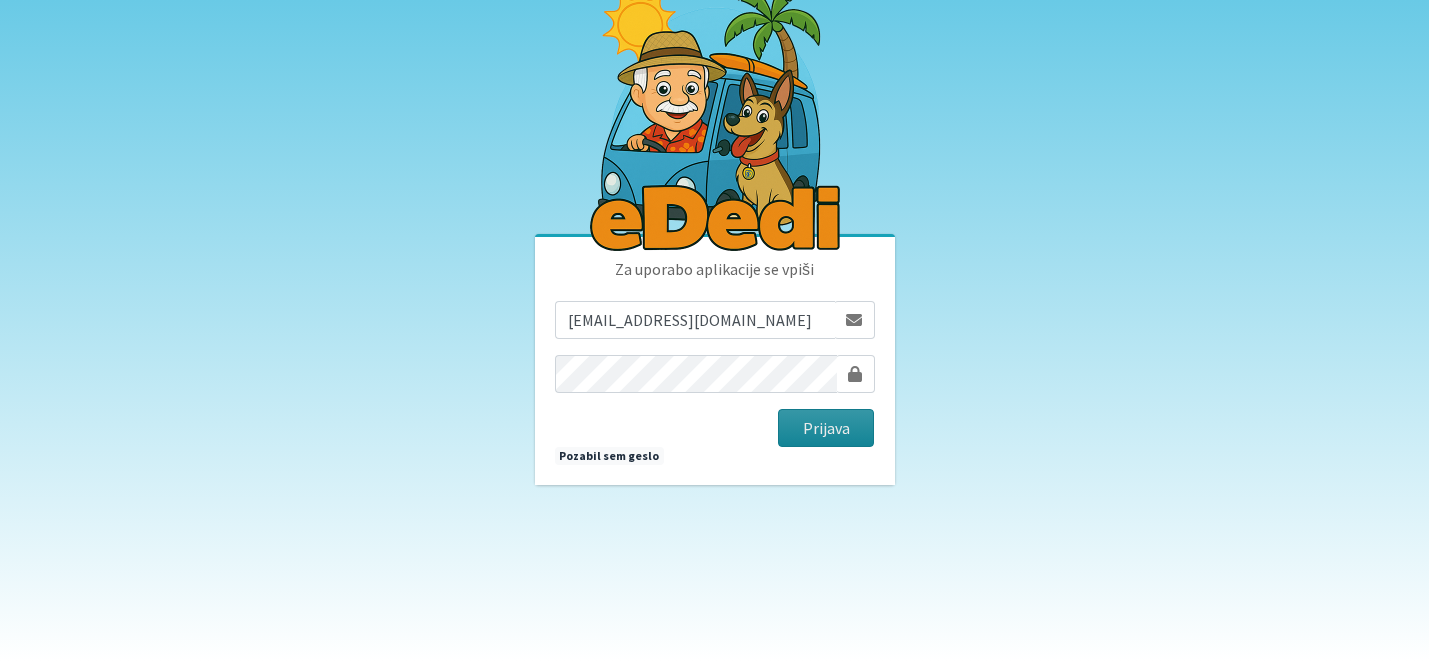 click on "Prijava" at bounding box center (826, 428) 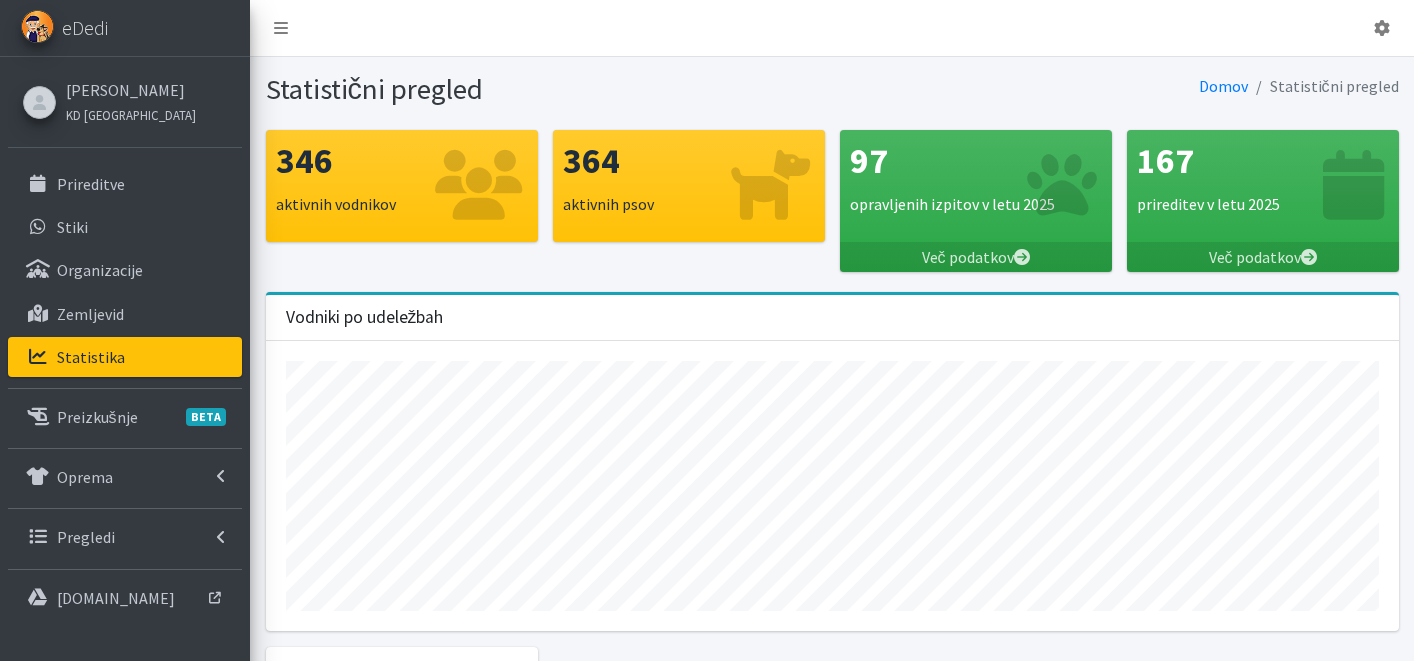 scroll, scrollTop: 0, scrollLeft: 0, axis: both 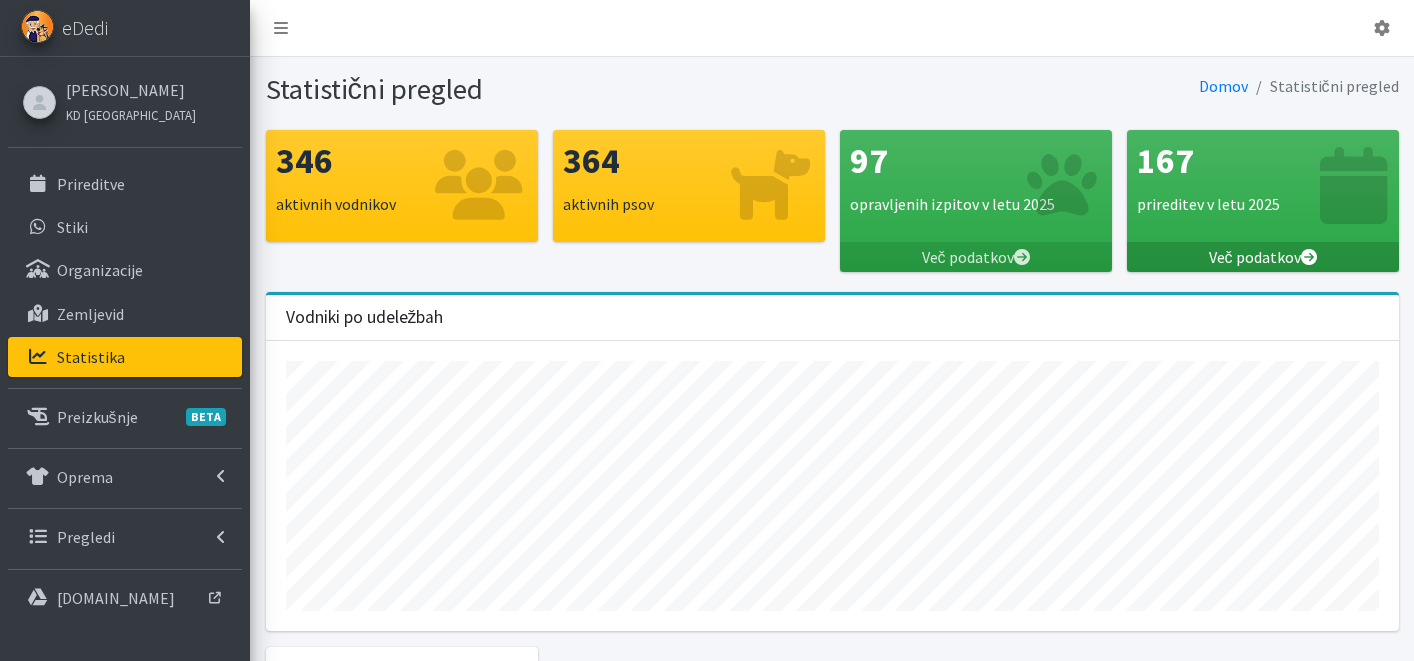 click on "Več podatkov" at bounding box center (1263, 257) 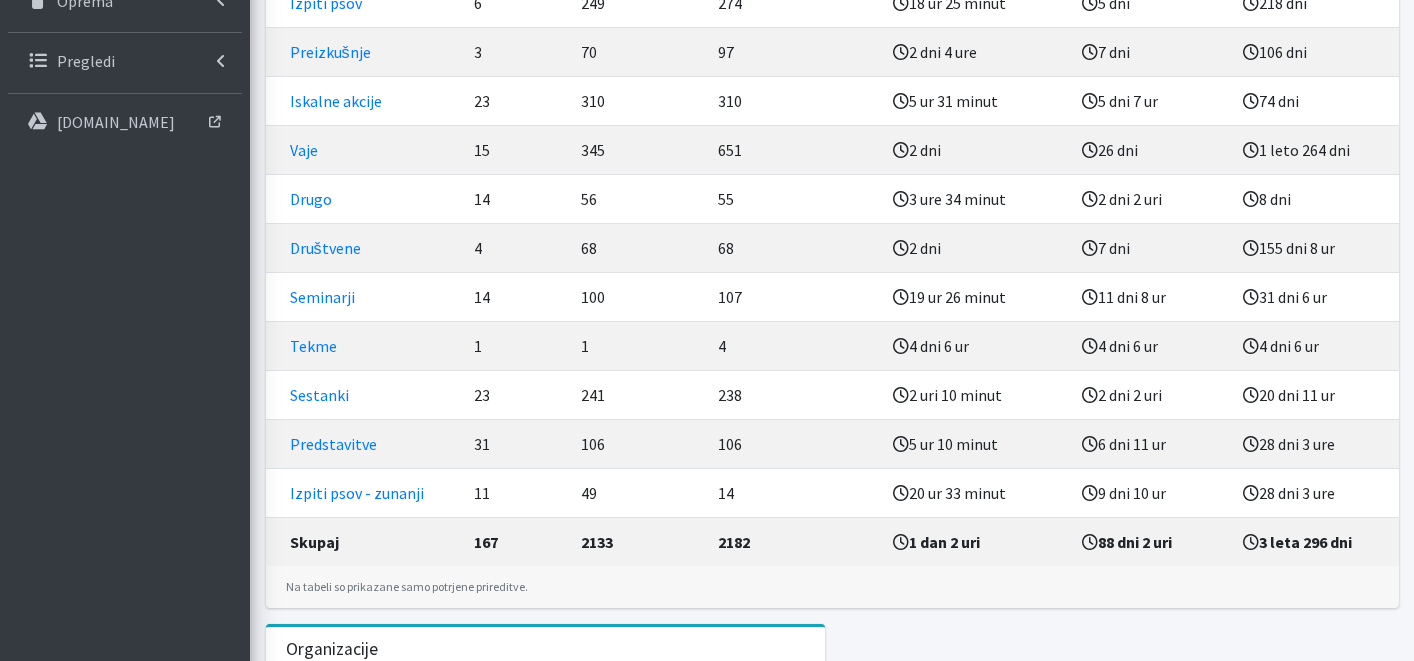scroll, scrollTop: 21, scrollLeft: 0, axis: vertical 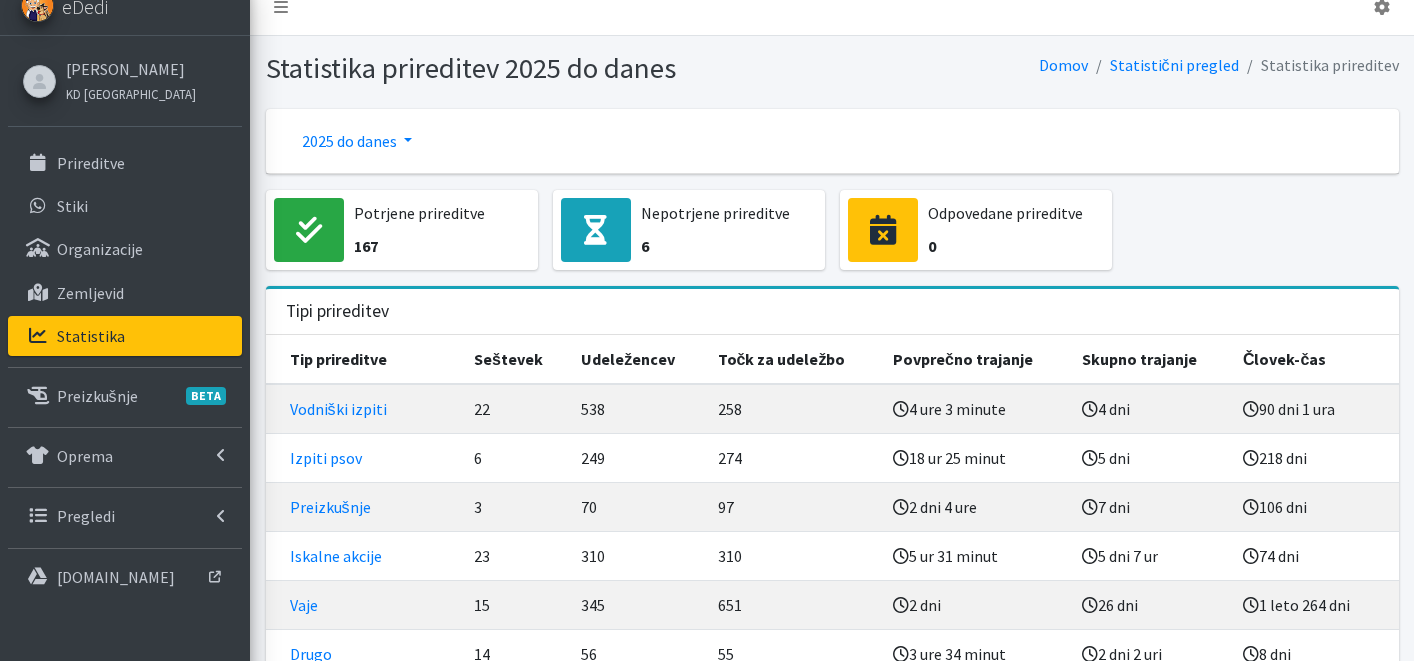 click on "2025 do danes" at bounding box center (357, 141) 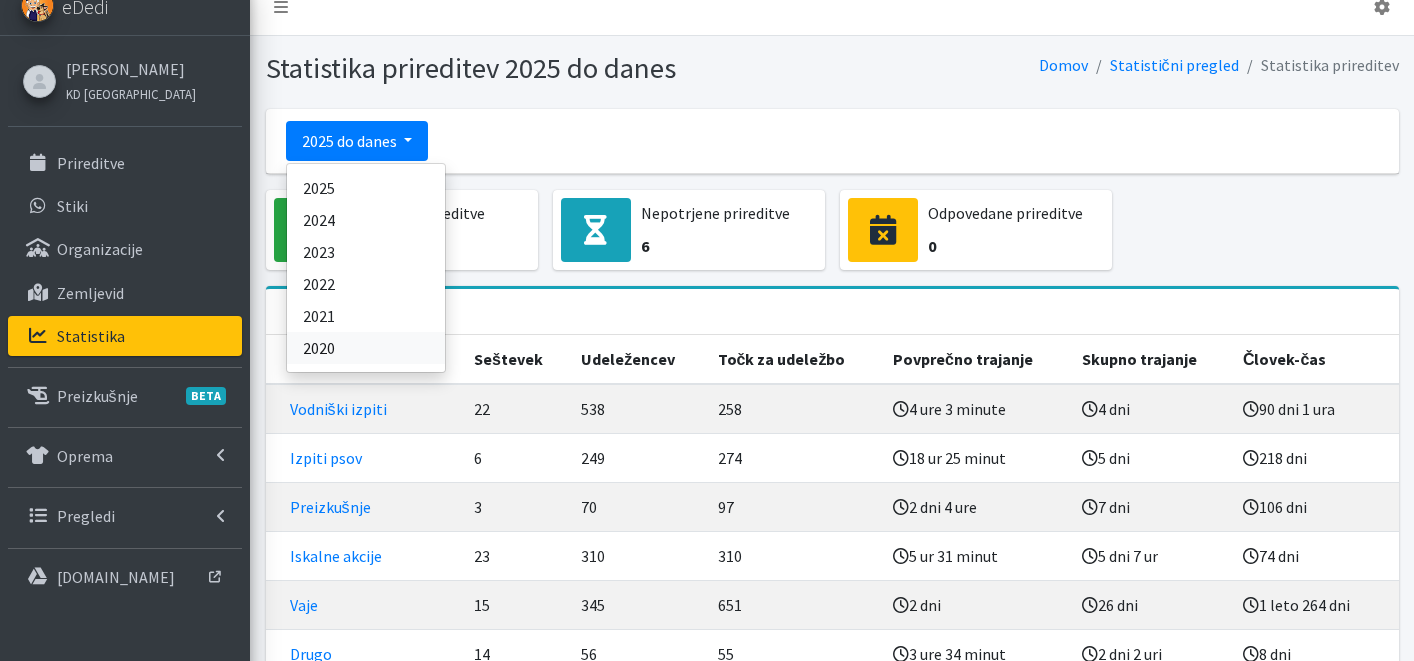 click on "2020" at bounding box center [366, 348] 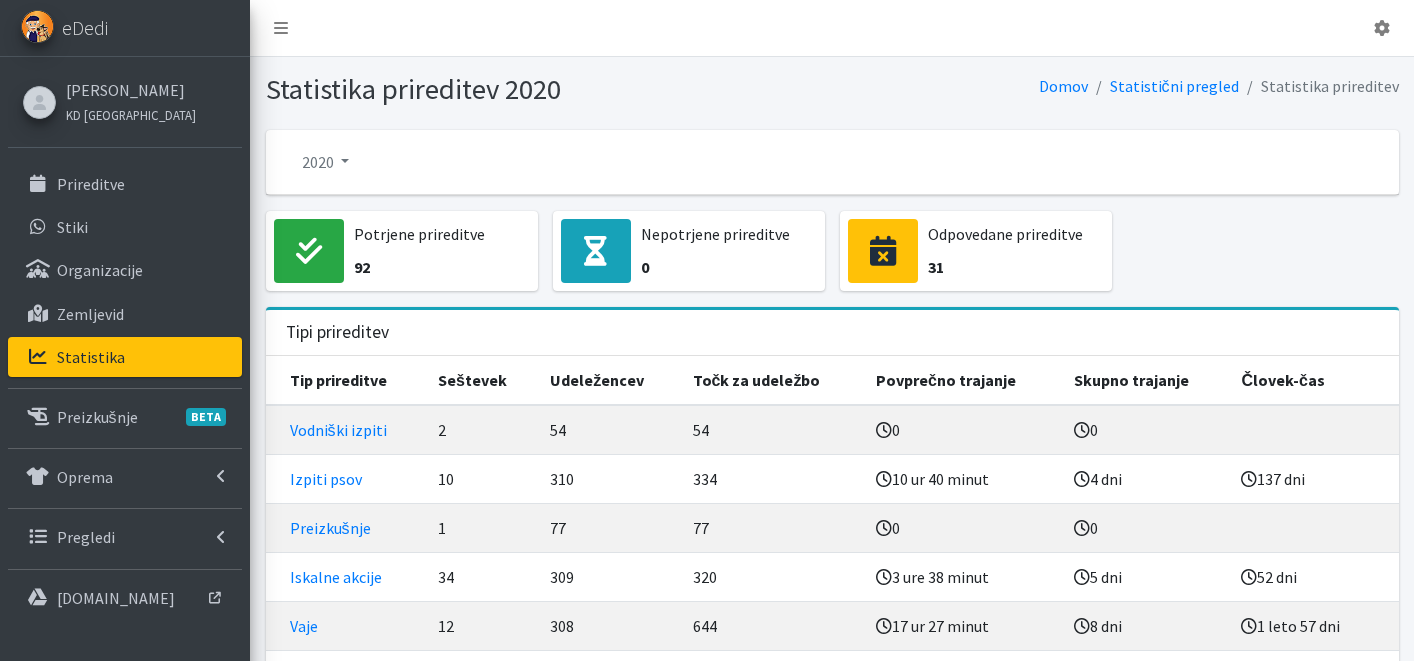 scroll, scrollTop: 0, scrollLeft: 0, axis: both 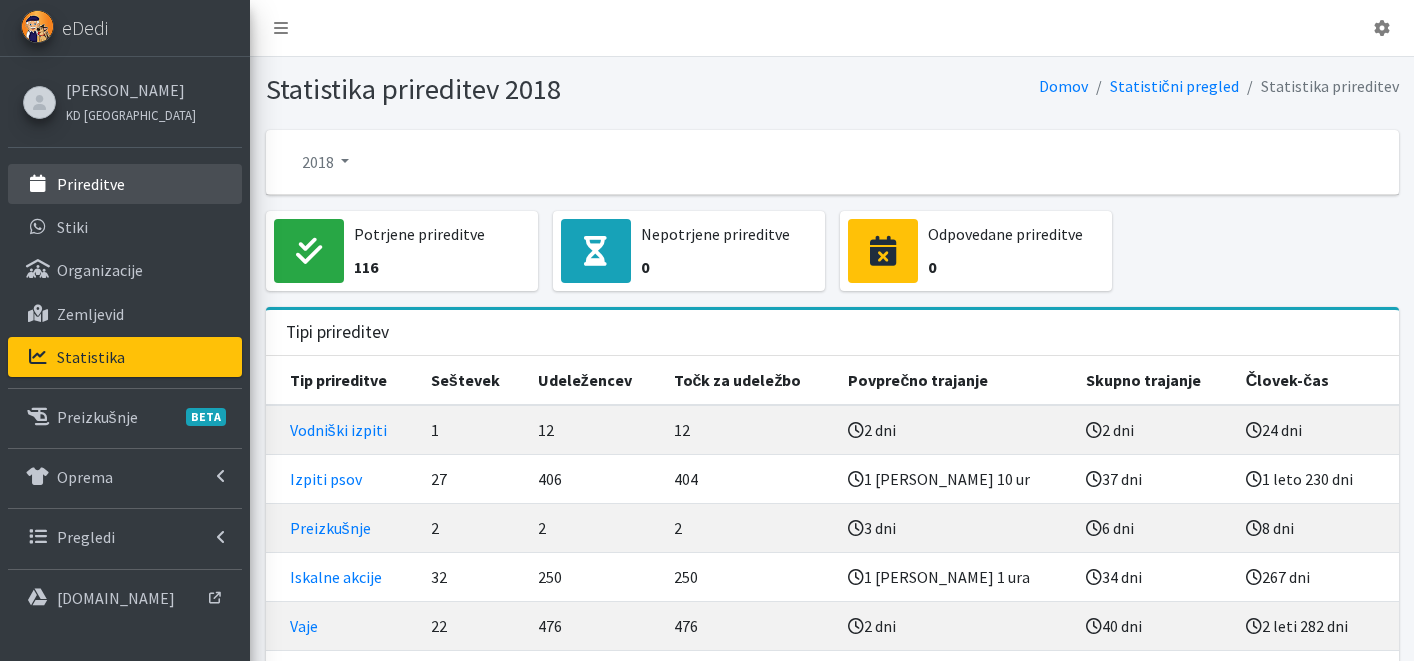 click on "Prireditve" at bounding box center (125, 184) 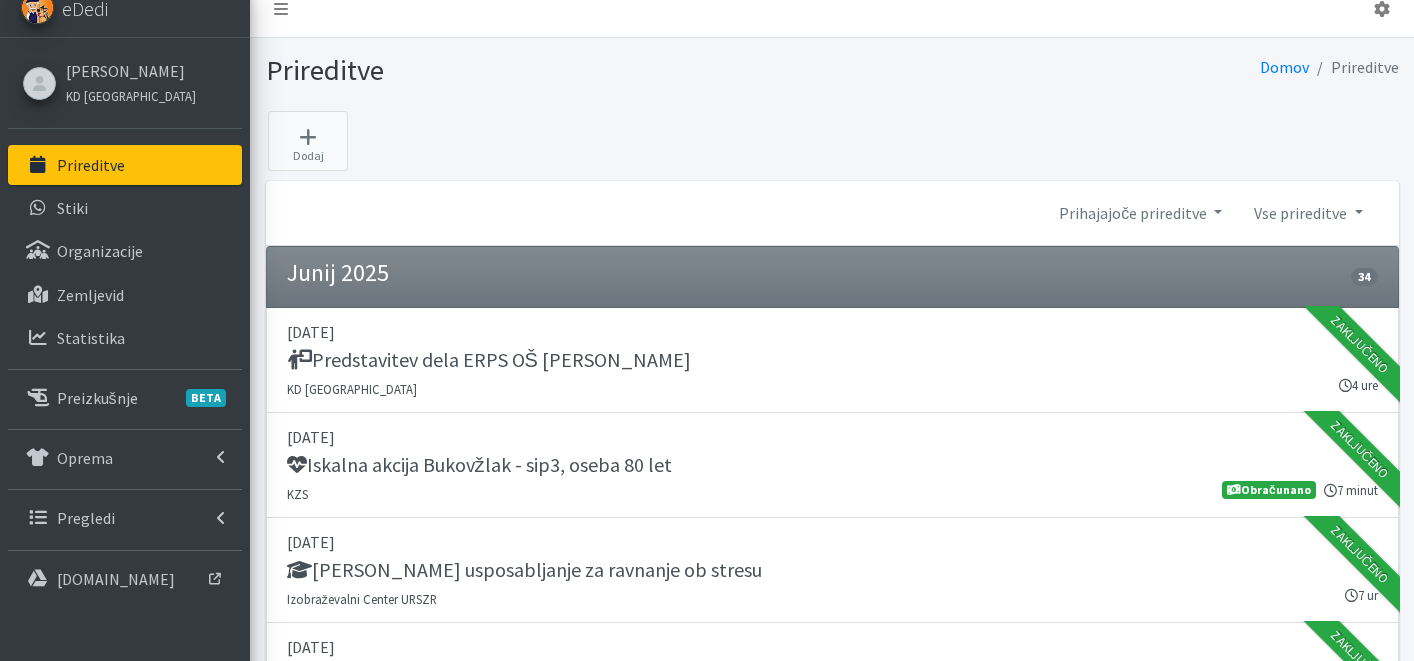 scroll, scrollTop: 362, scrollLeft: 0, axis: vertical 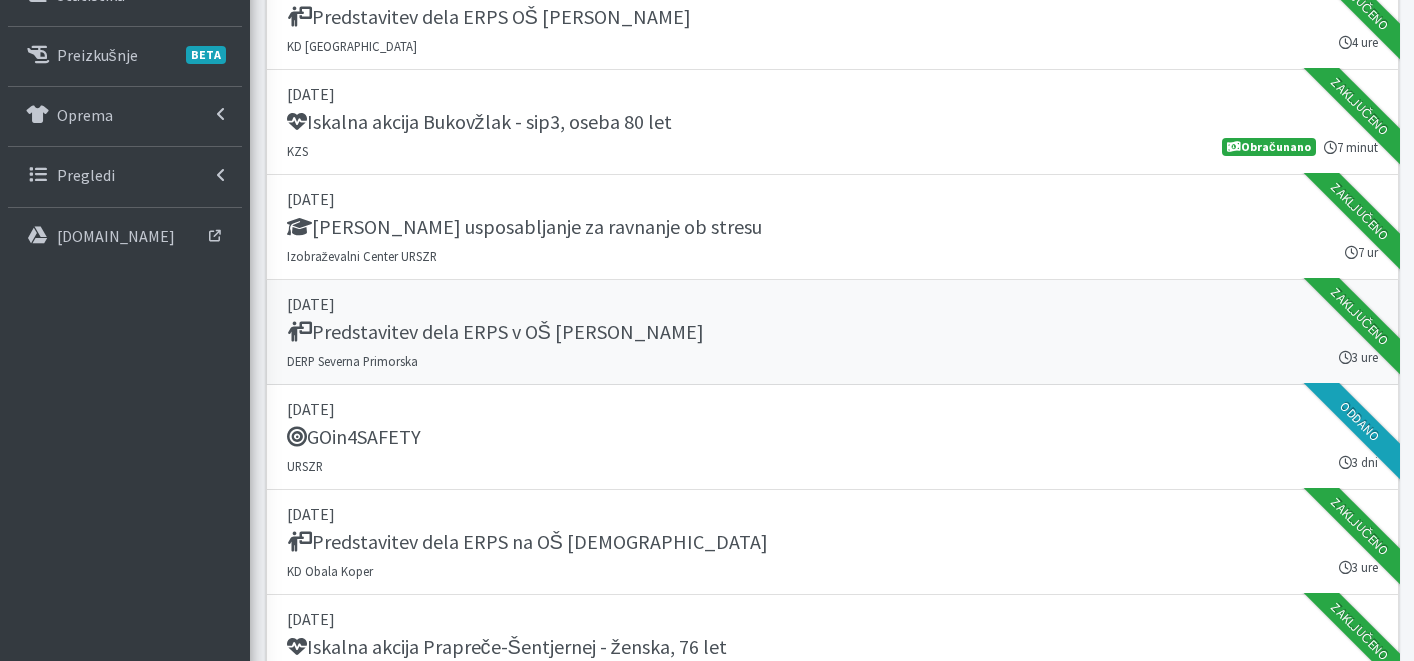 click on "Predstavitev dela ERPS v OŠ [PERSON_NAME]" at bounding box center [495, 332] 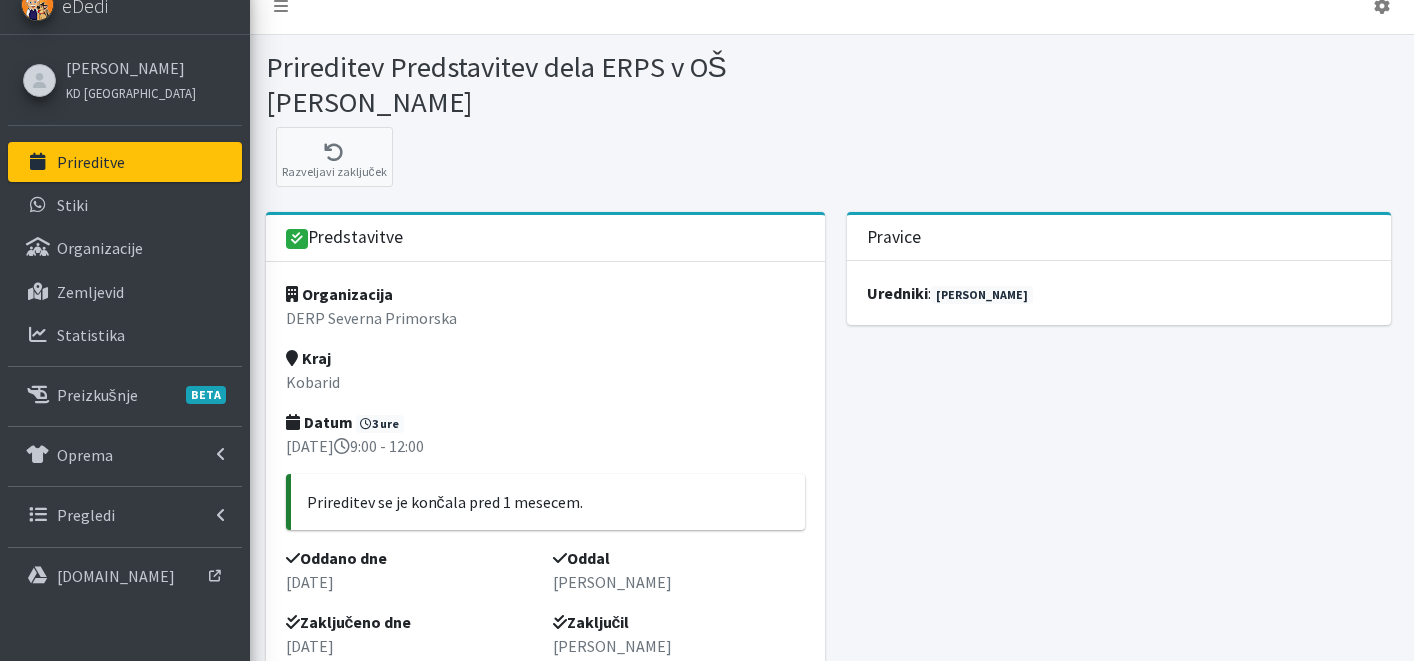 scroll, scrollTop: 52, scrollLeft: 0, axis: vertical 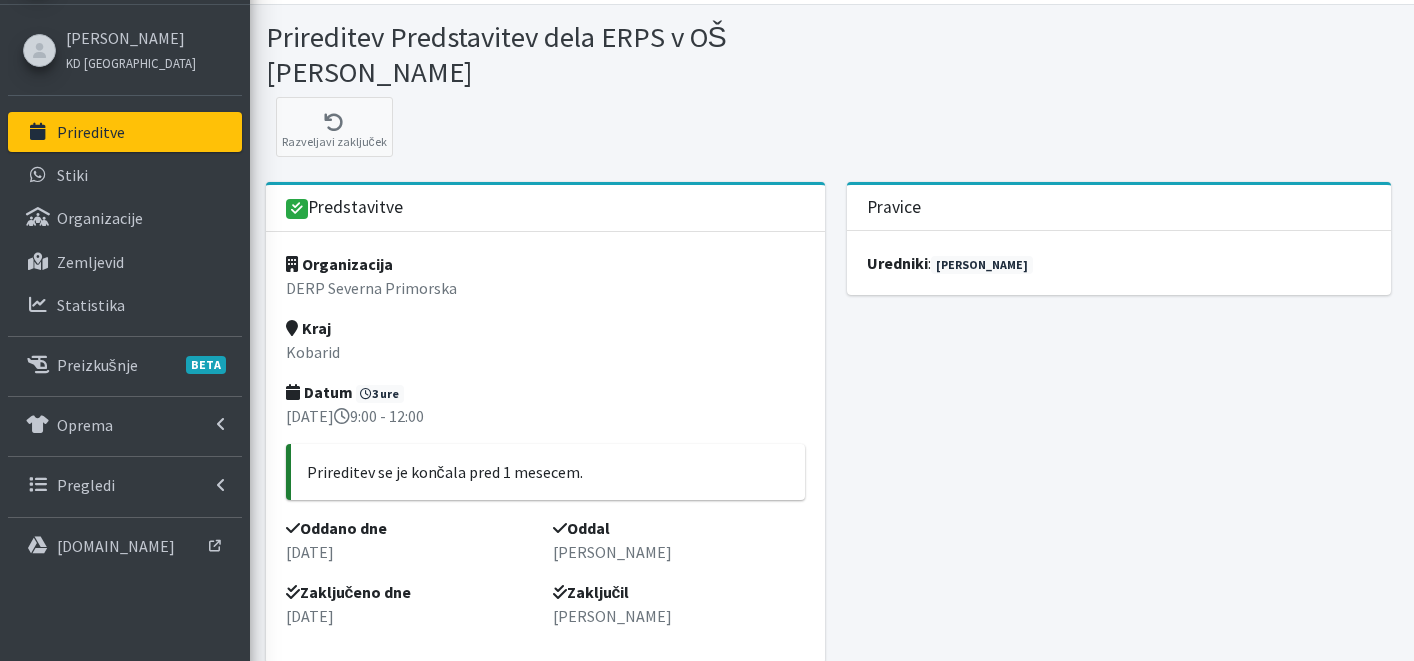 click on "Prireditve" at bounding box center [125, 132] 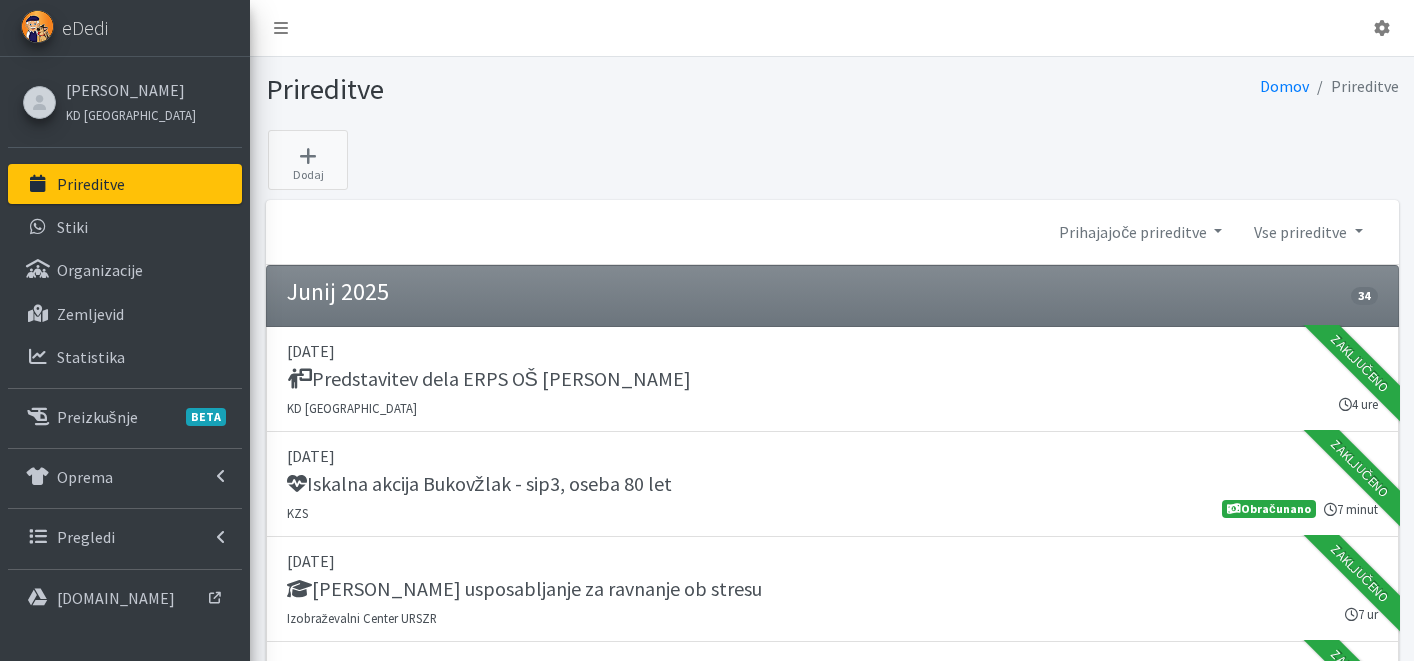 scroll, scrollTop: 0, scrollLeft: 0, axis: both 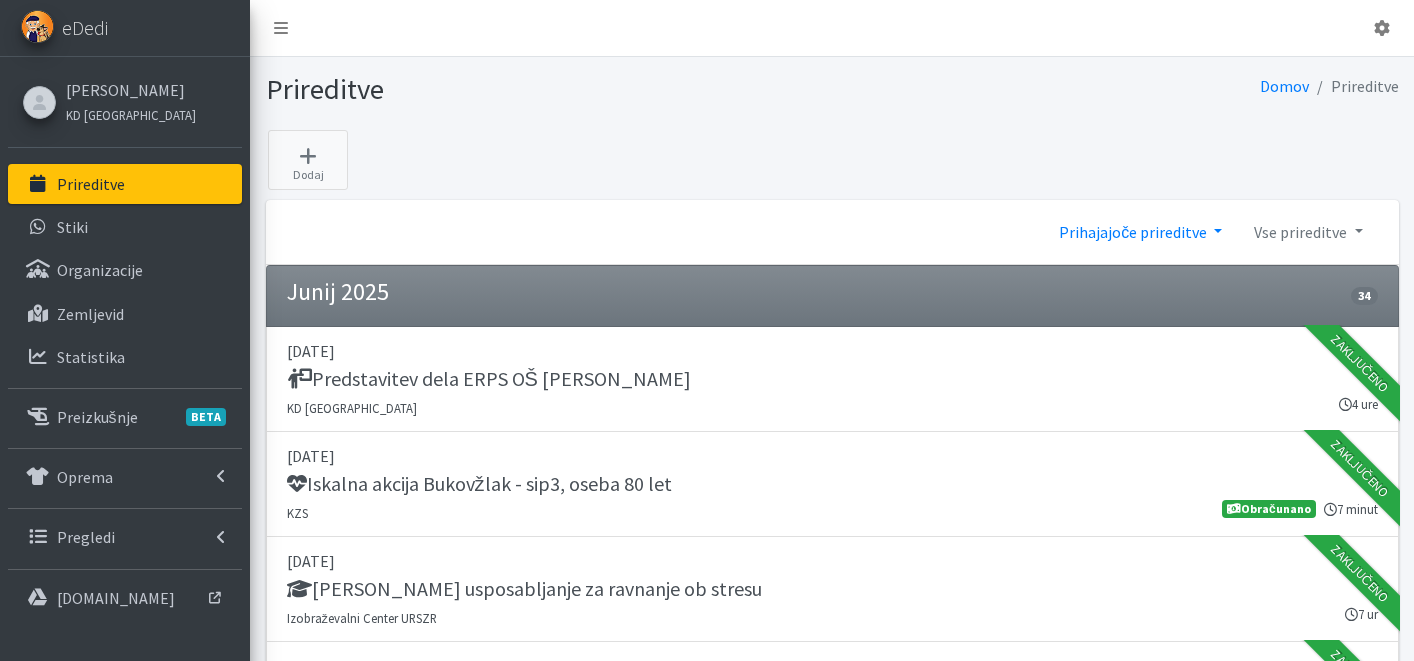 click on "Prihajajoče prireditve" at bounding box center (1140, 232) 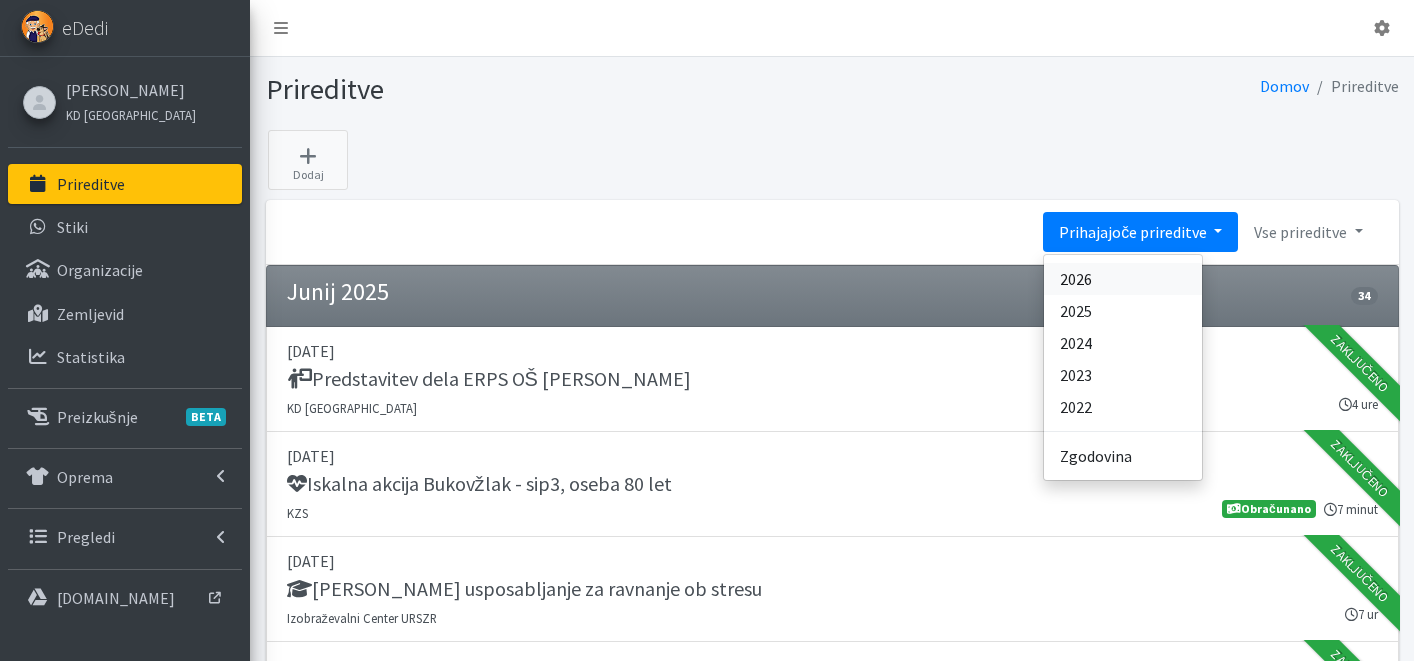 click on "2026" at bounding box center [1123, 279] 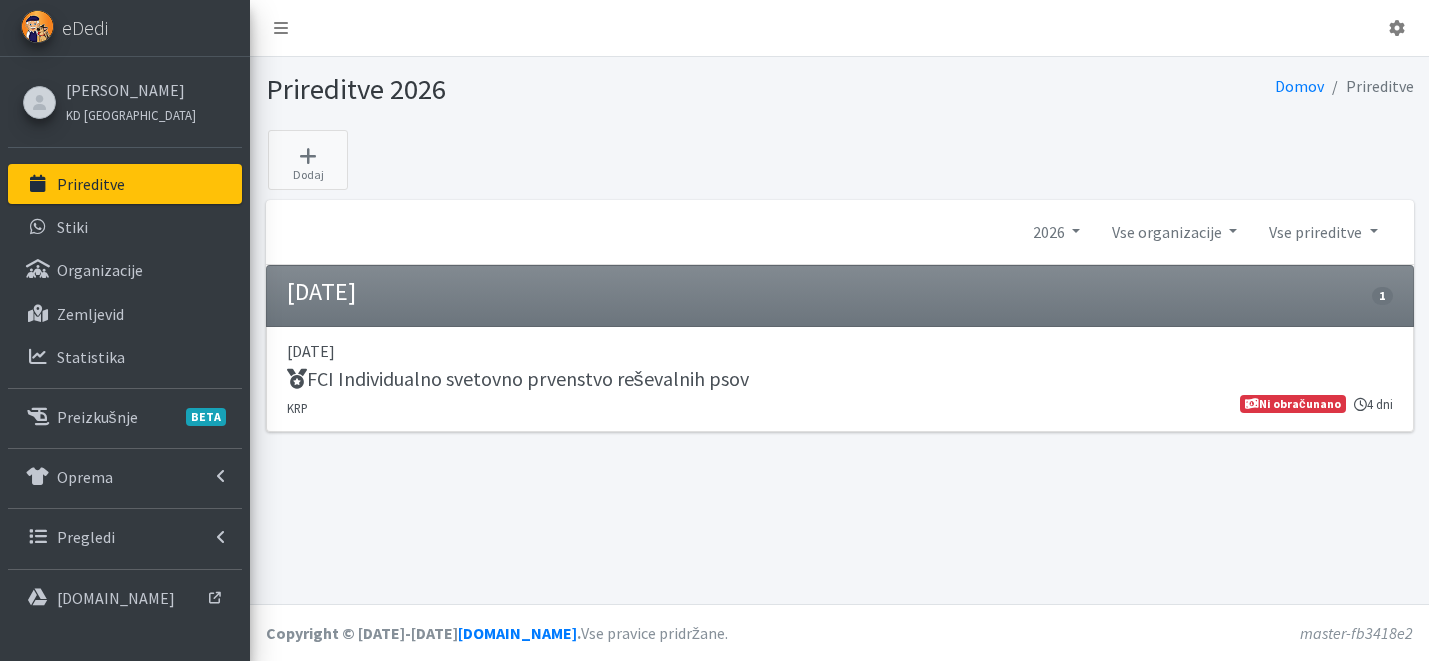 scroll, scrollTop: 0, scrollLeft: 0, axis: both 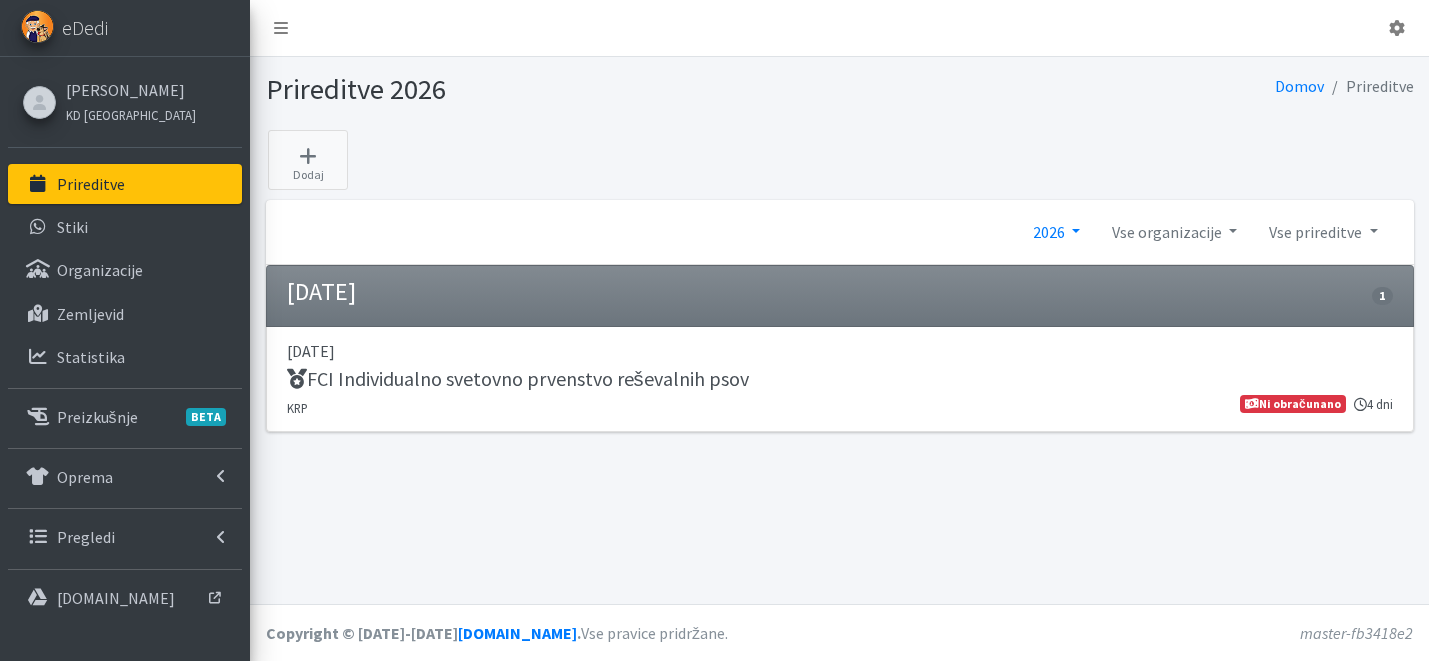 click on "2026" at bounding box center [1056, 232] 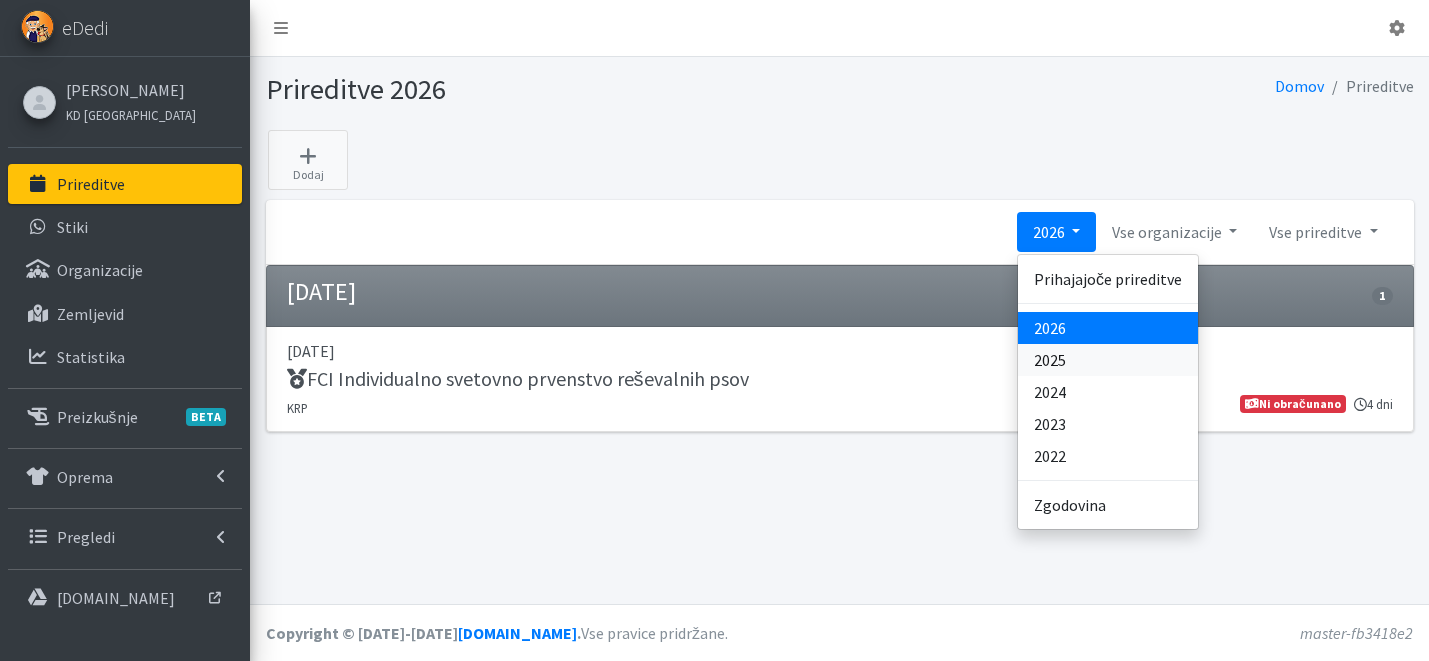 click on "2025" at bounding box center [1108, 360] 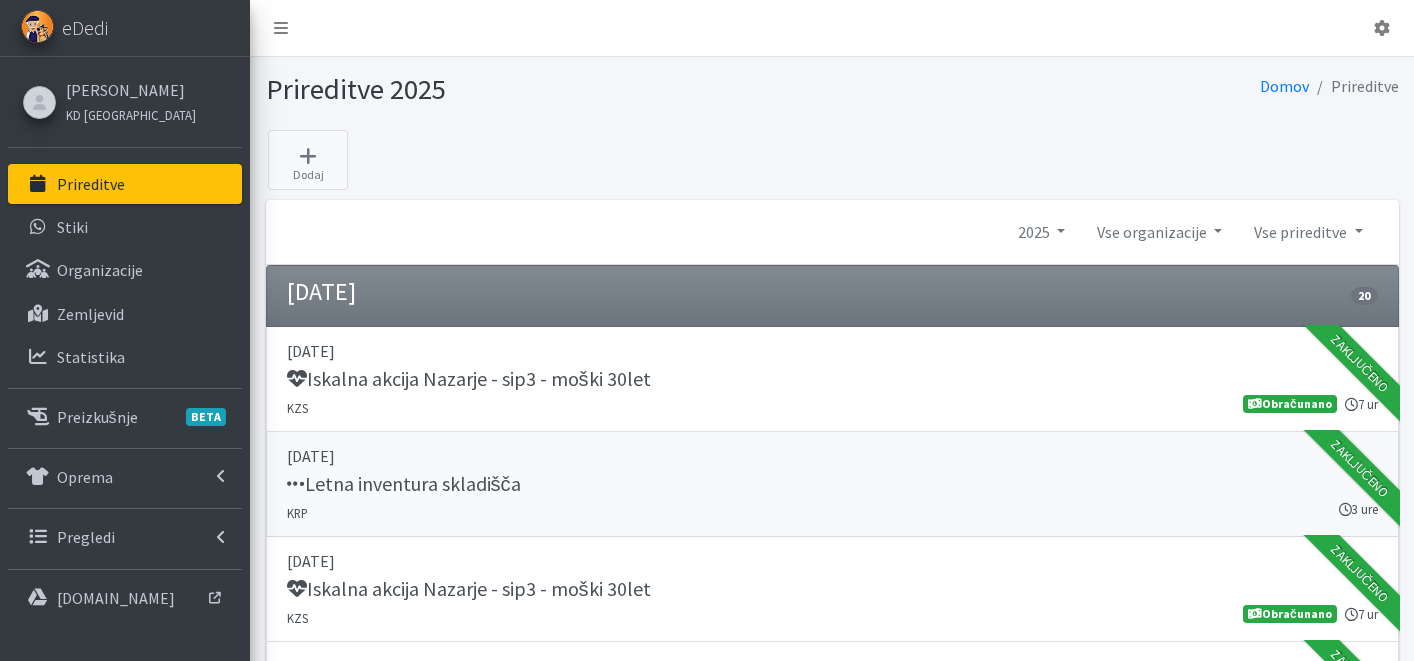 scroll, scrollTop: 0, scrollLeft: 0, axis: both 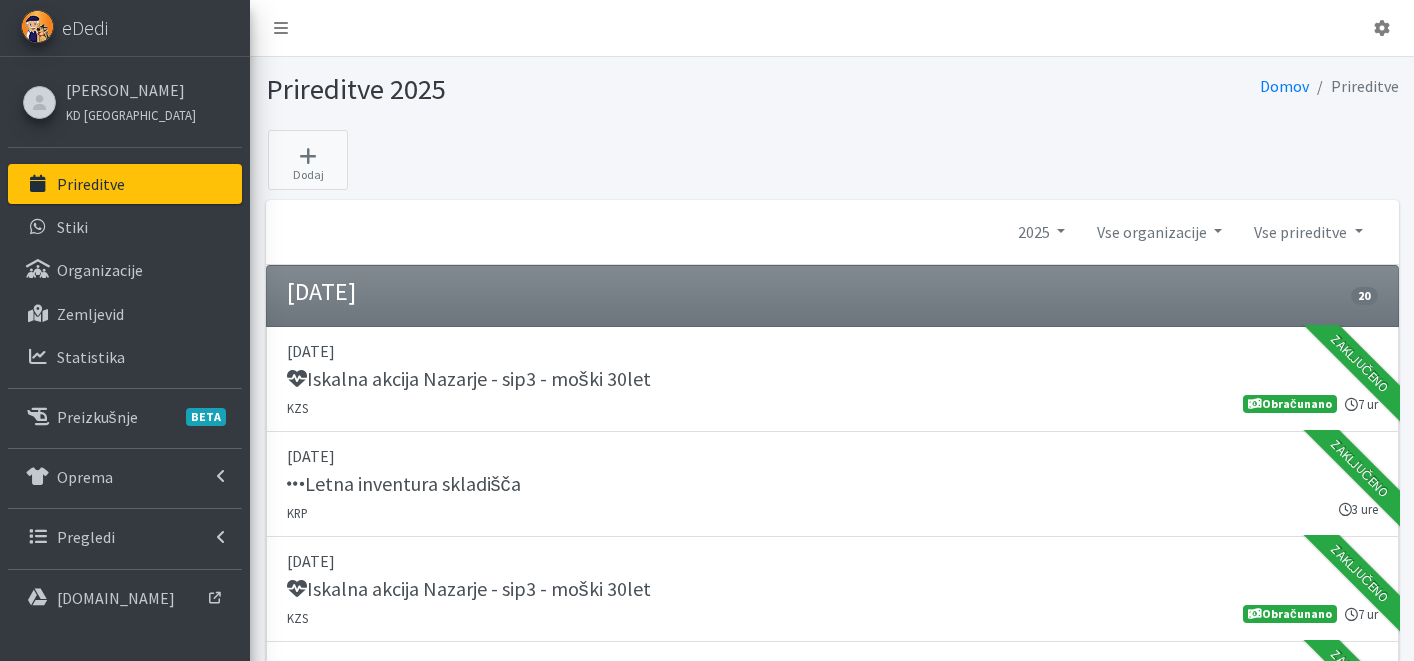 click on "Prireditve" at bounding box center [125, 184] 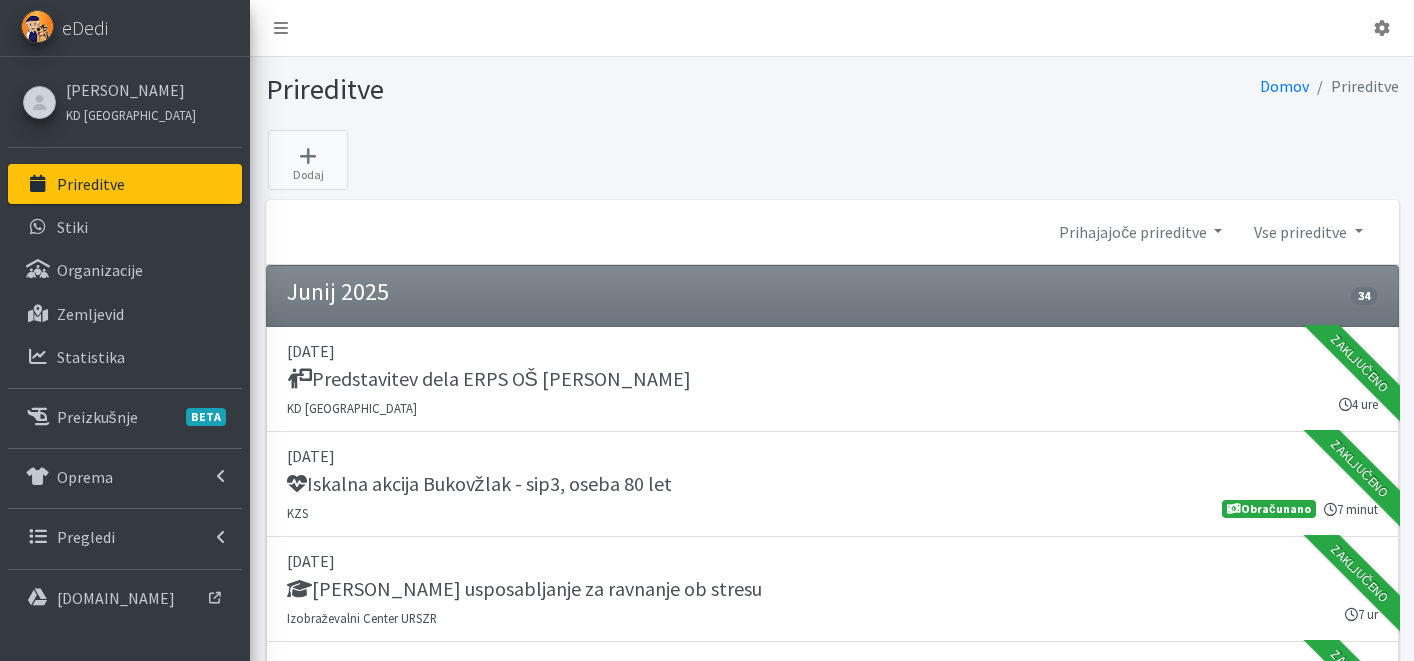 scroll, scrollTop: 0, scrollLeft: 0, axis: both 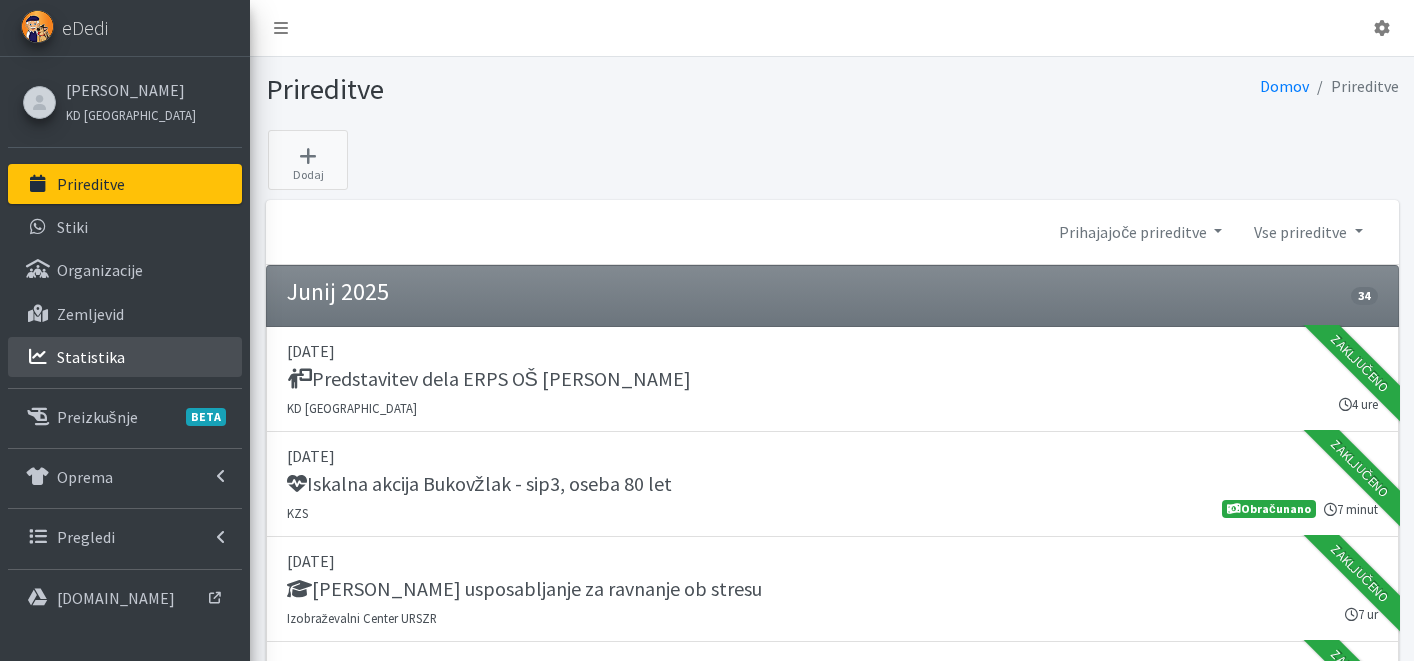click on "Statistika" at bounding box center (125, 357) 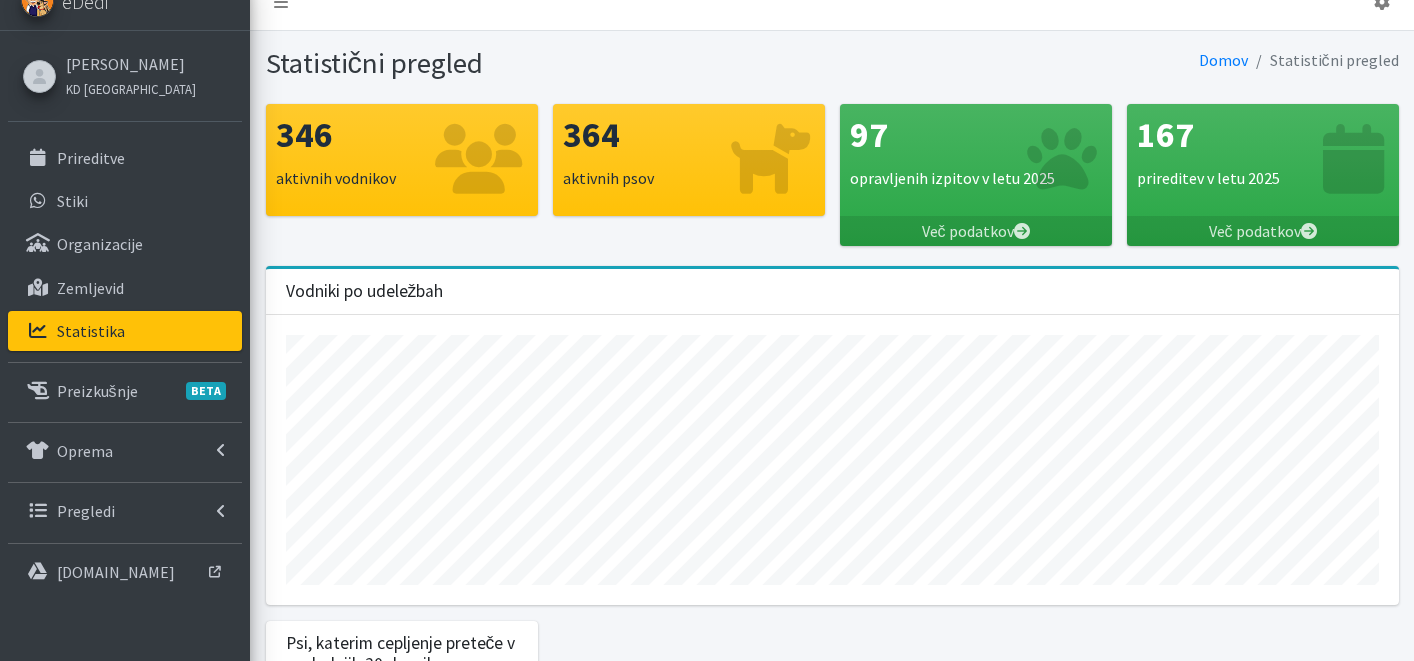 scroll, scrollTop: 102, scrollLeft: 0, axis: vertical 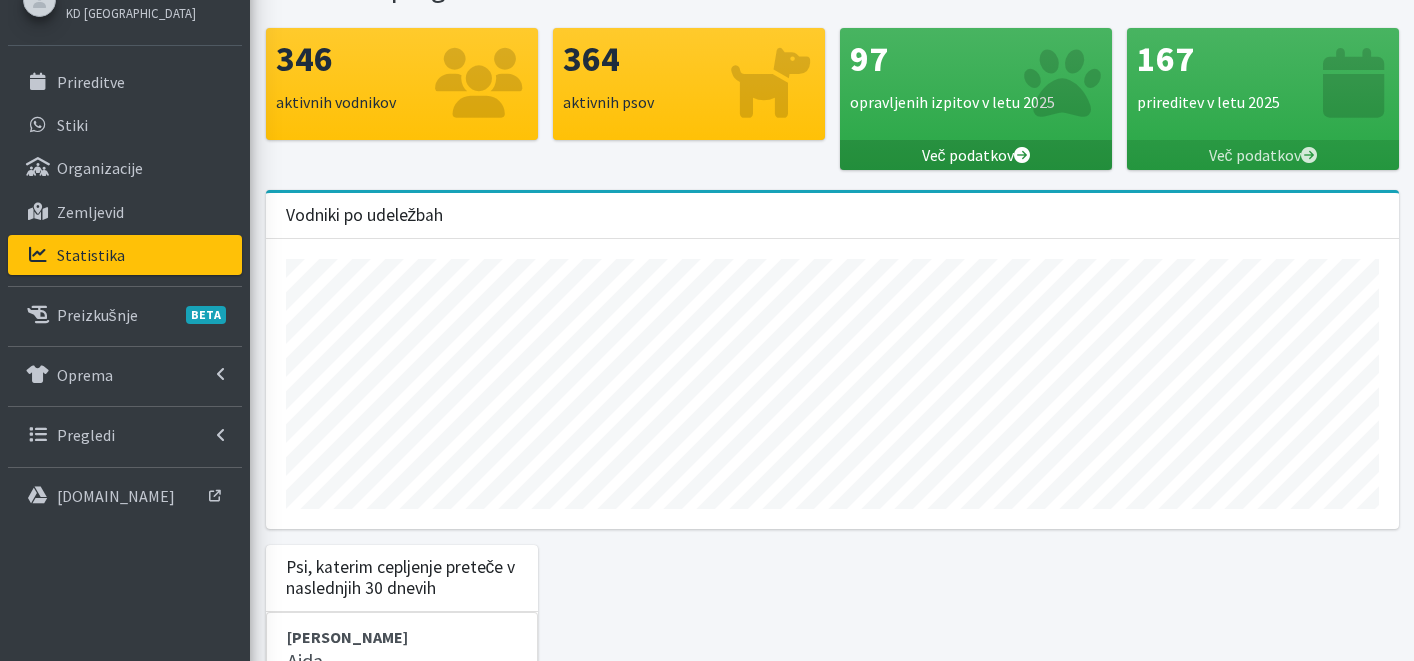 click on "Več podatkov" at bounding box center (976, 155) 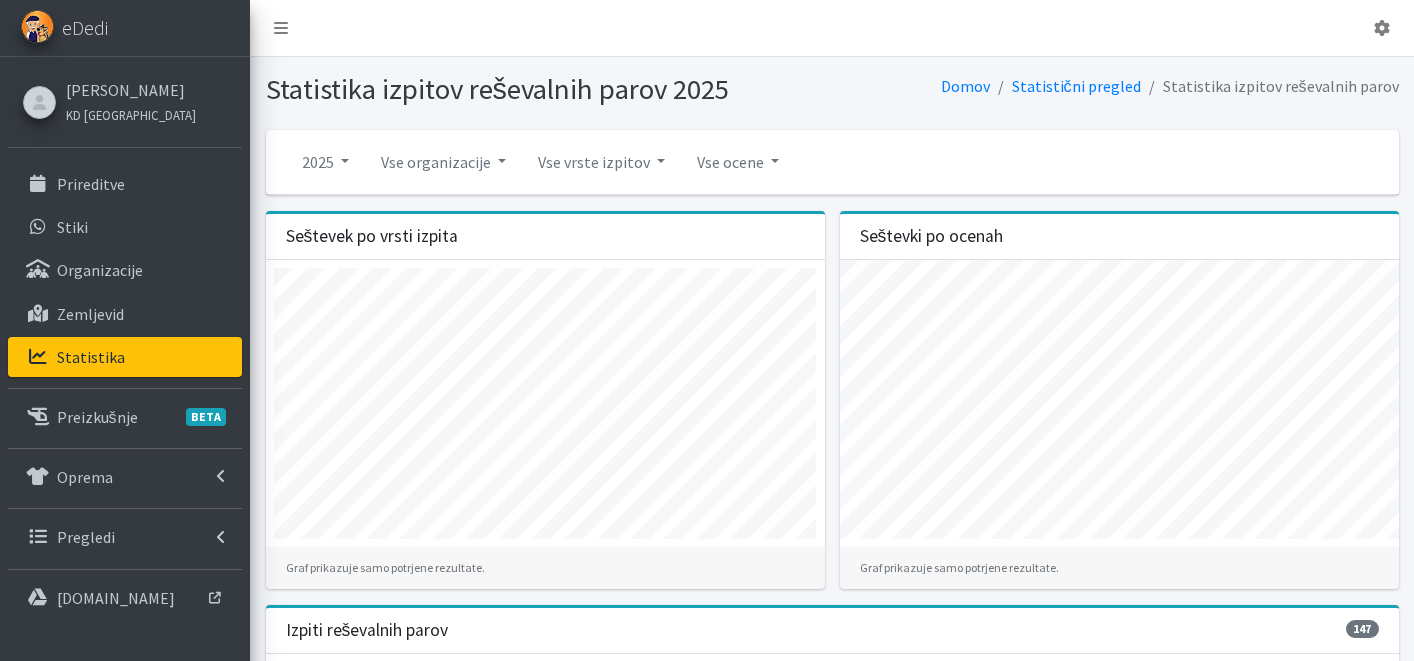 scroll, scrollTop: 0, scrollLeft: 0, axis: both 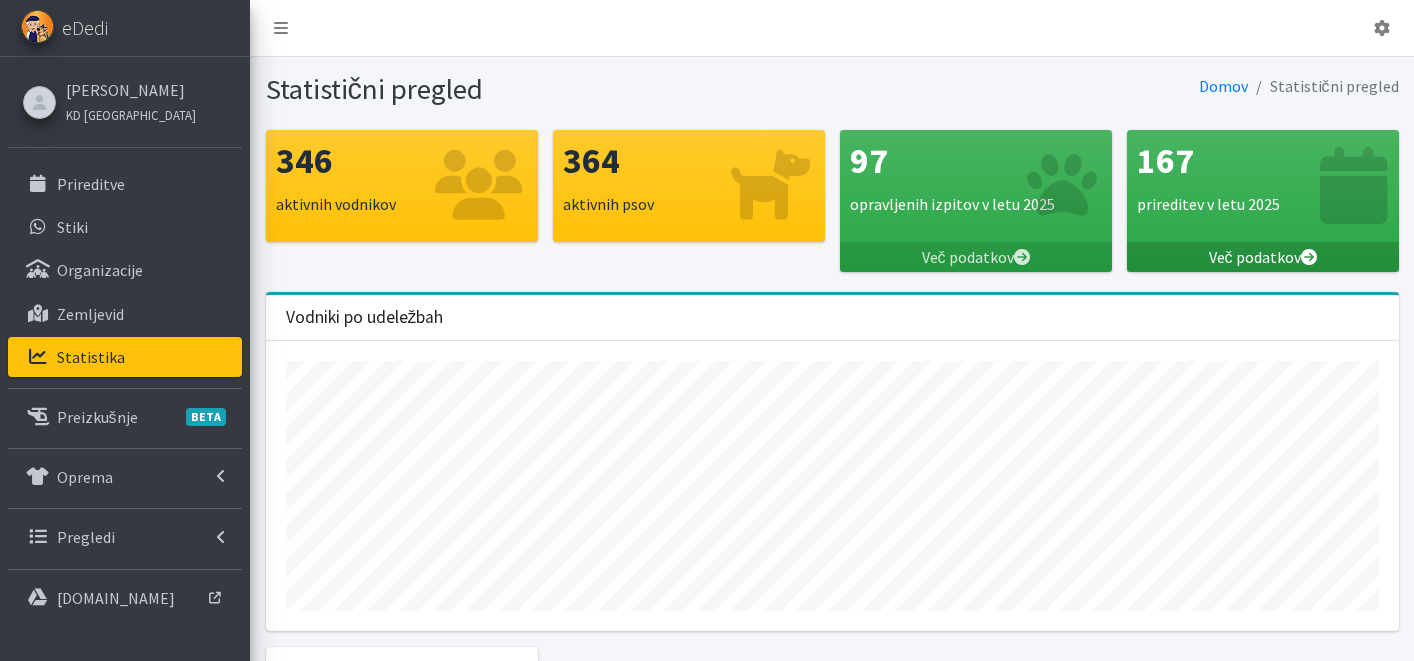 click on "Več podatkov" at bounding box center (1263, 257) 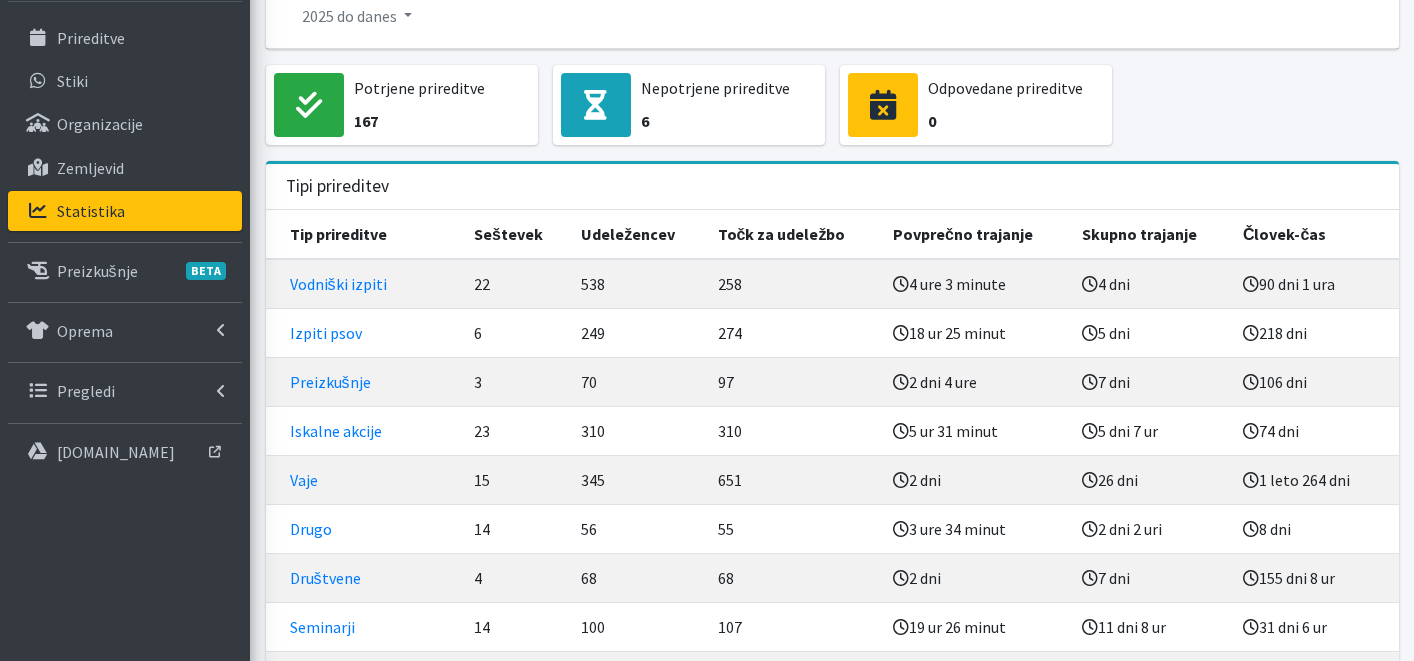 scroll, scrollTop: 494, scrollLeft: 0, axis: vertical 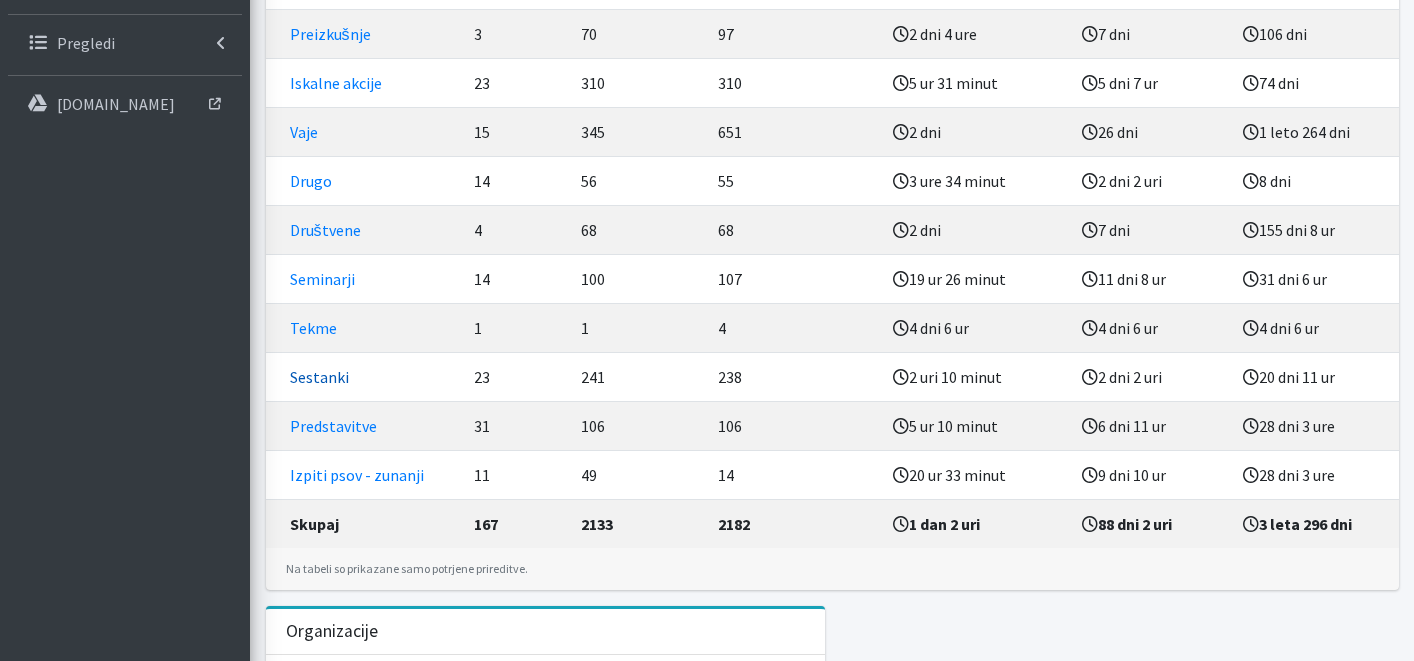 click on "Sestanki" at bounding box center [319, 377] 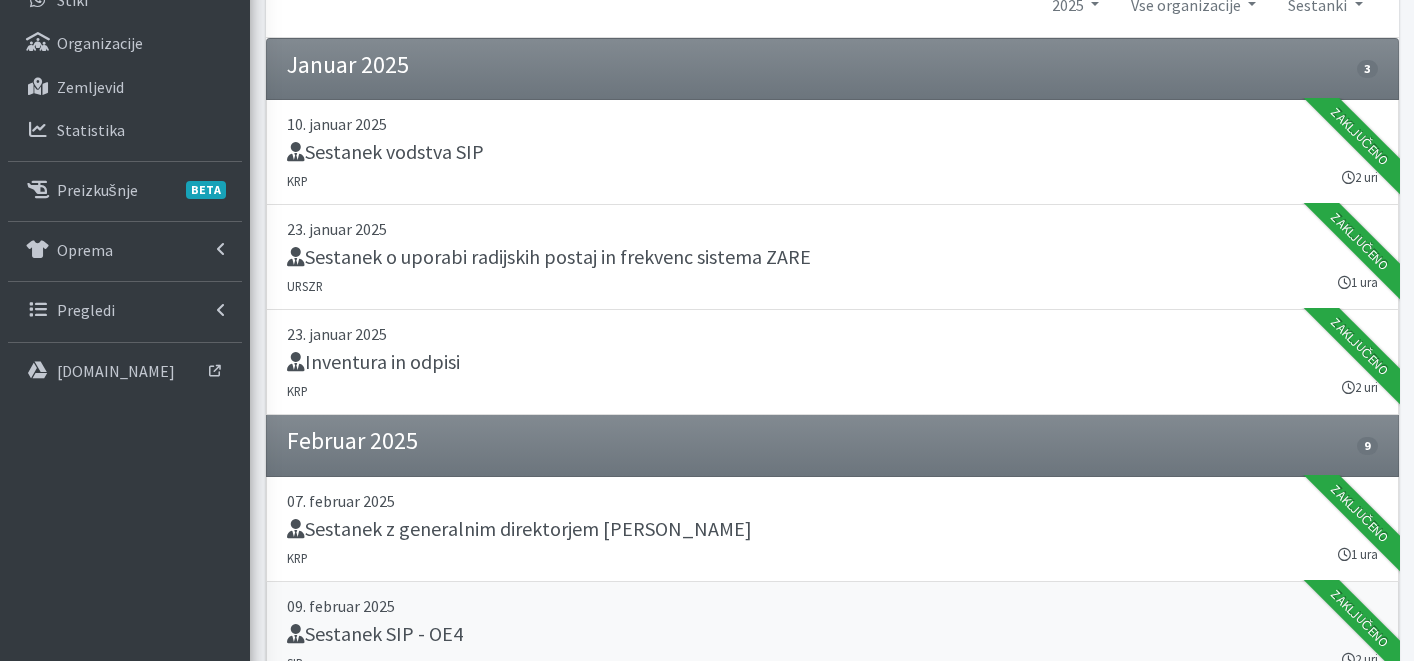 scroll, scrollTop: 0, scrollLeft: 0, axis: both 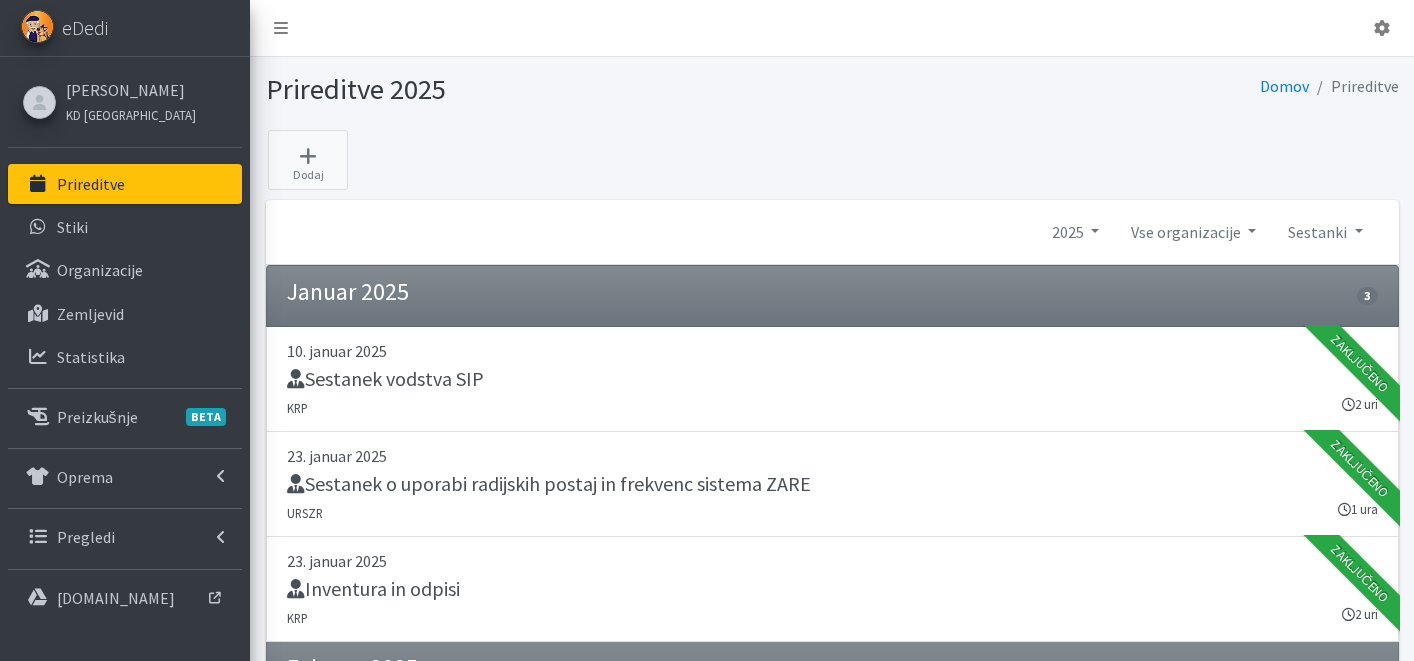 click on "Prireditve" at bounding box center [91, 184] 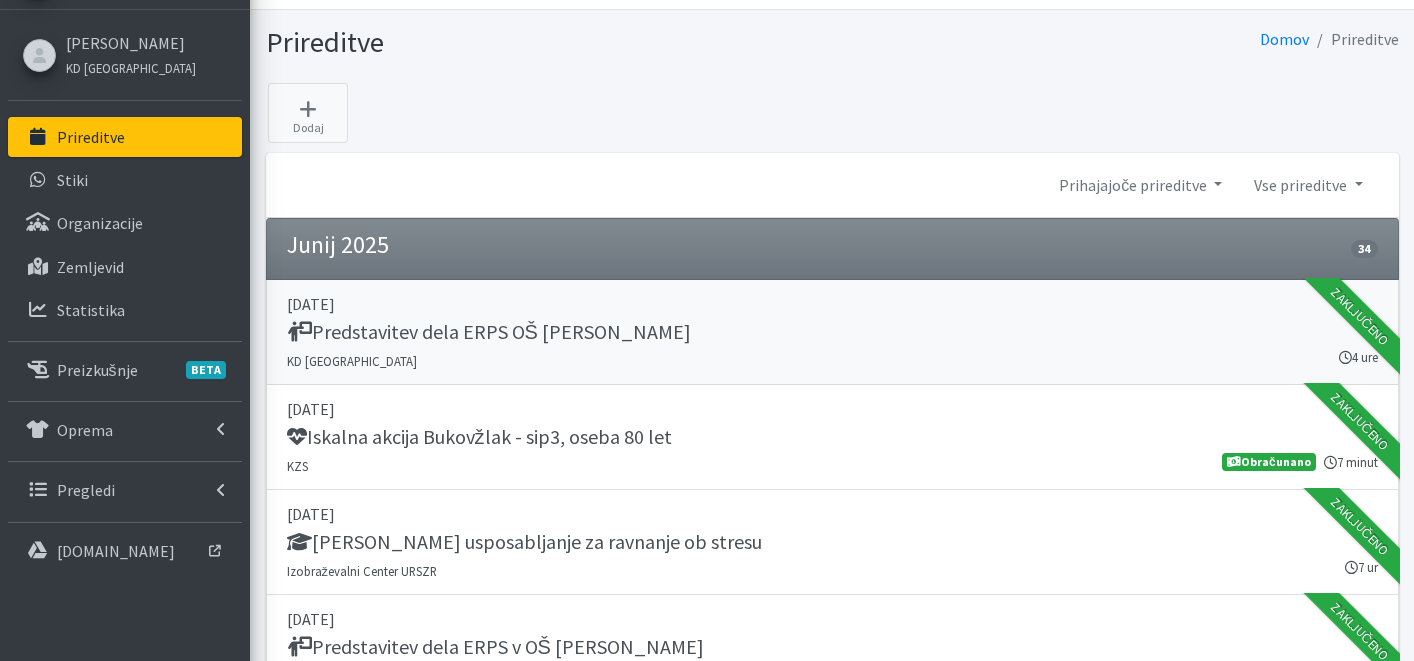 scroll, scrollTop: 51, scrollLeft: 0, axis: vertical 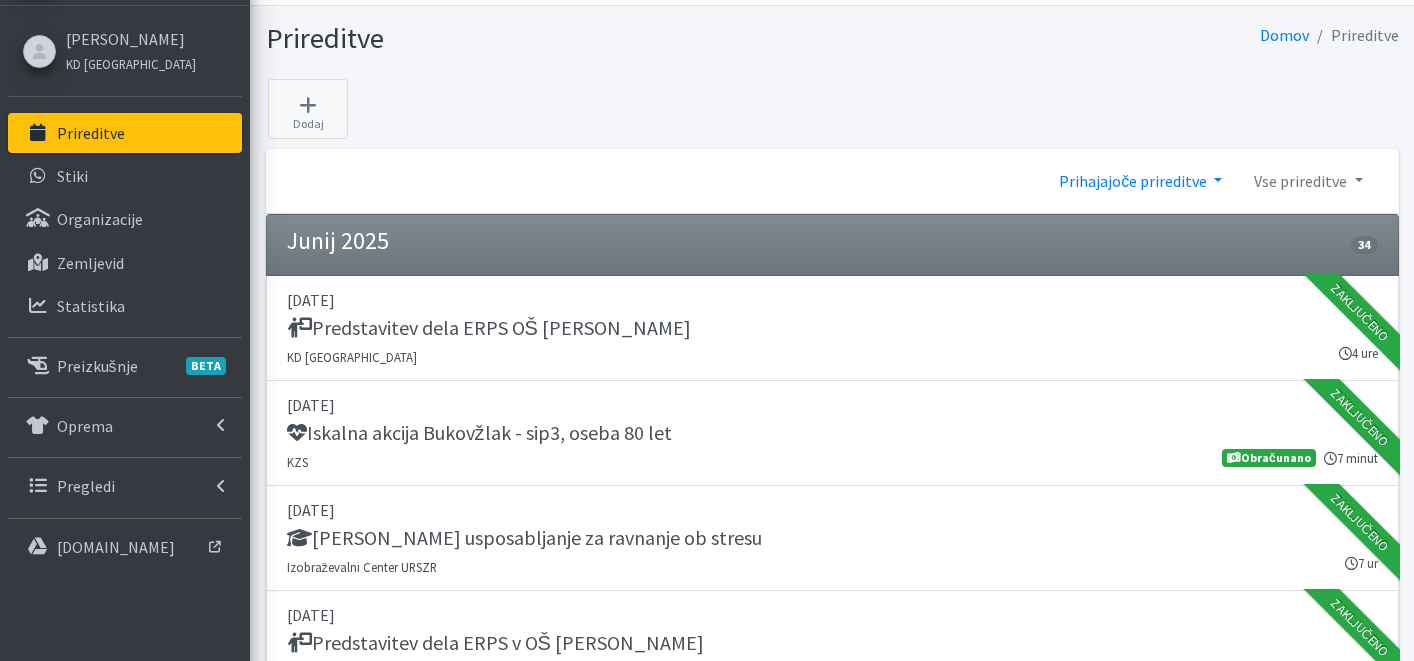 click on "Prihajajoče prireditve" at bounding box center (1140, 181) 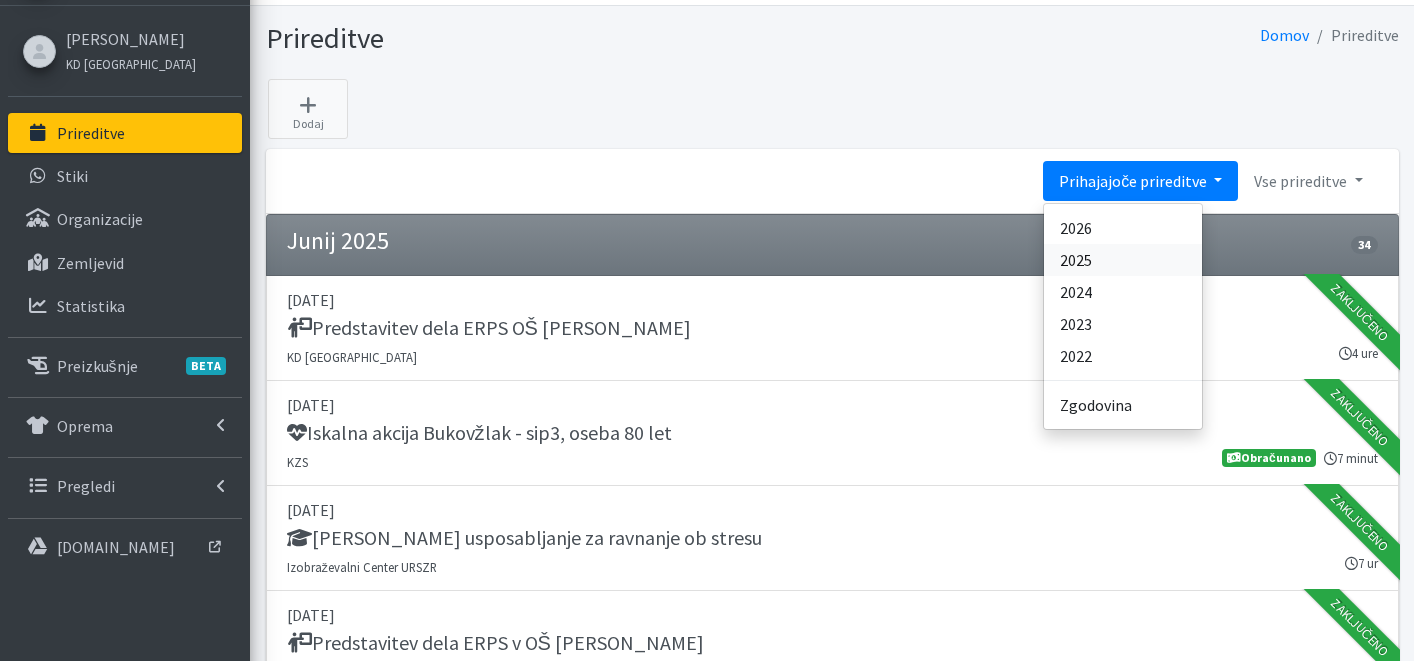 click on "2025" at bounding box center (1123, 260) 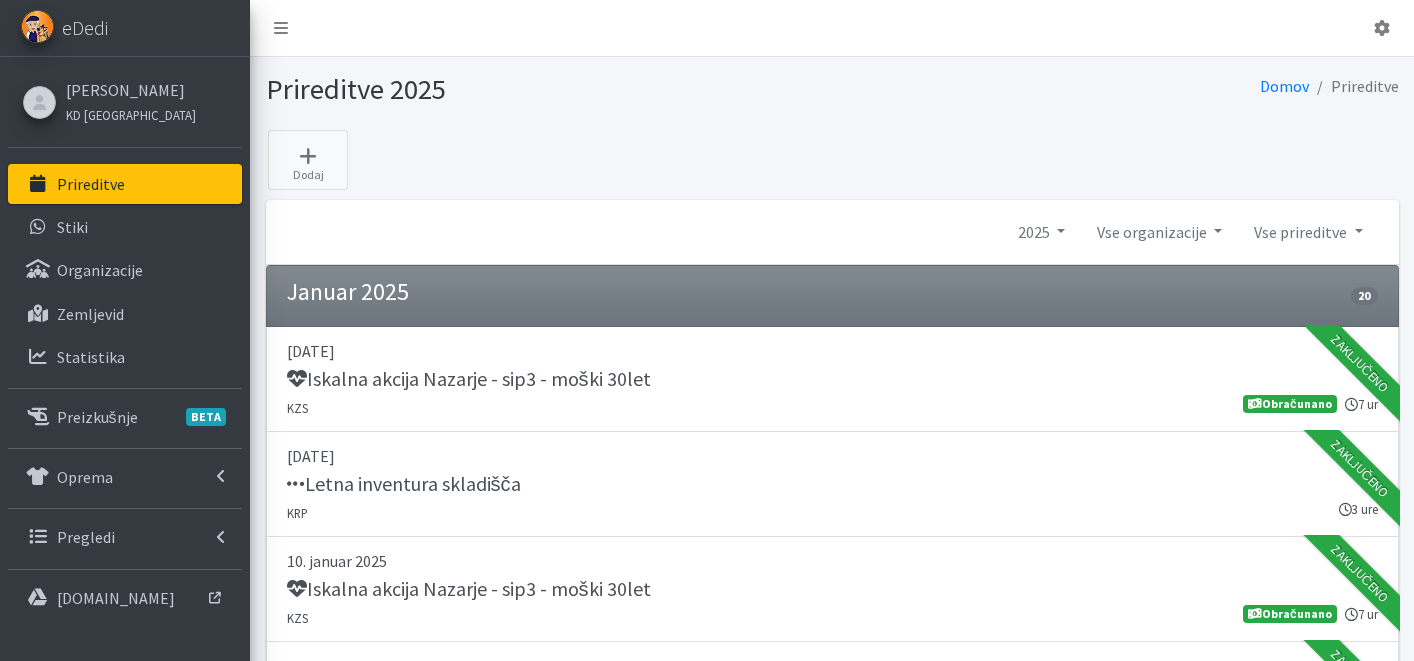 scroll, scrollTop: 0, scrollLeft: 0, axis: both 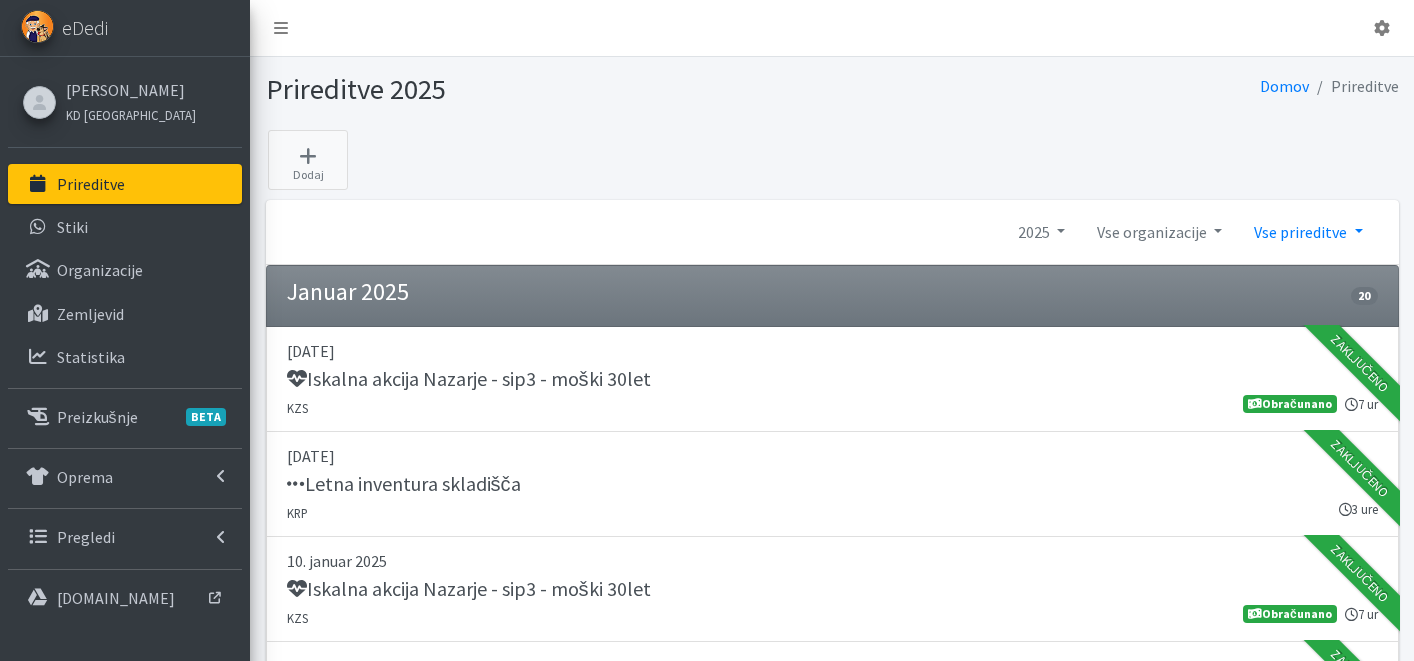 click on "Vse prireditve" at bounding box center (1308, 232) 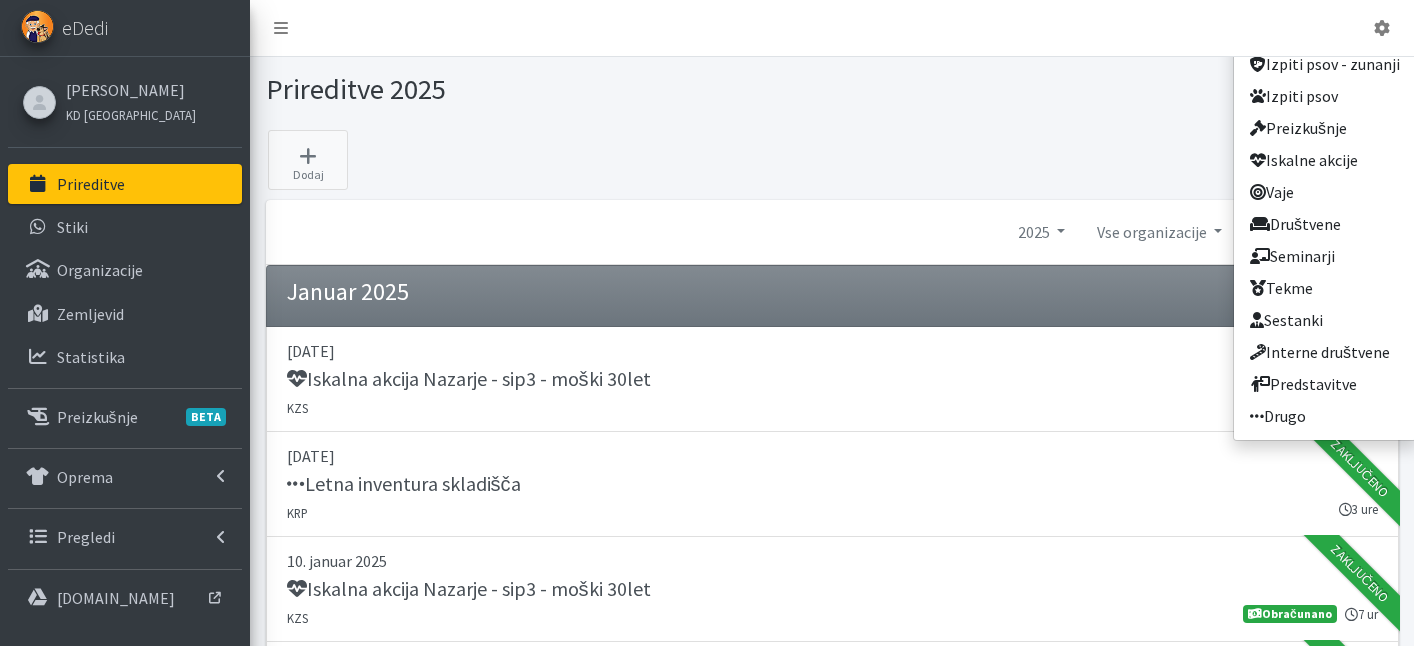 click on "Prireditve" at bounding box center (125, 184) 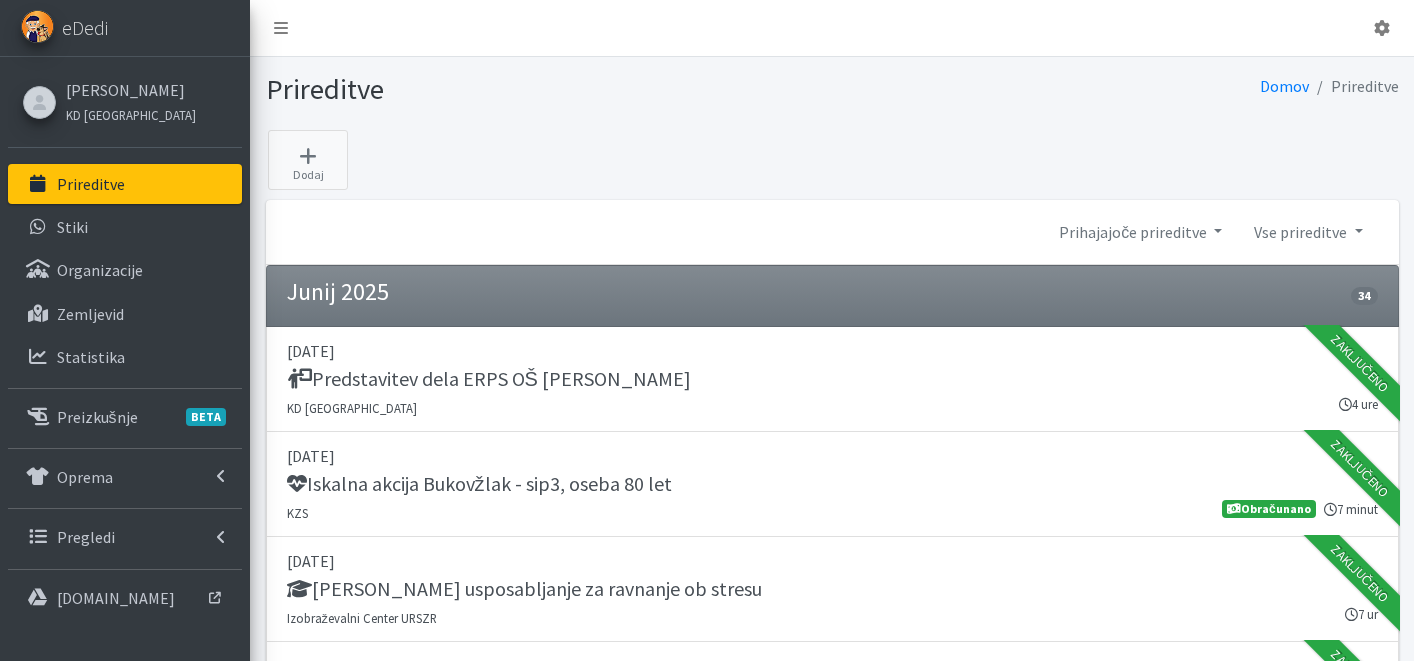 scroll, scrollTop: 0, scrollLeft: 0, axis: both 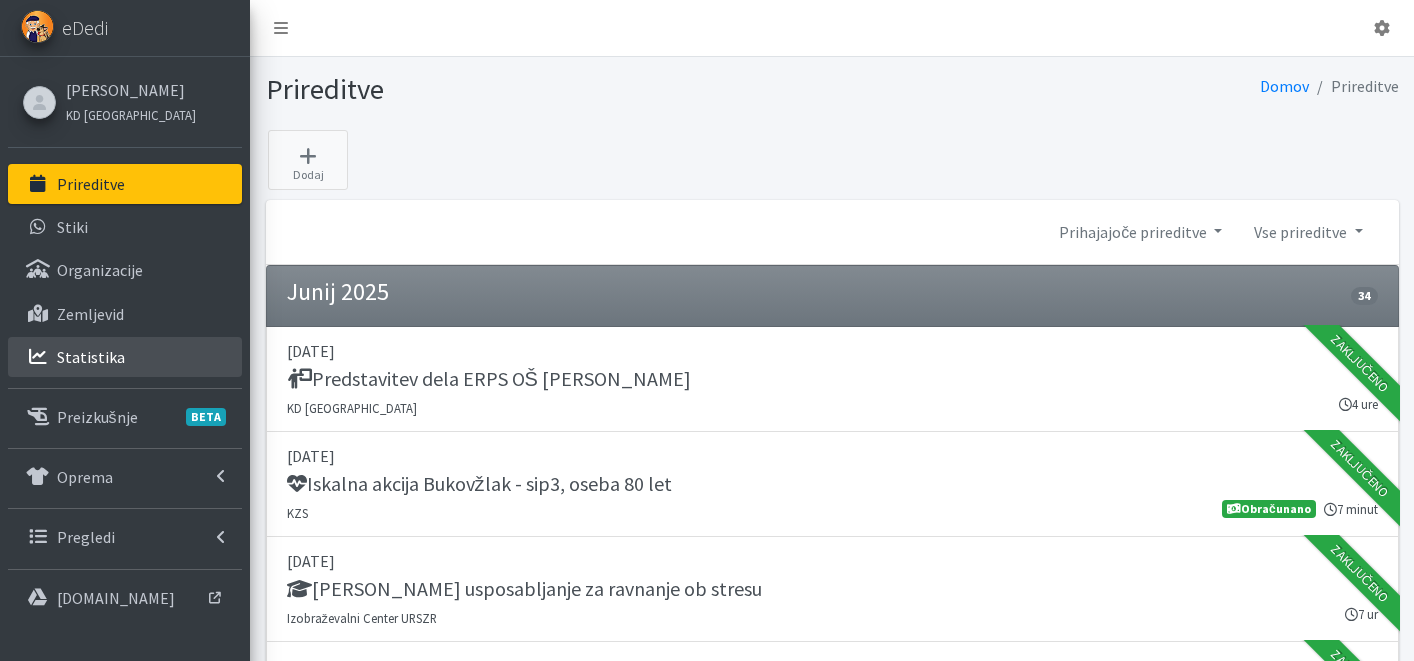 click on "Statistika" at bounding box center (125, 357) 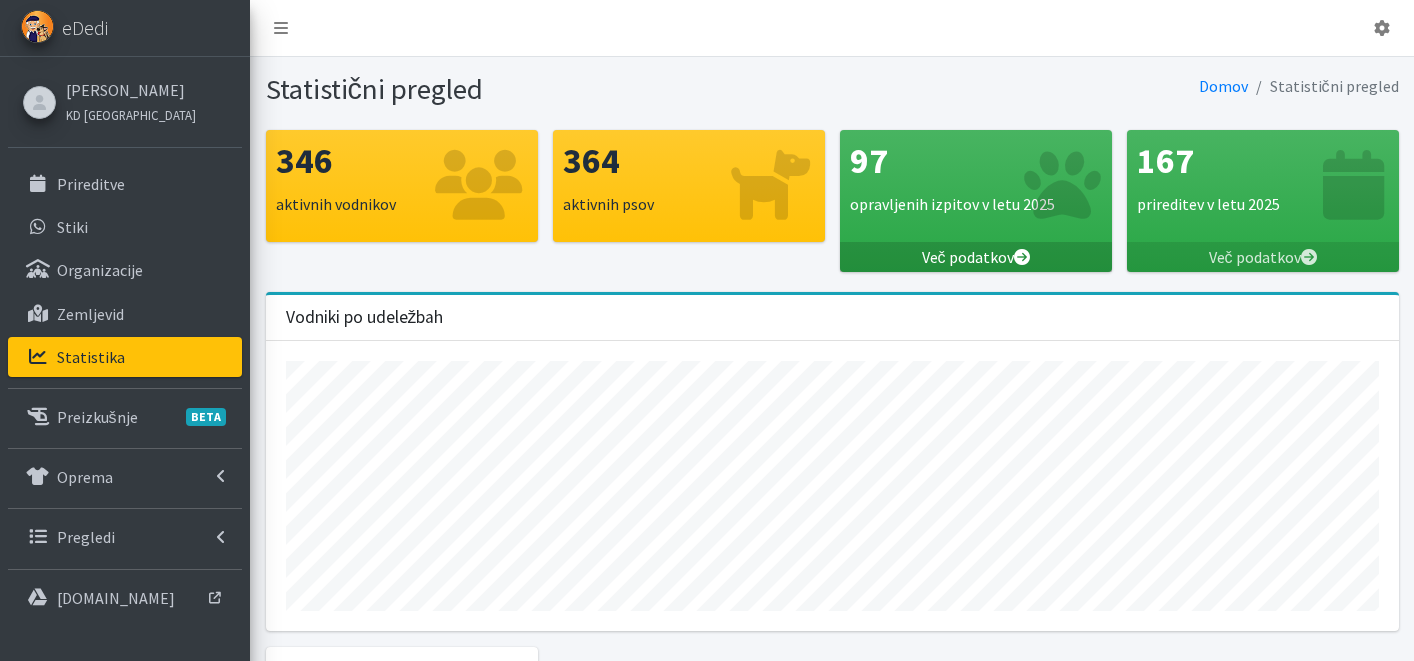scroll, scrollTop: 0, scrollLeft: 0, axis: both 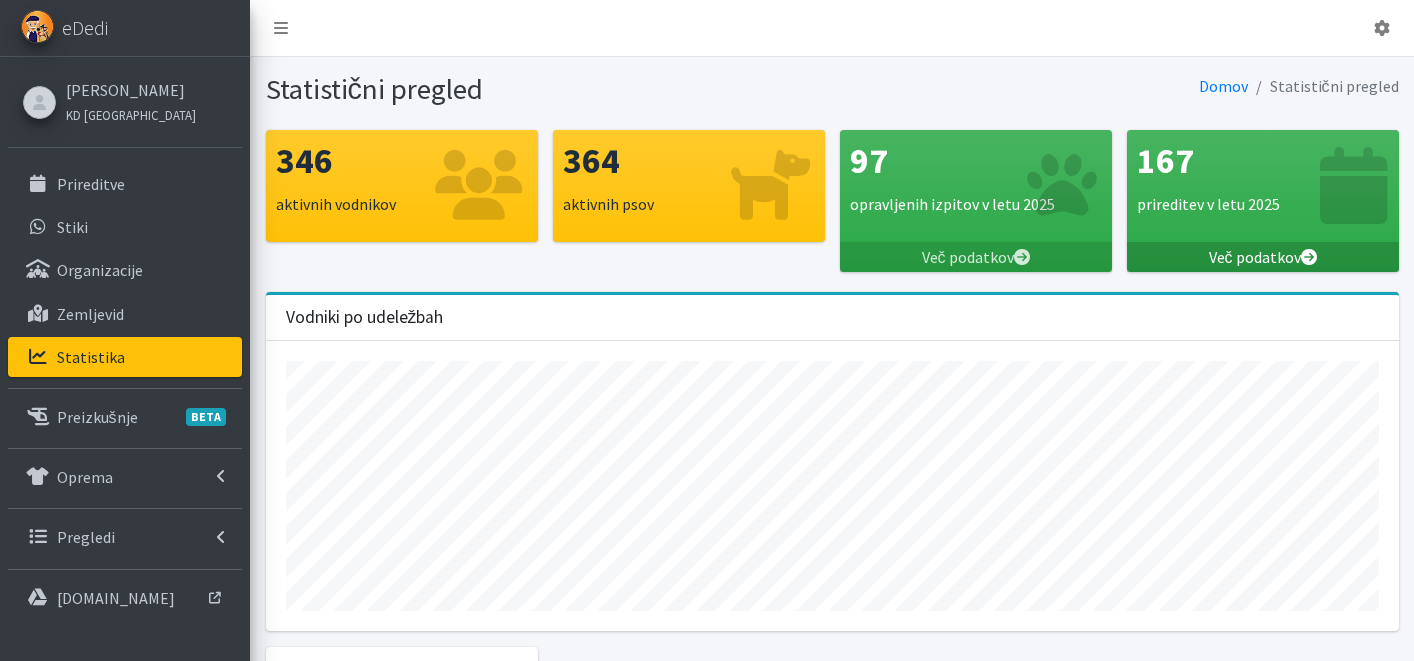 click on "Več podatkov" at bounding box center [1263, 257] 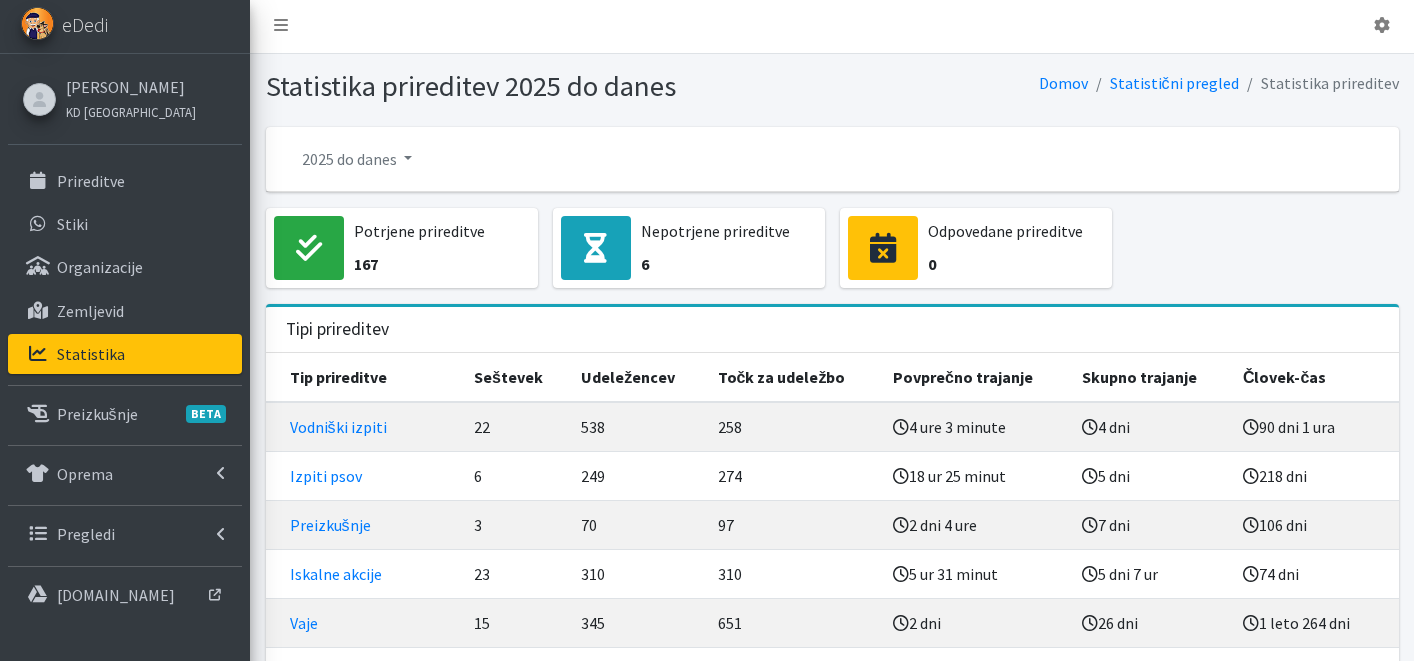 scroll, scrollTop: 4, scrollLeft: 0, axis: vertical 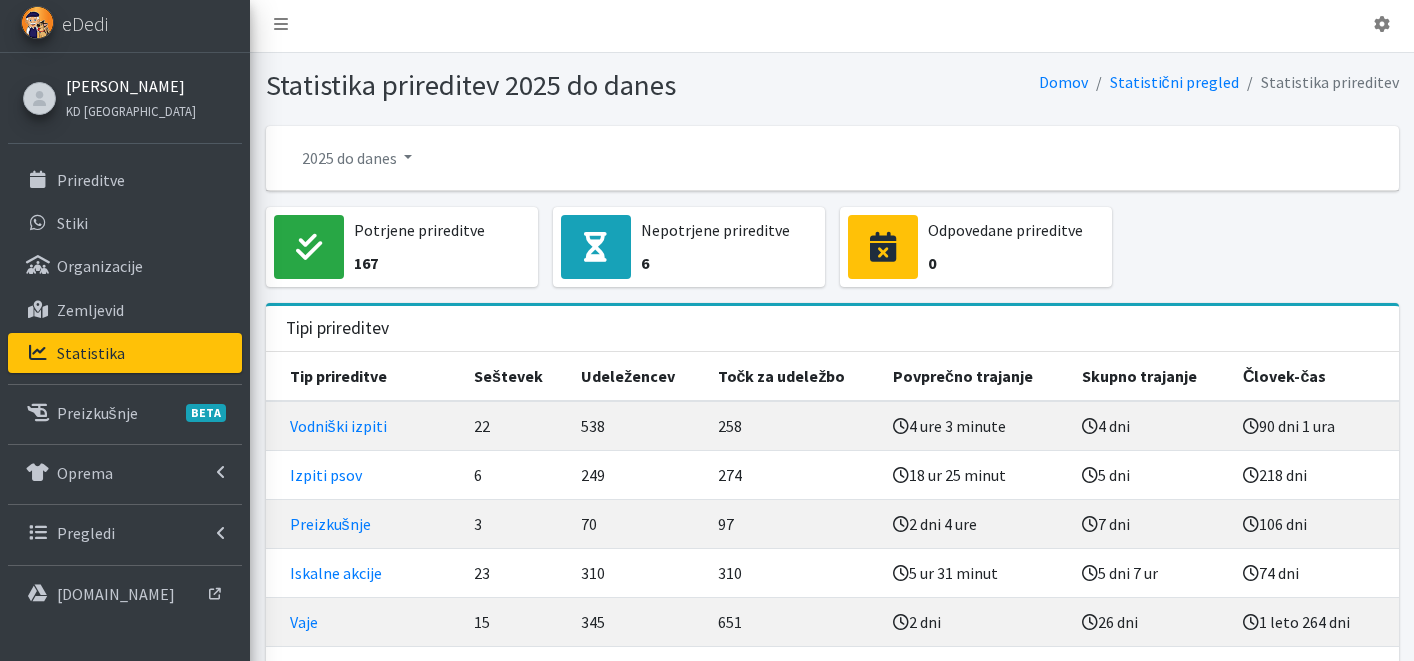 click on "[PERSON_NAME]" at bounding box center (131, 86) 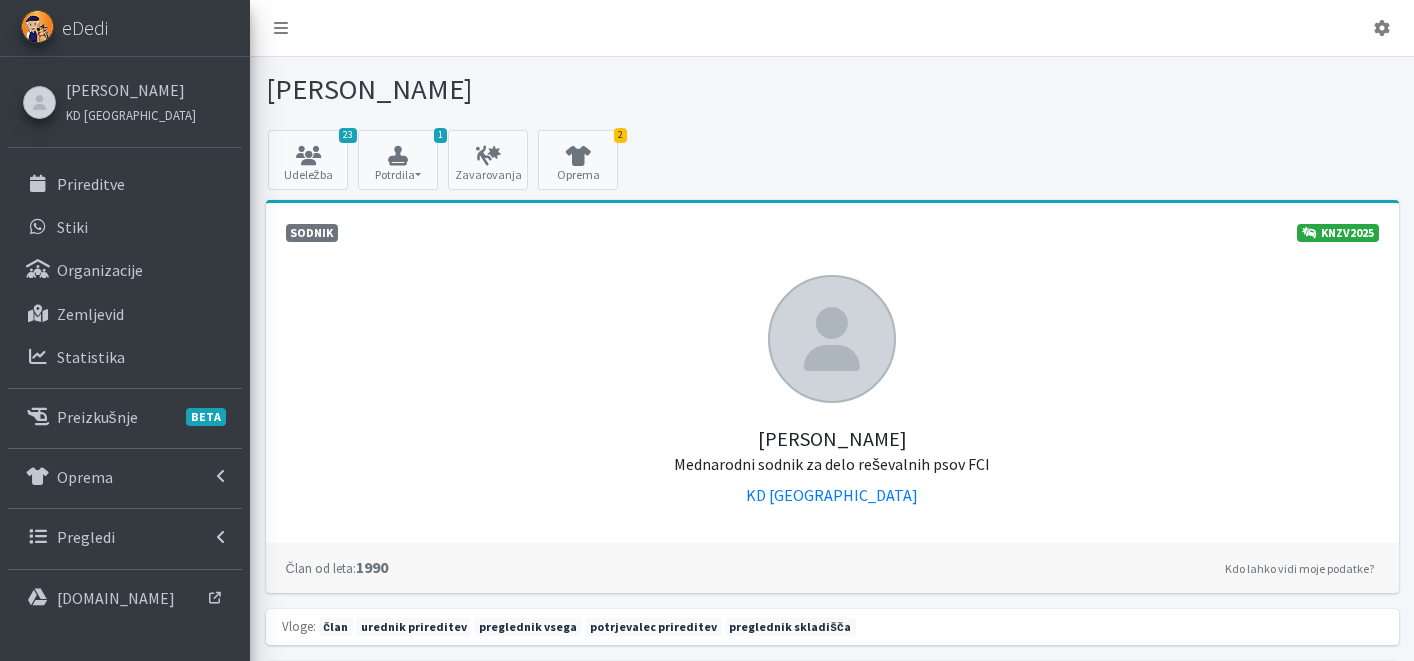 scroll, scrollTop: 0, scrollLeft: 0, axis: both 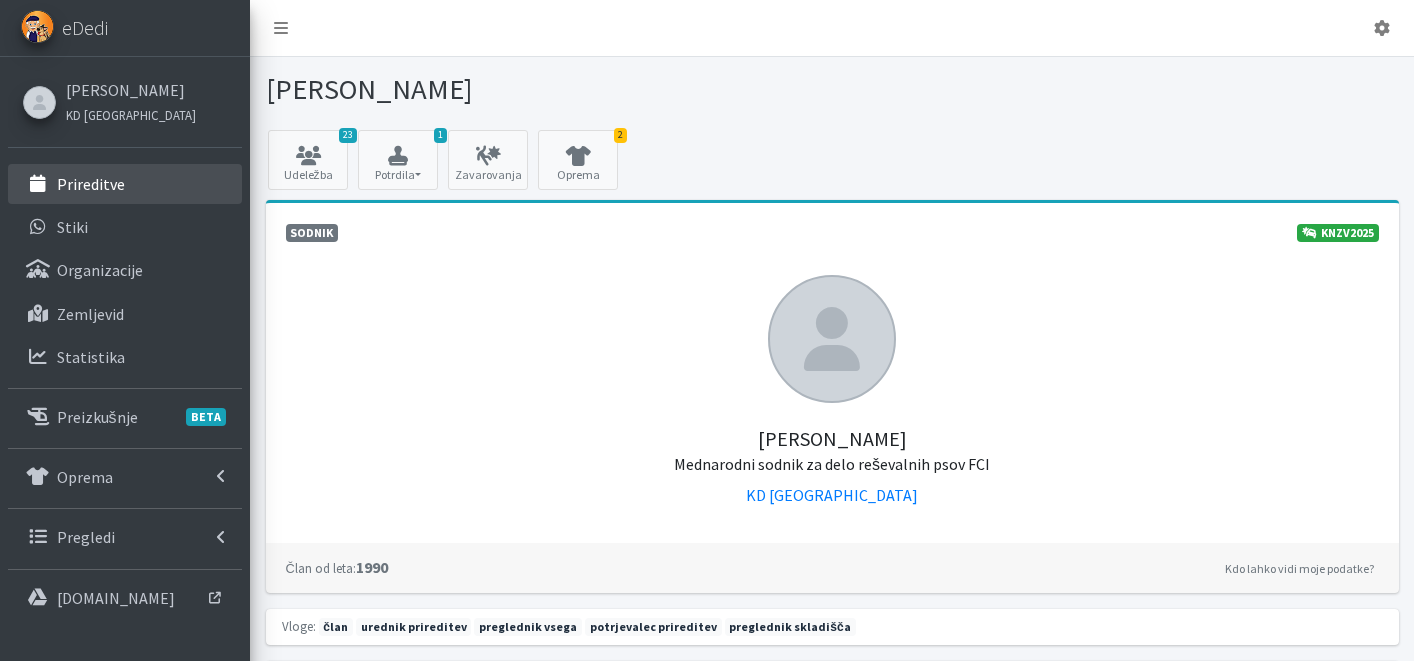 click on "Prireditve" at bounding box center (125, 184) 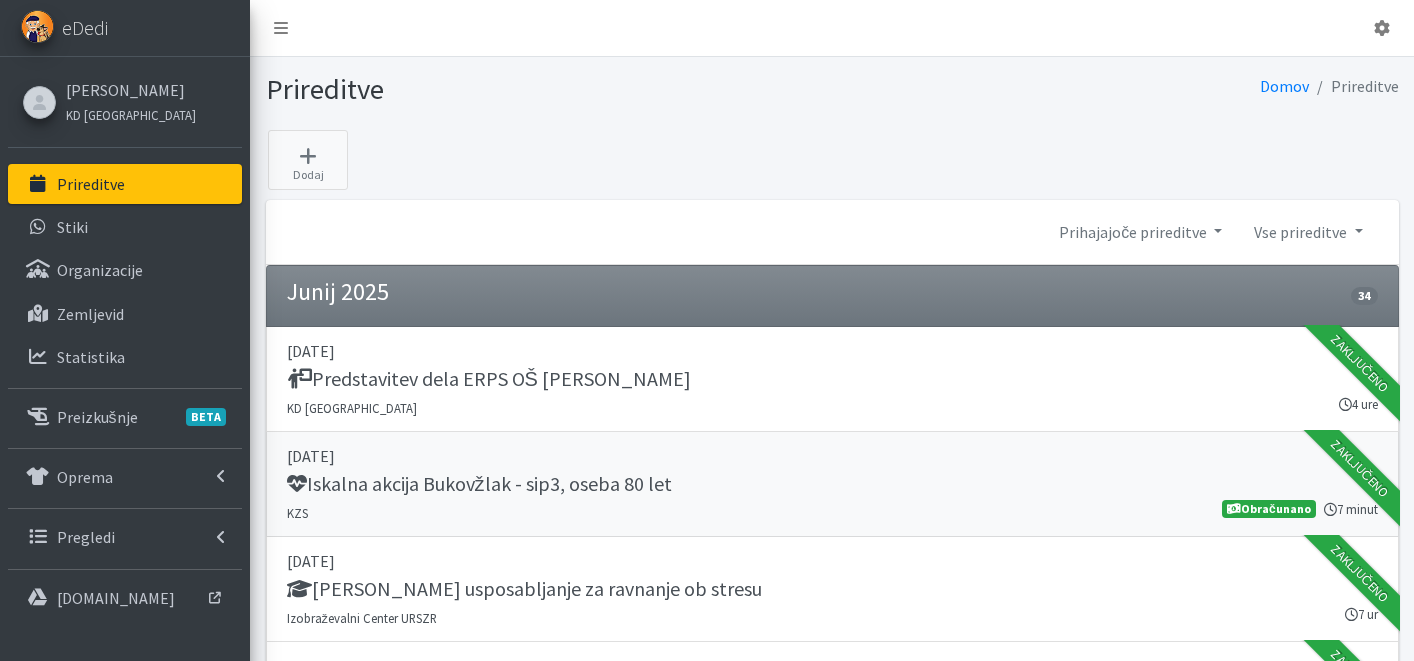 scroll, scrollTop: 0, scrollLeft: 0, axis: both 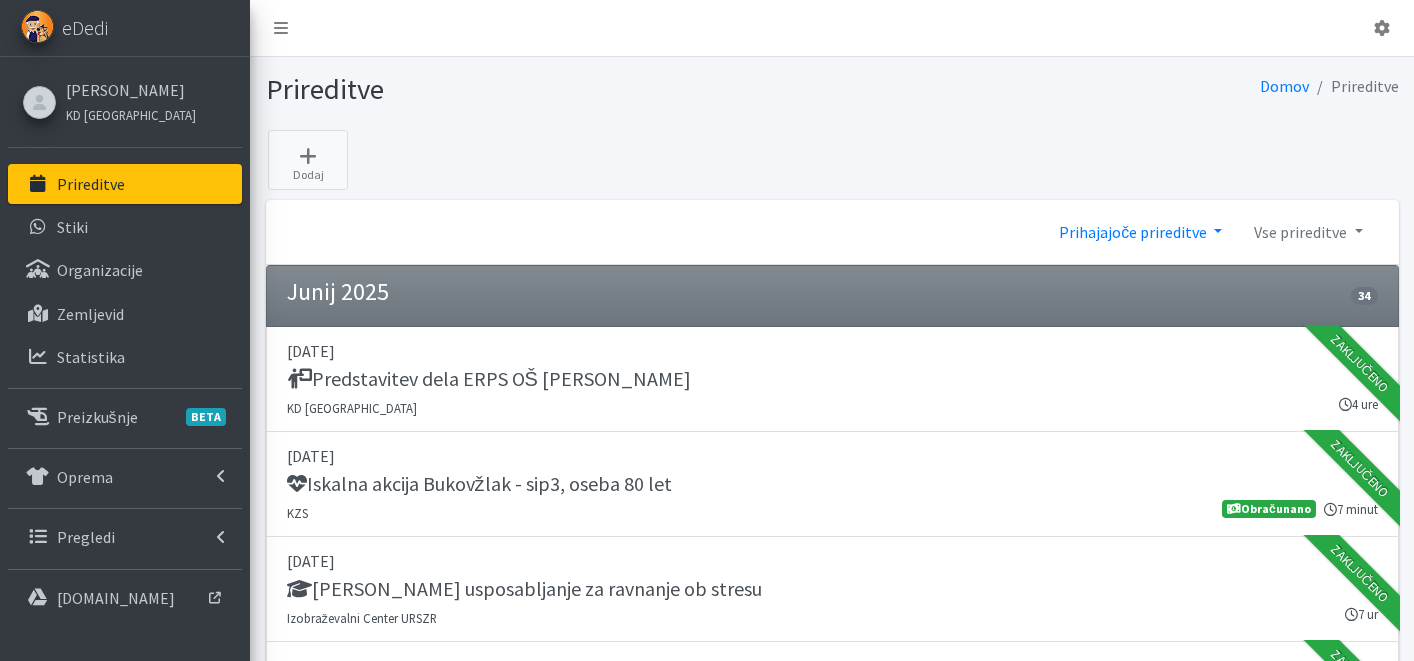 click on "Prihajajoče prireditve" at bounding box center [1140, 232] 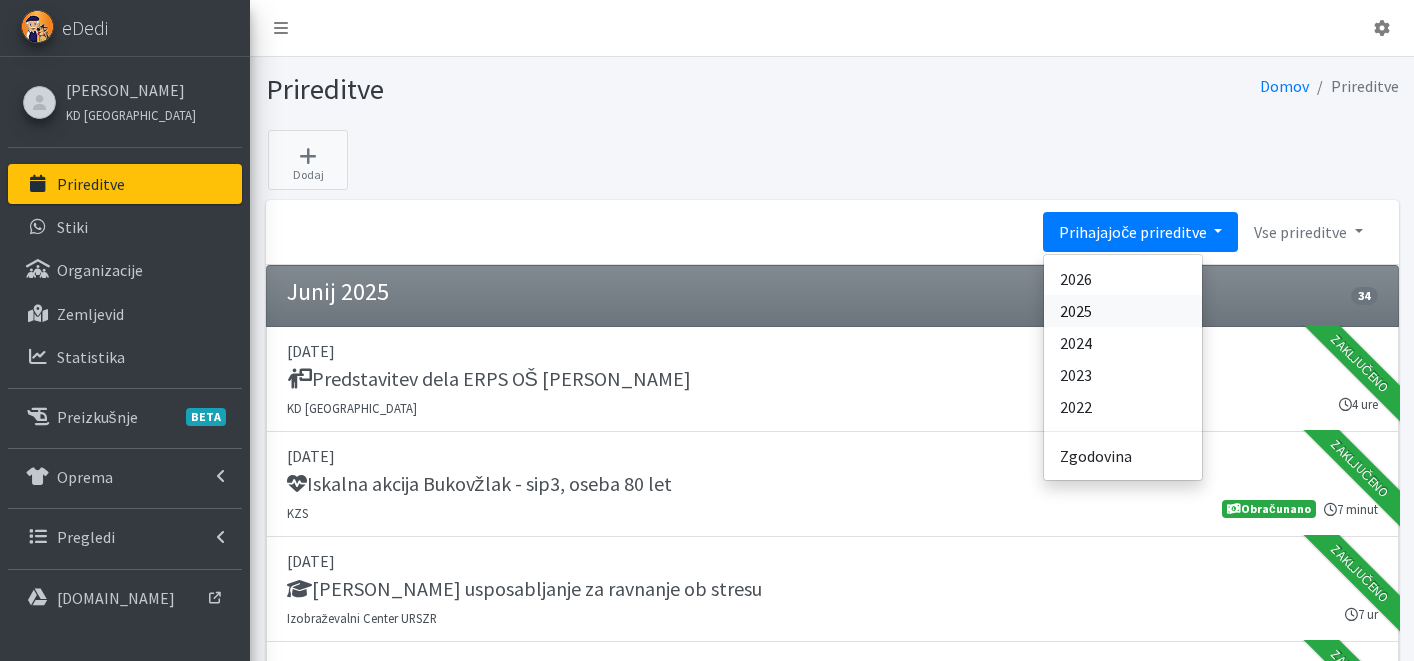 click on "2025" at bounding box center (1123, 311) 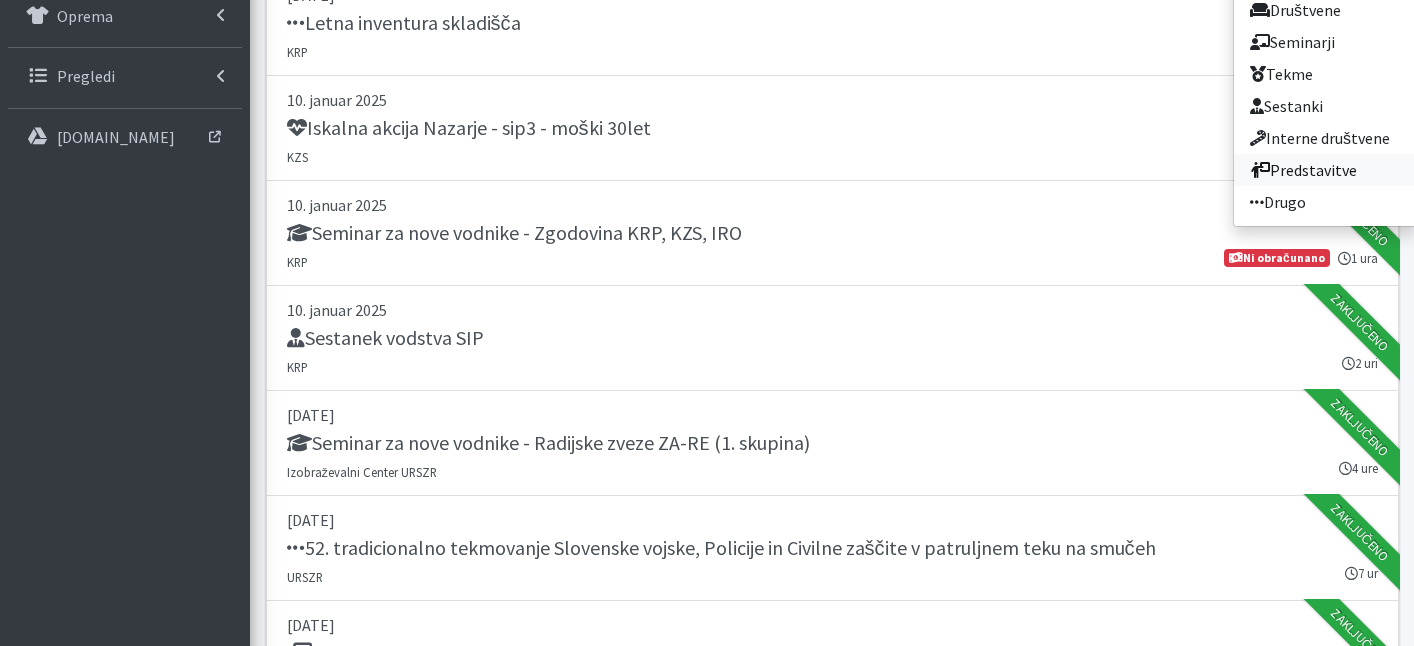 scroll, scrollTop: 0, scrollLeft: 0, axis: both 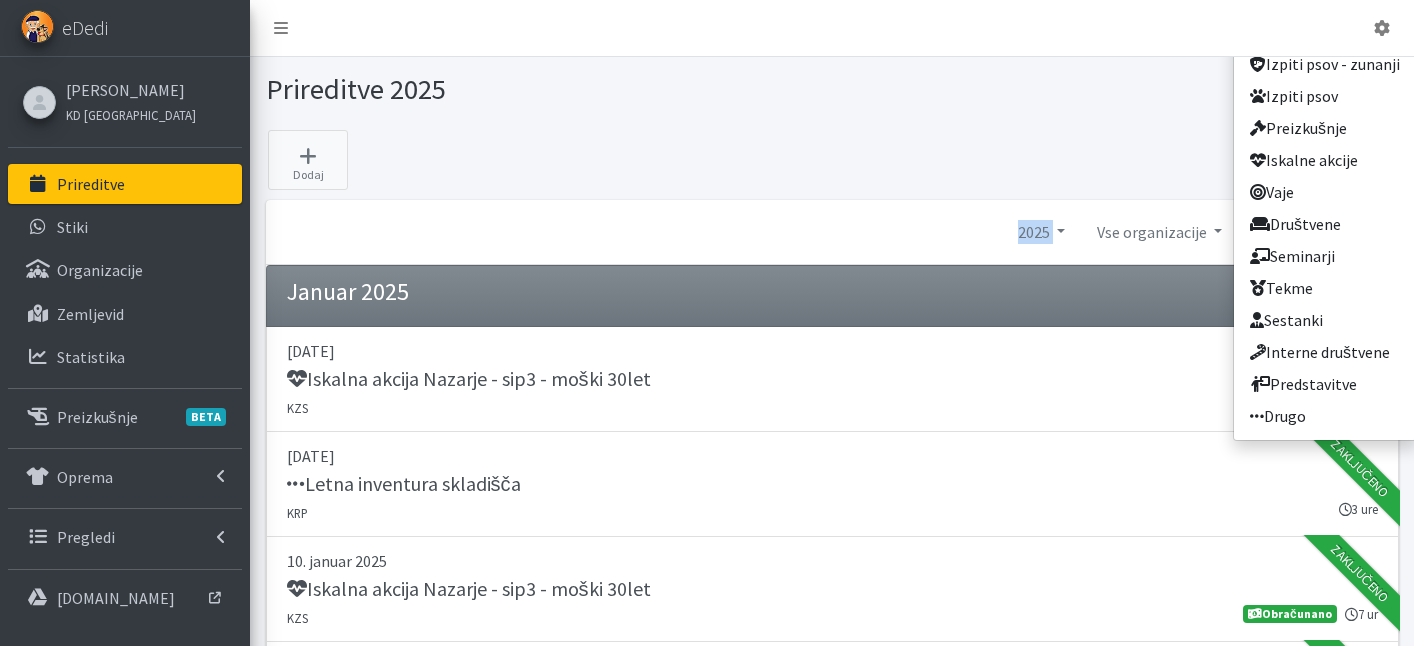 drag, startPoint x: 1183, startPoint y: 88, endPoint x: 1188, endPoint y: 128, distance: 40.311287 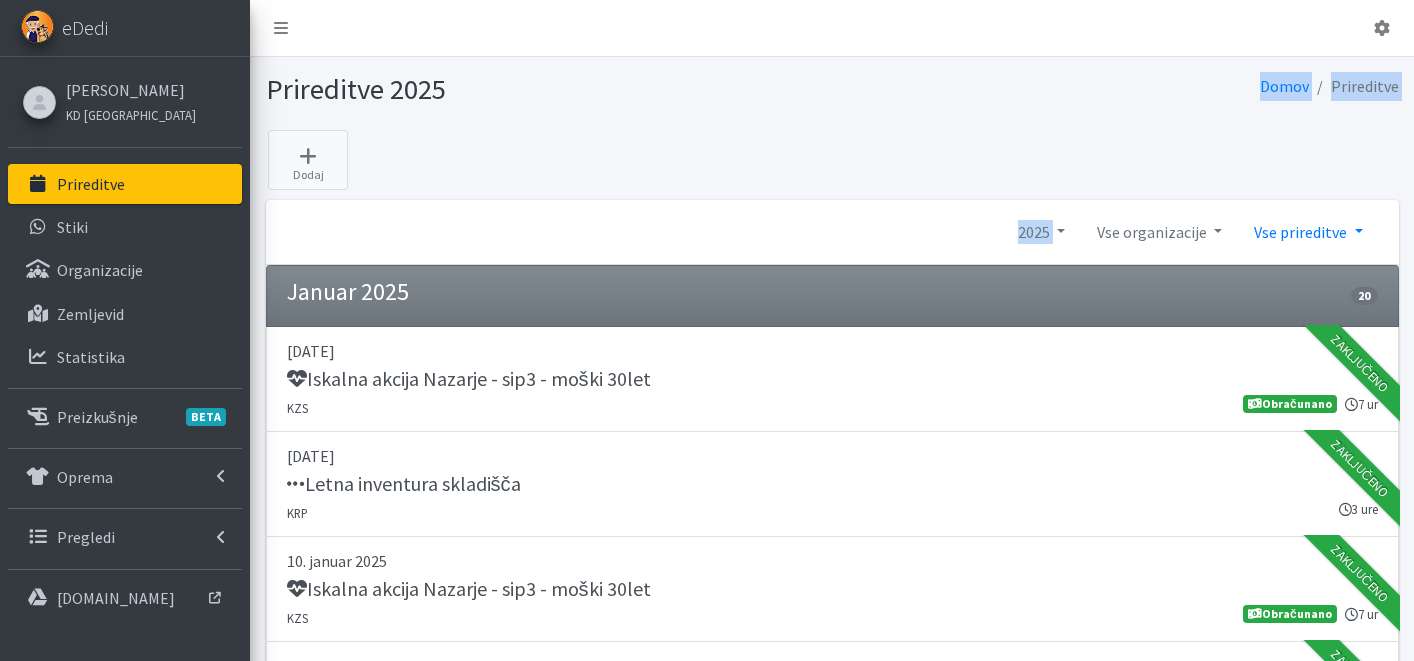 click on "Vse prireditve" at bounding box center (1308, 232) 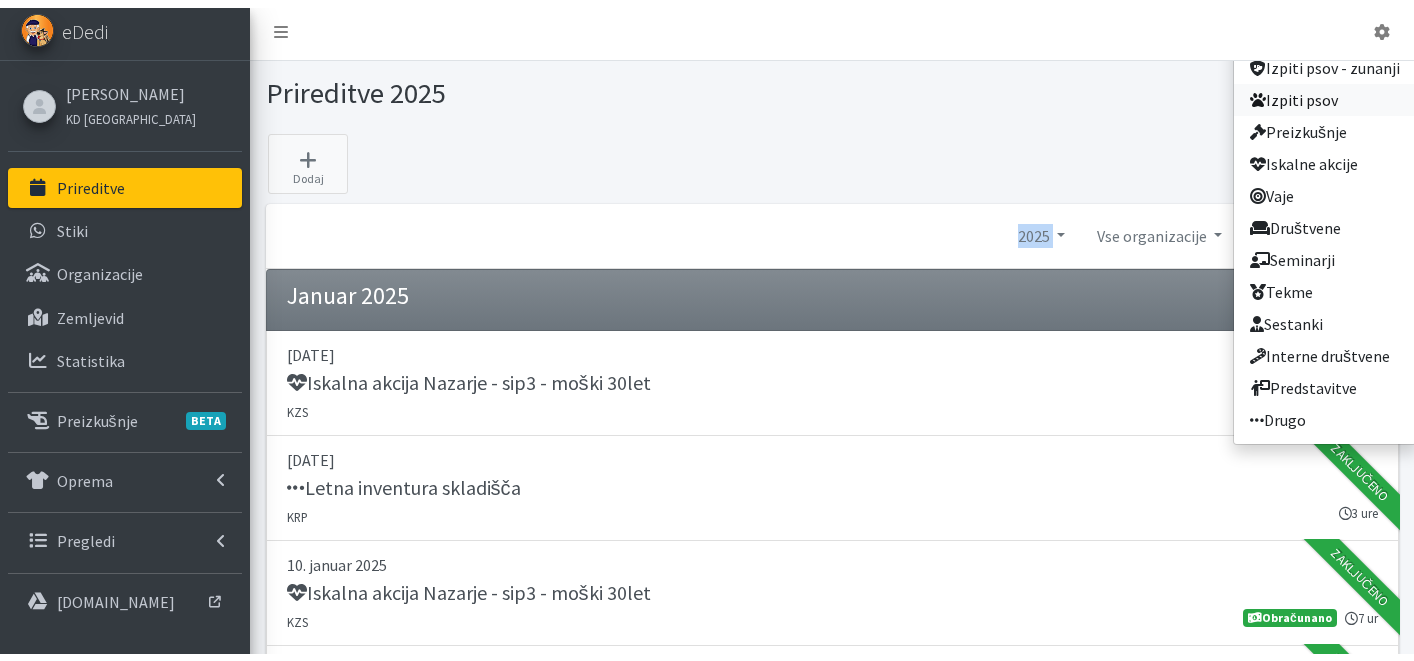 scroll, scrollTop: 0, scrollLeft: 0, axis: both 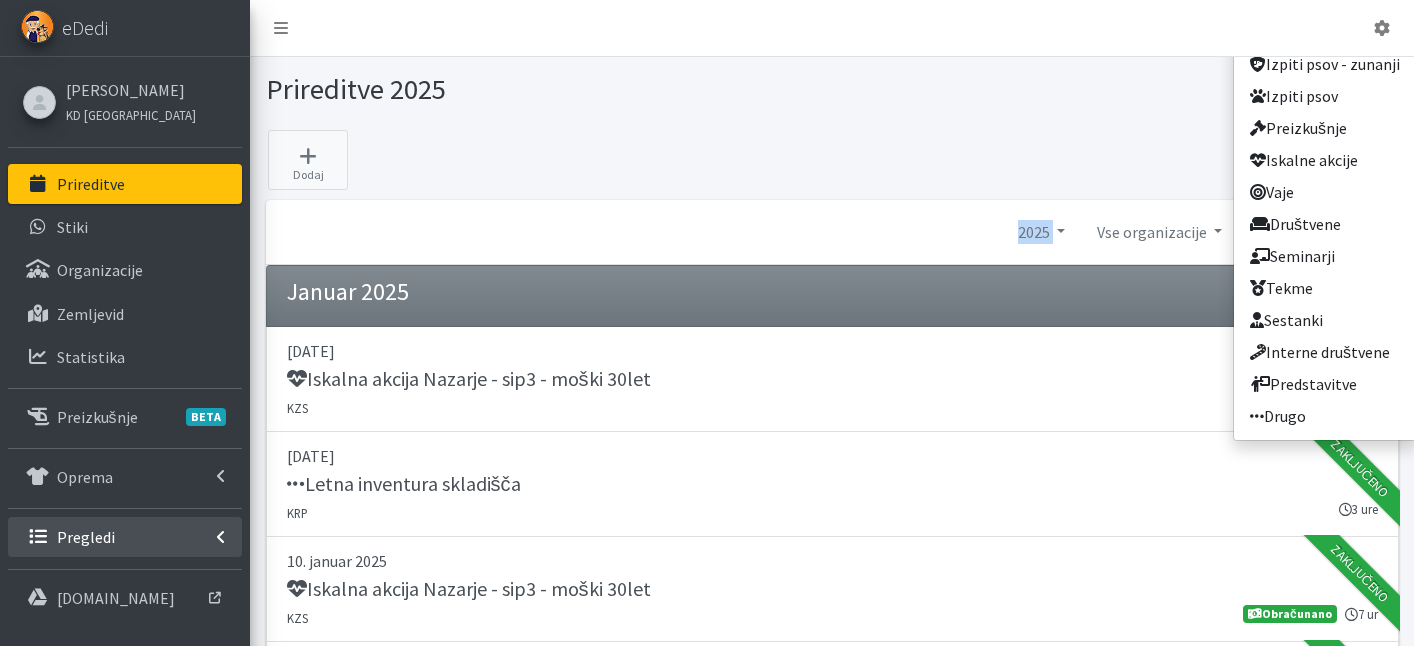 click on "Pregledi" at bounding box center (125, 537) 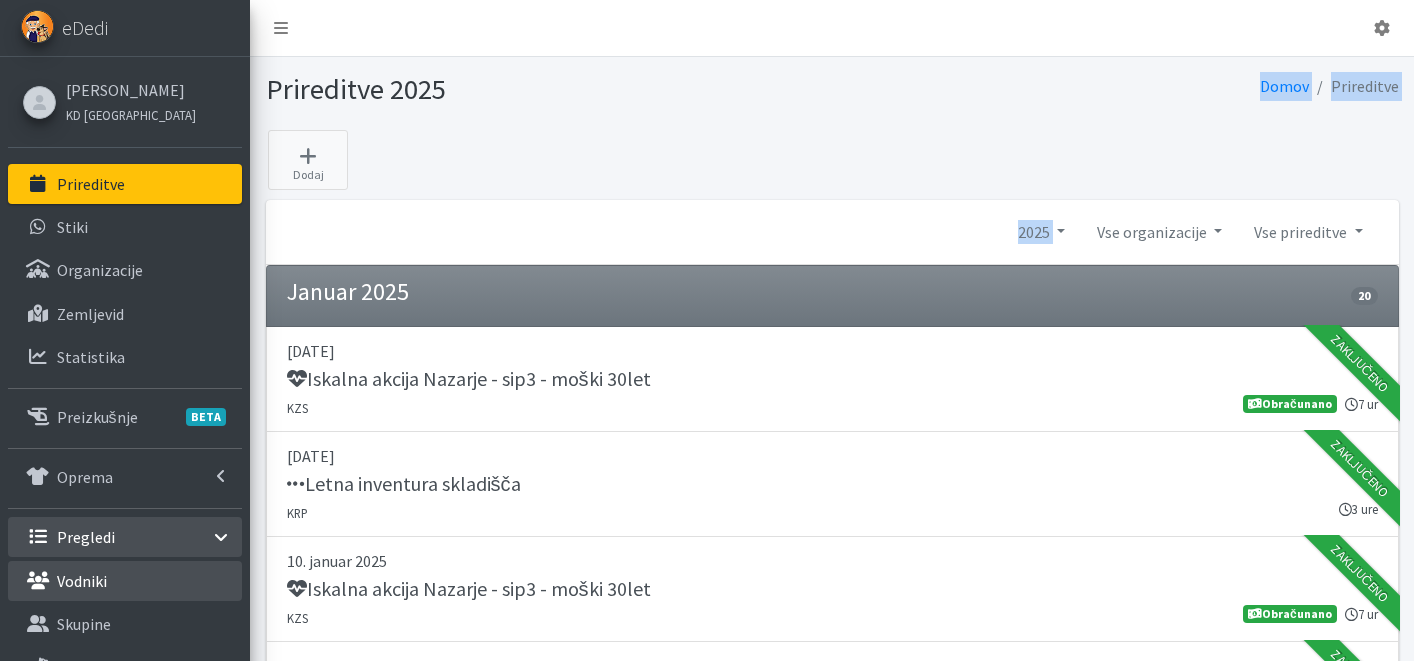 click on "Vodniki" at bounding box center (125, 581) 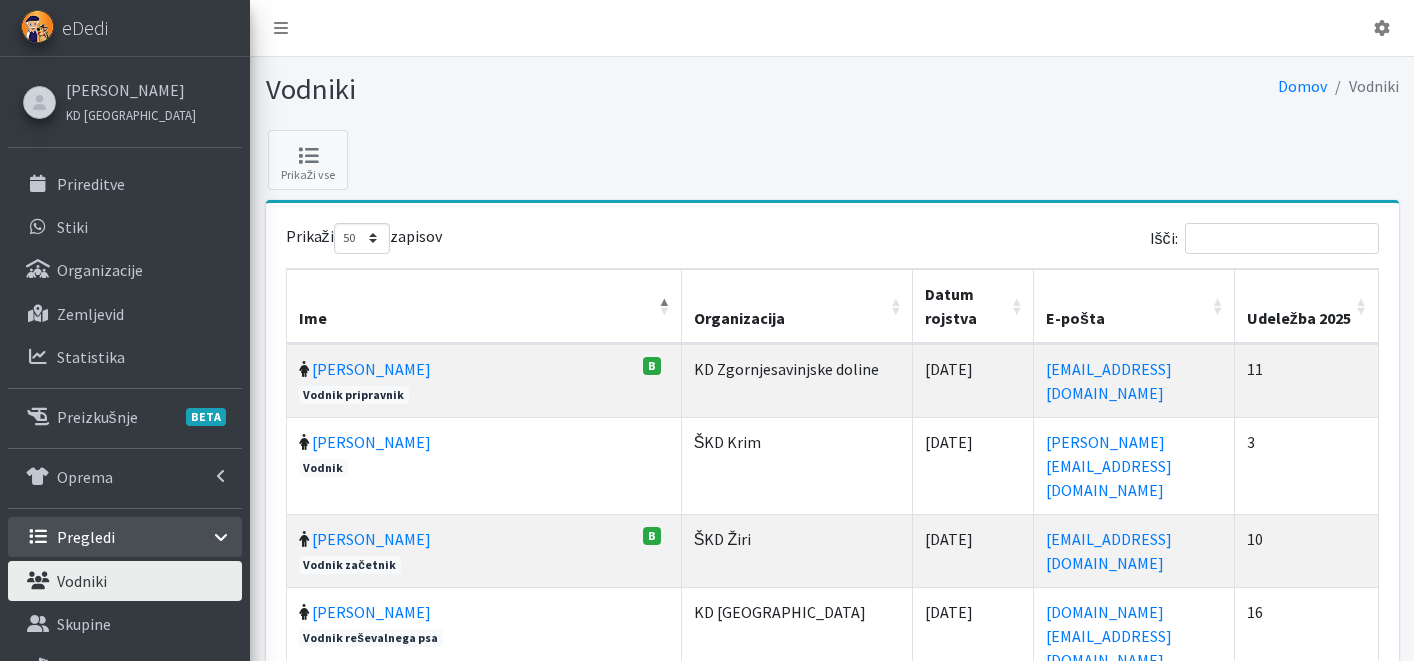 select on "50" 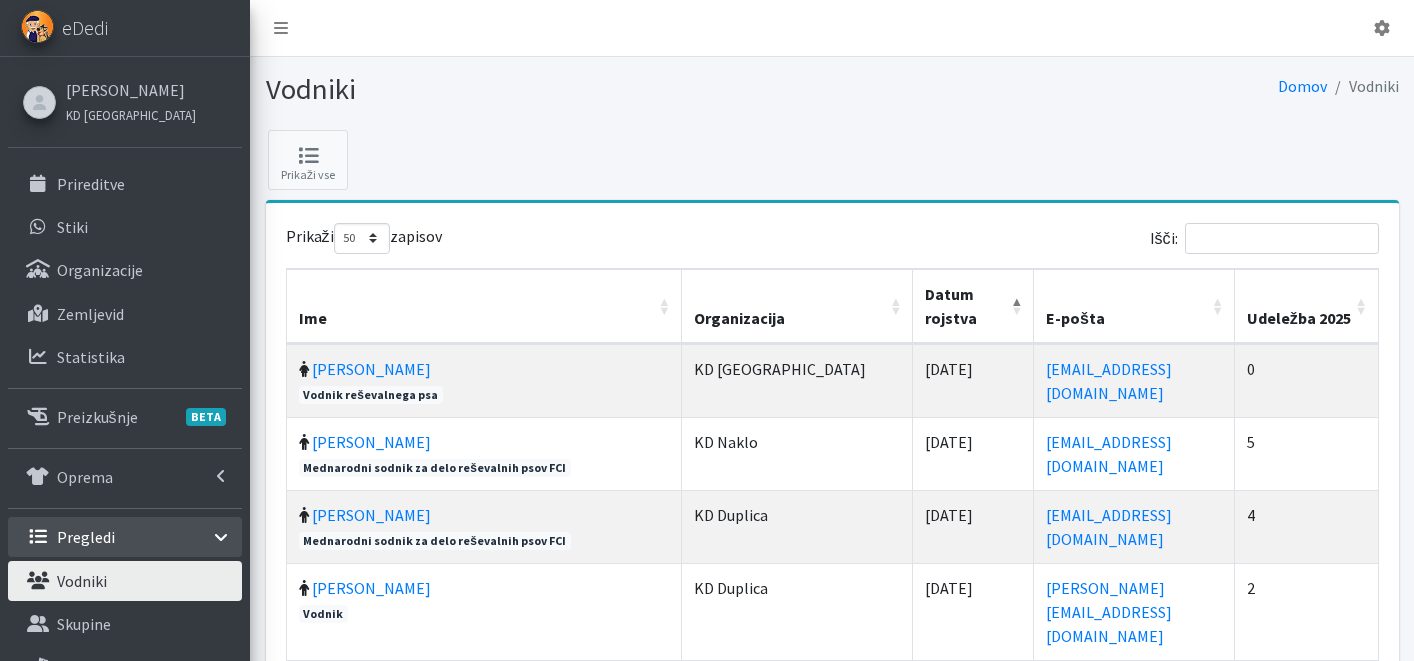 drag, startPoint x: 1175, startPoint y: 300, endPoint x: 1085, endPoint y: 258, distance: 99.31767 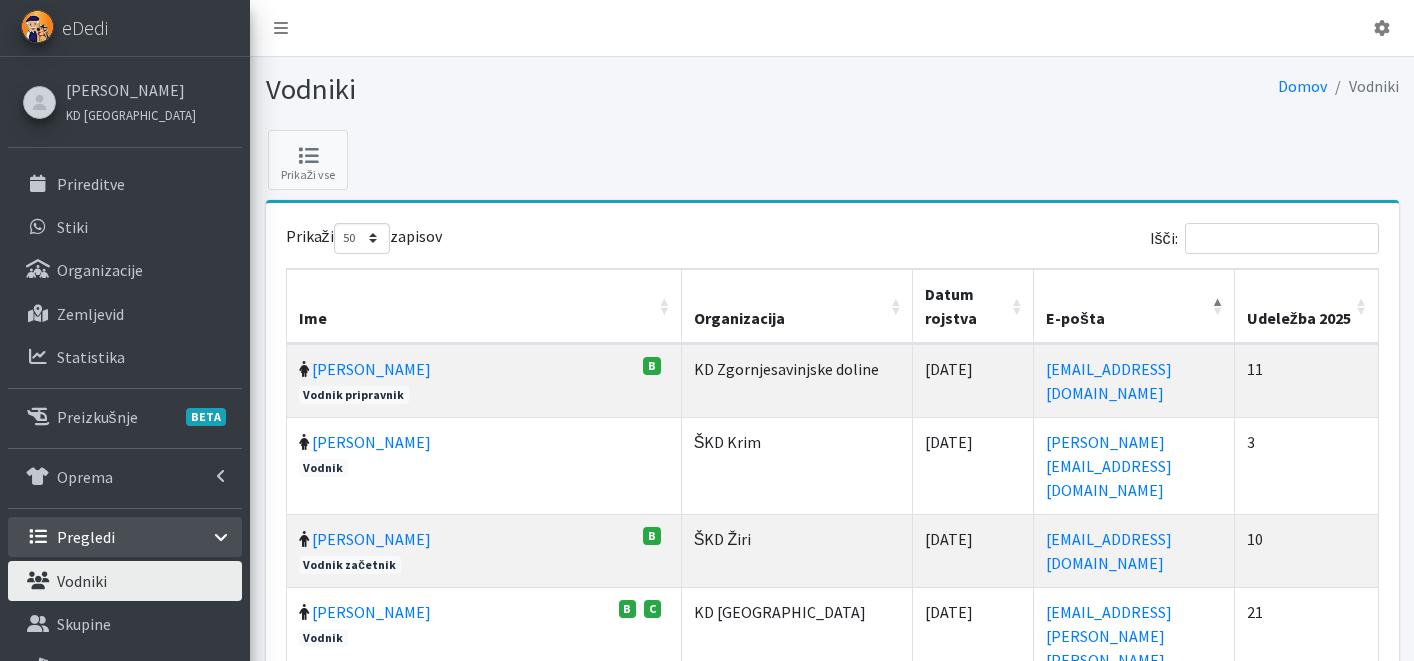 click on "Datum rojstva" at bounding box center (973, 306) 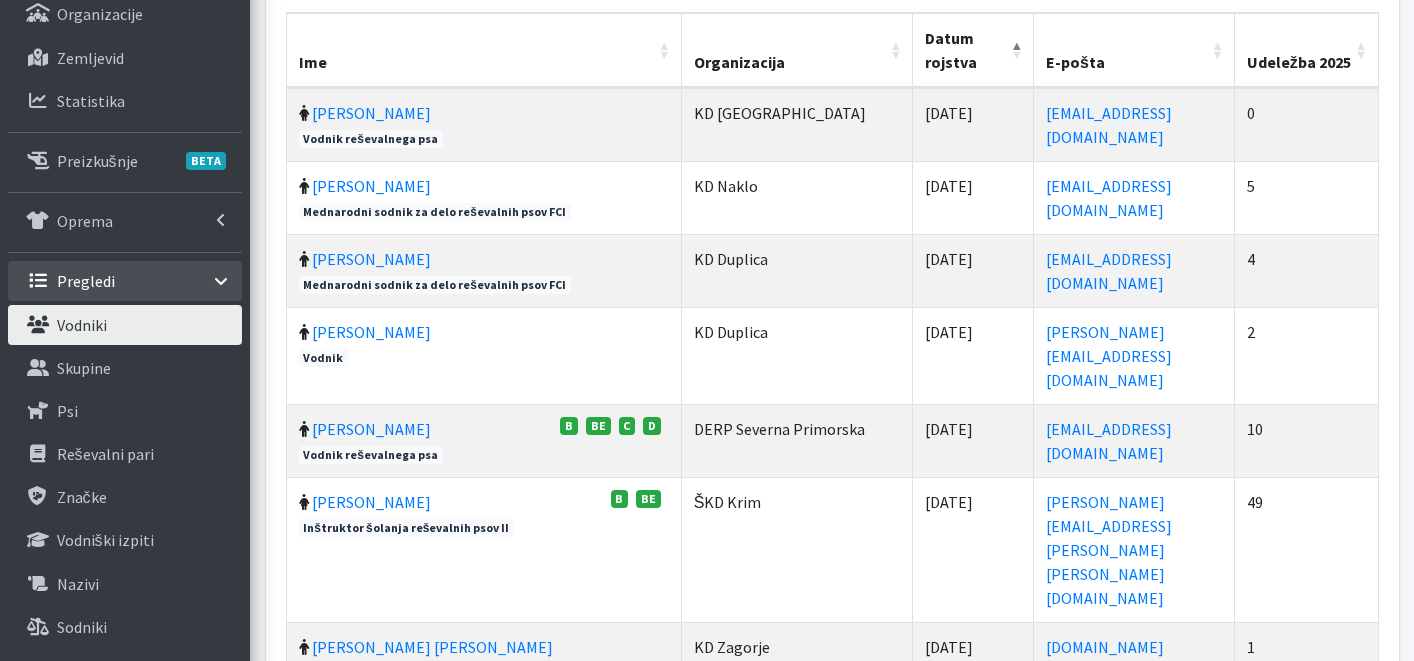 scroll, scrollTop: 0, scrollLeft: 0, axis: both 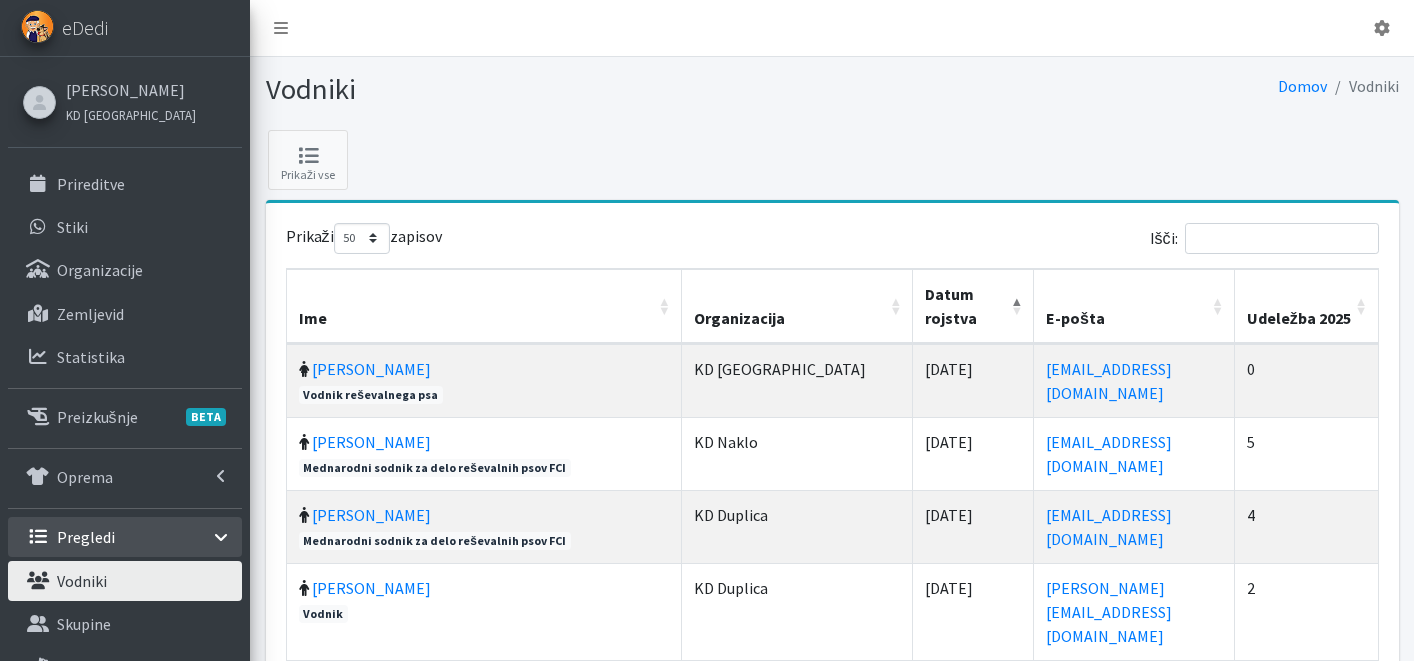click on "Datum rojstva" at bounding box center [973, 306] 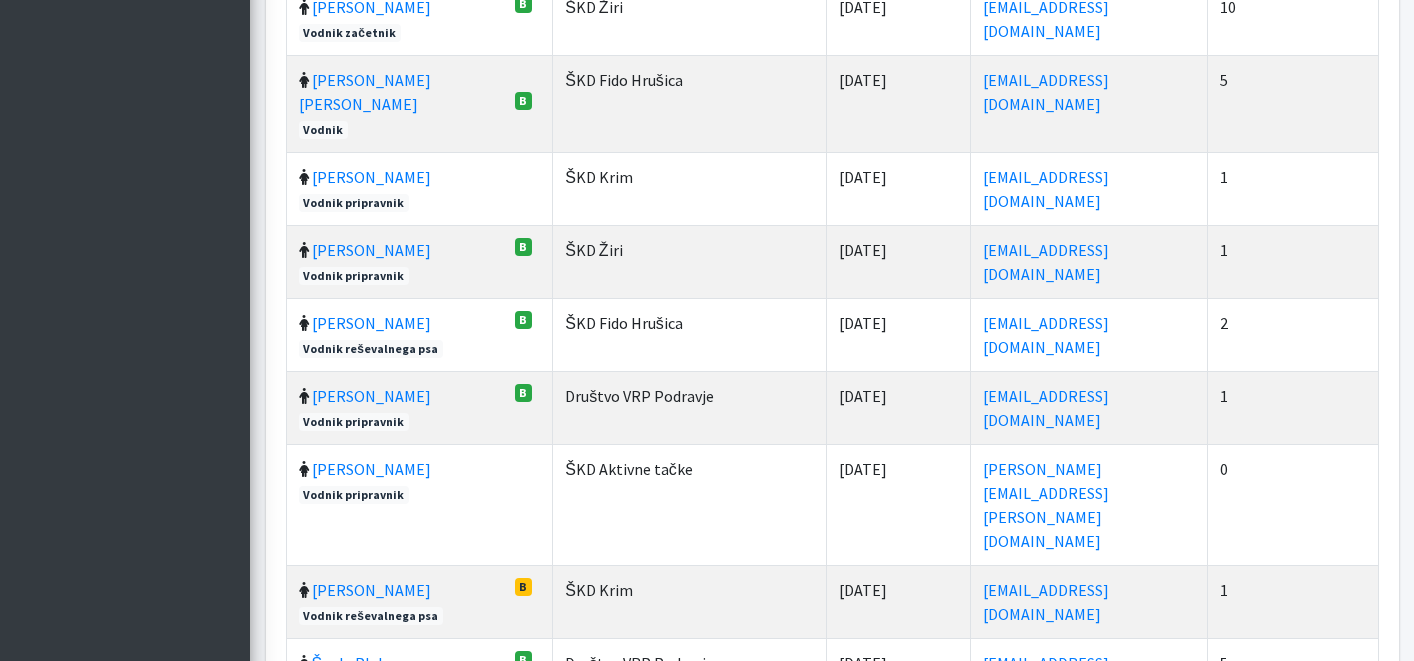 scroll, scrollTop: 3450, scrollLeft: 0, axis: vertical 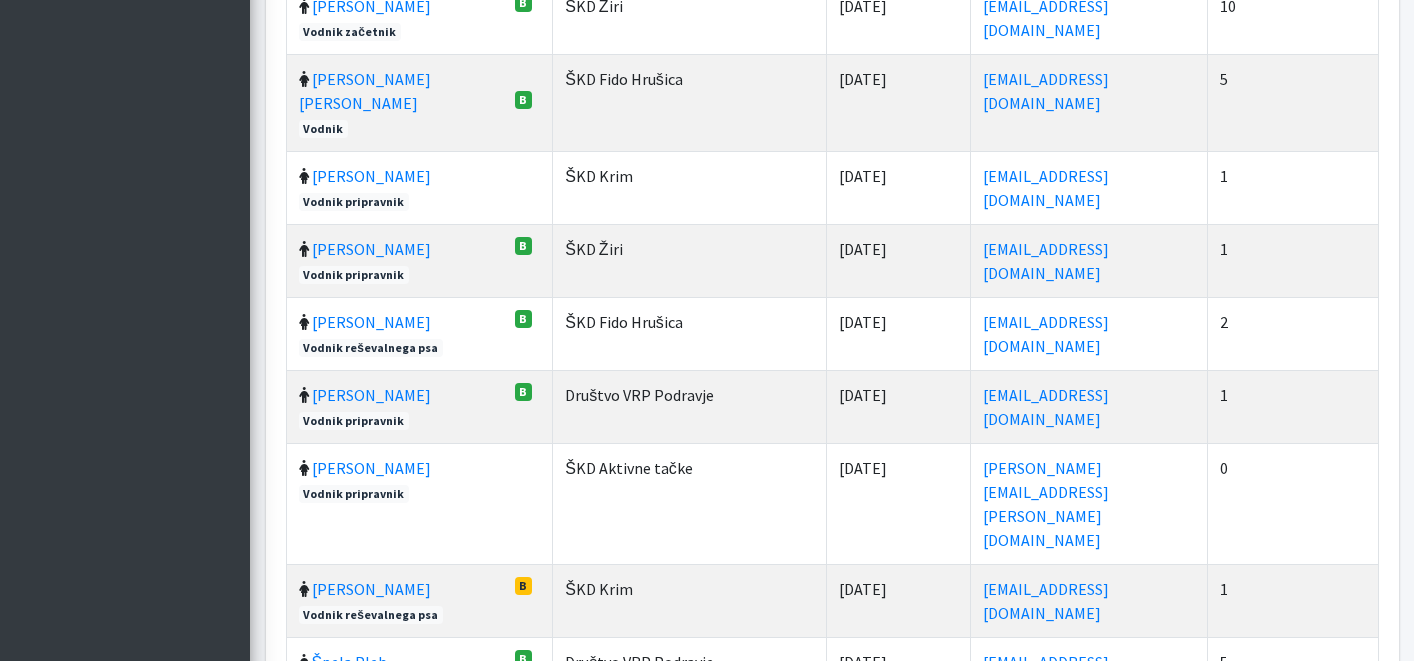 click on "2" at bounding box center (1137, 908) 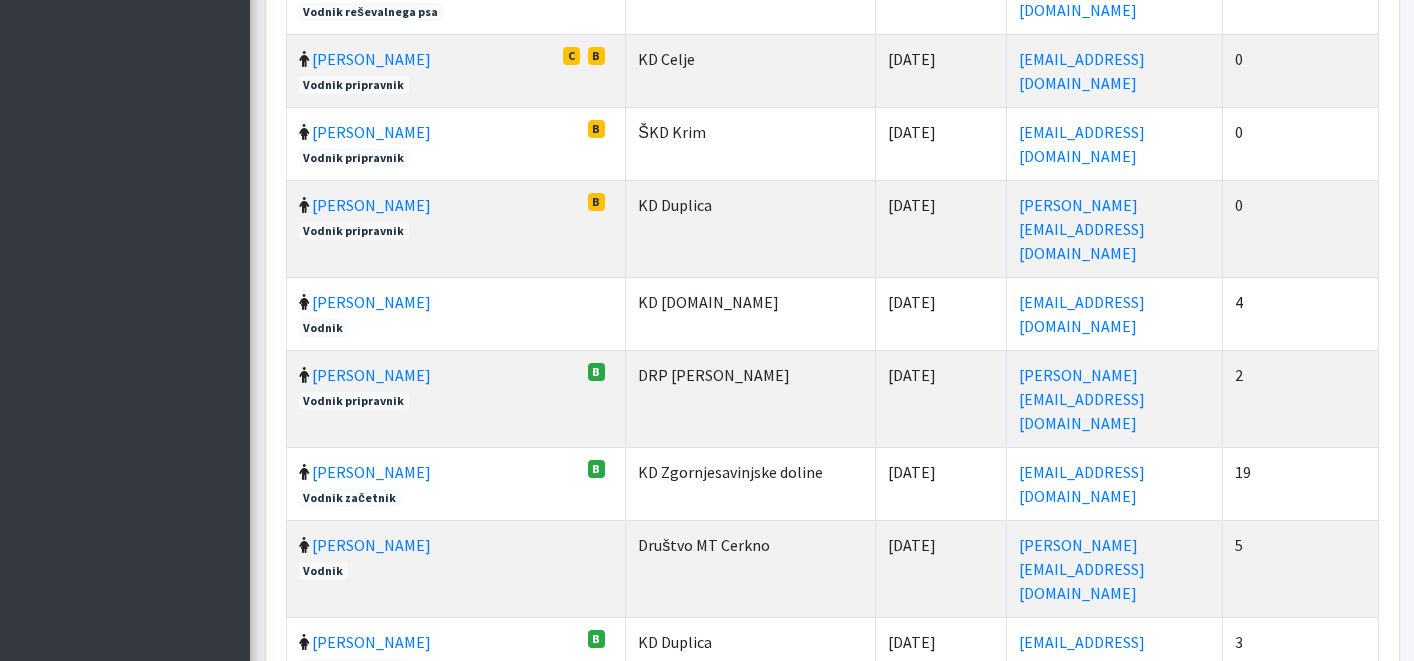 scroll, scrollTop: 3450, scrollLeft: 0, axis: vertical 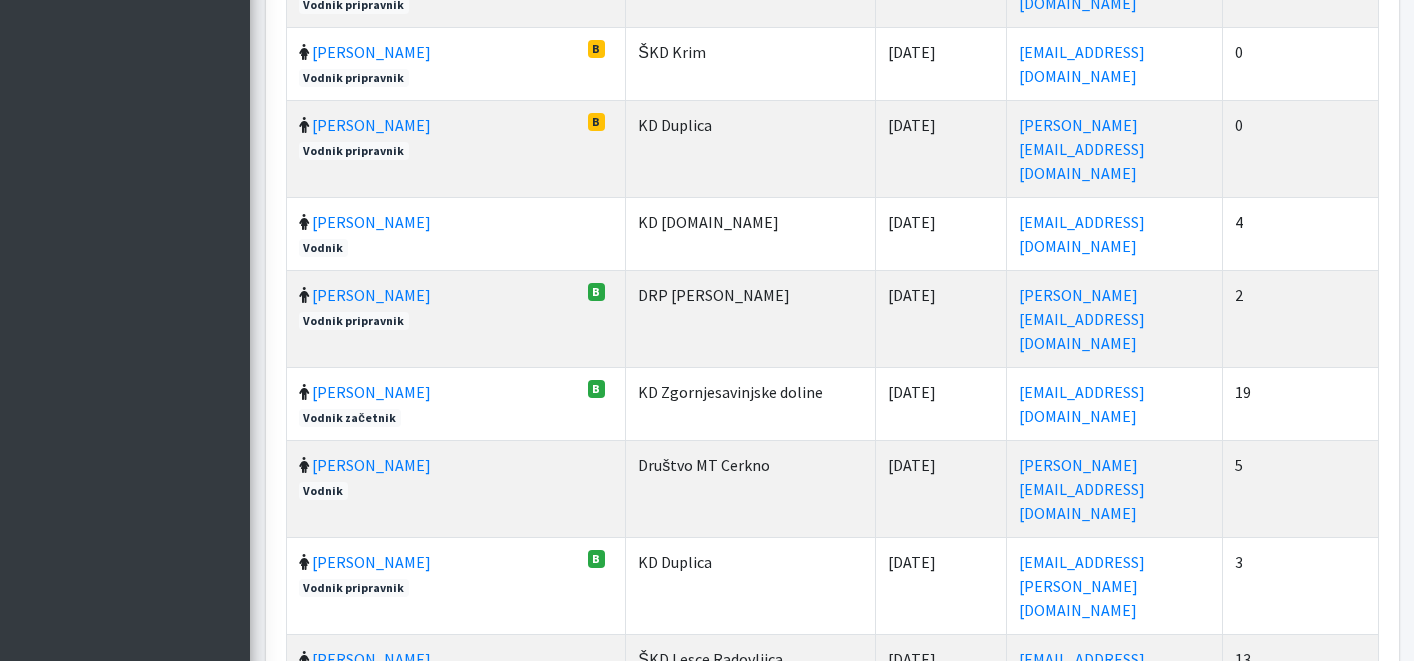 click on "3" at bounding box center [1170, 1196] 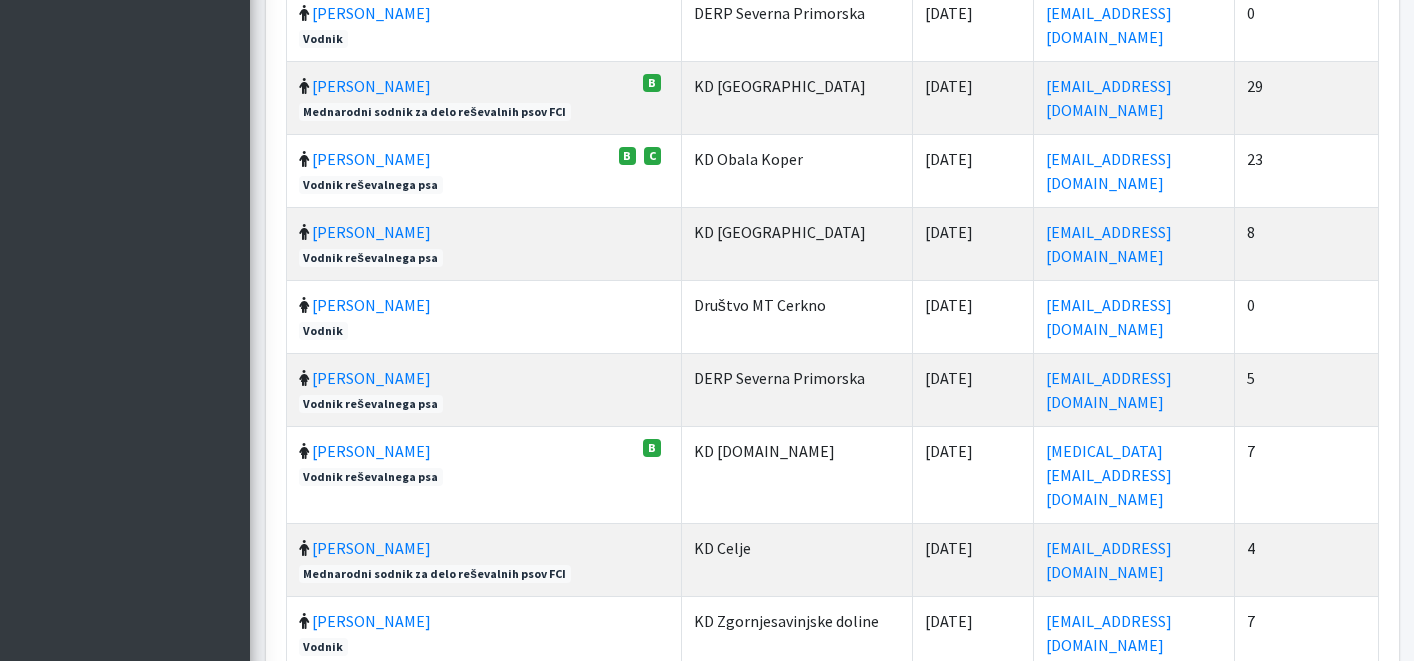 scroll, scrollTop: 3474, scrollLeft: 0, axis: vertical 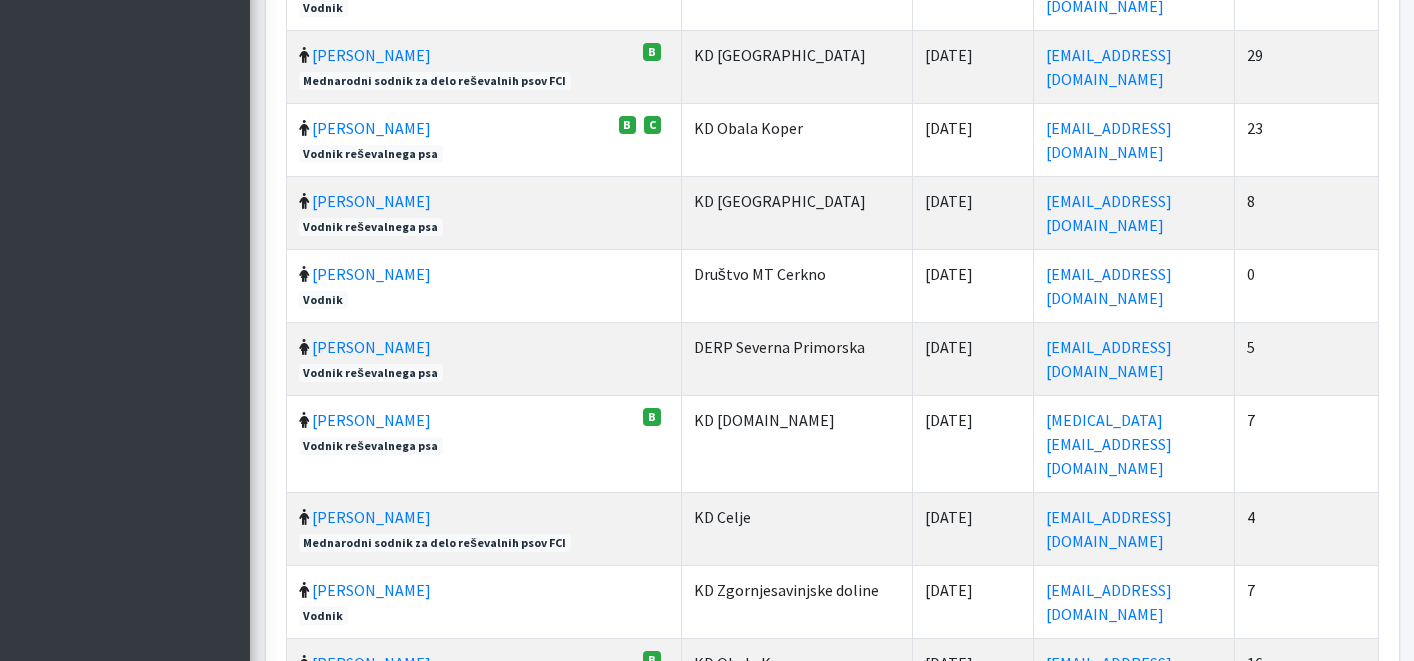 click on "2" at bounding box center (1137, 812) 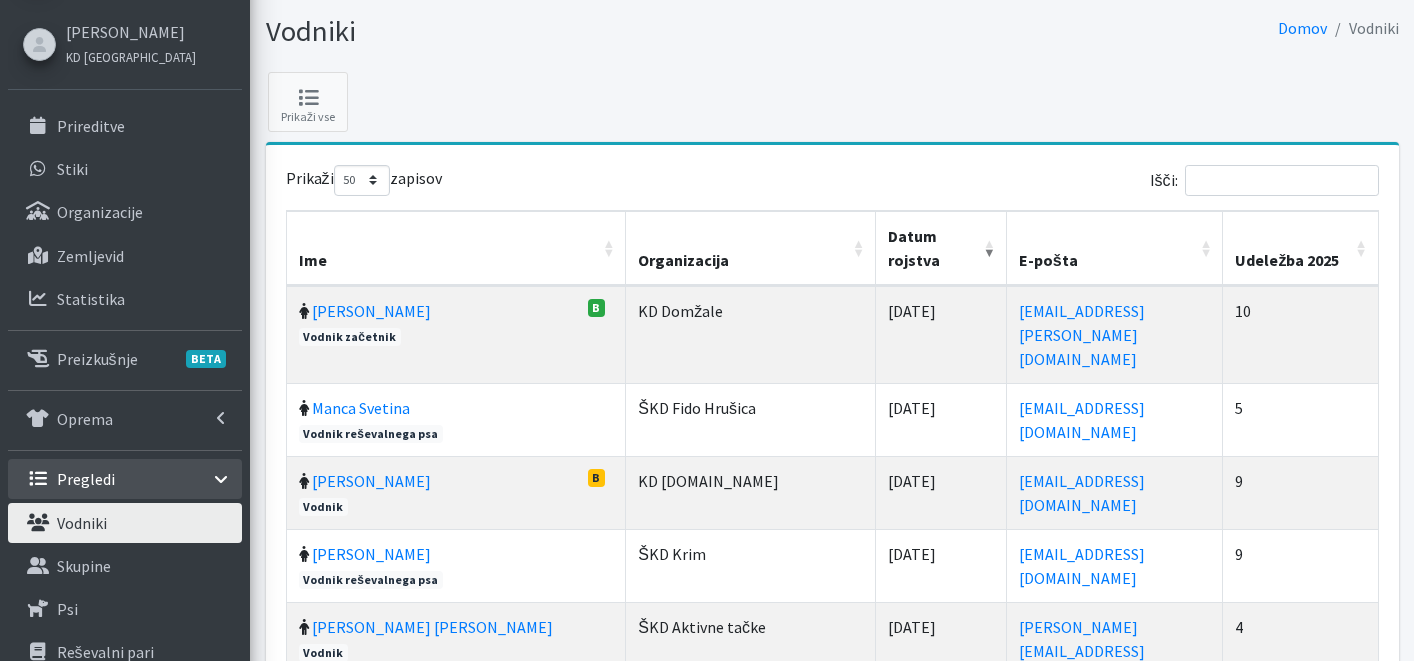 scroll, scrollTop: 0, scrollLeft: 0, axis: both 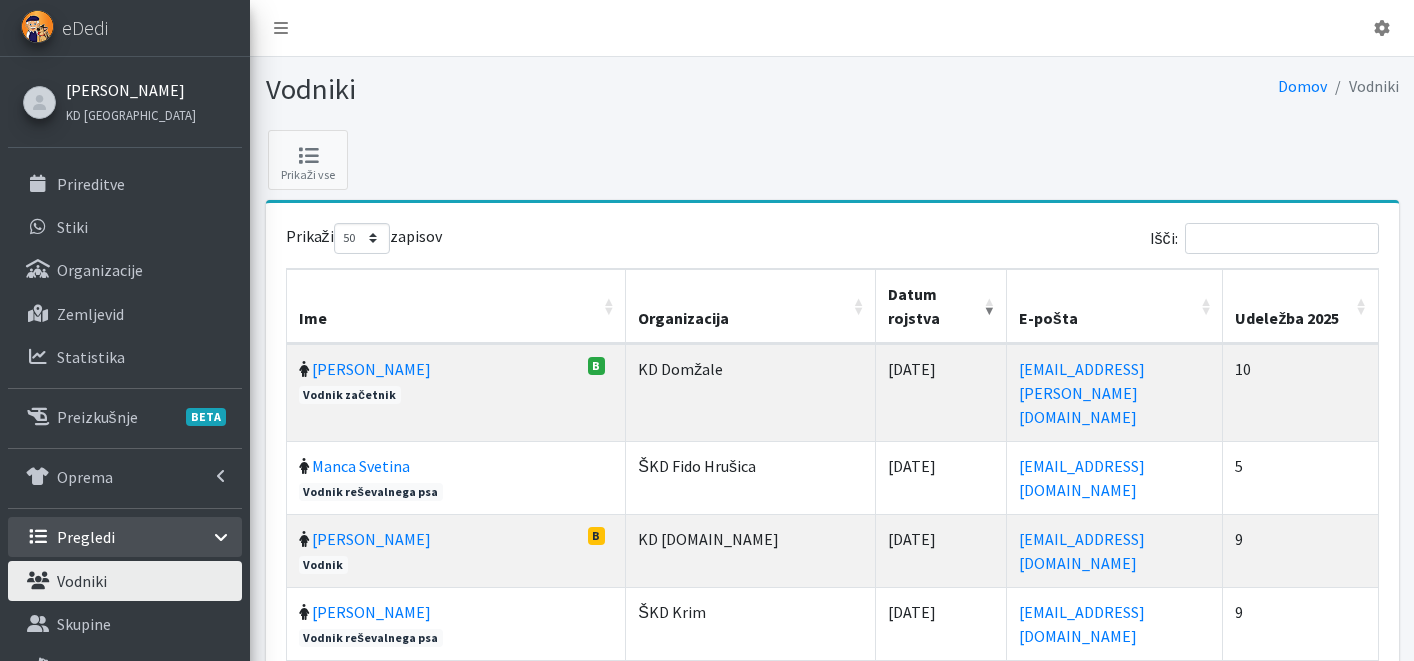 click on "[PERSON_NAME]" at bounding box center (131, 90) 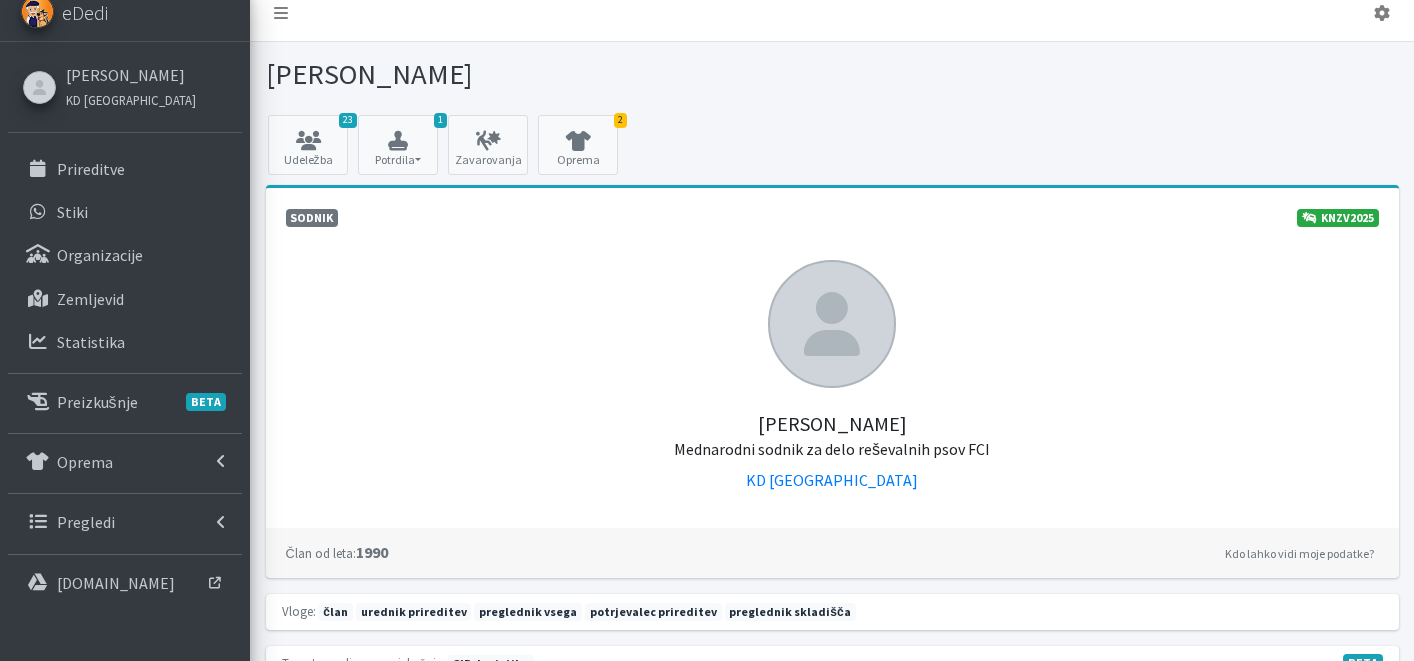 scroll, scrollTop: 0, scrollLeft: 0, axis: both 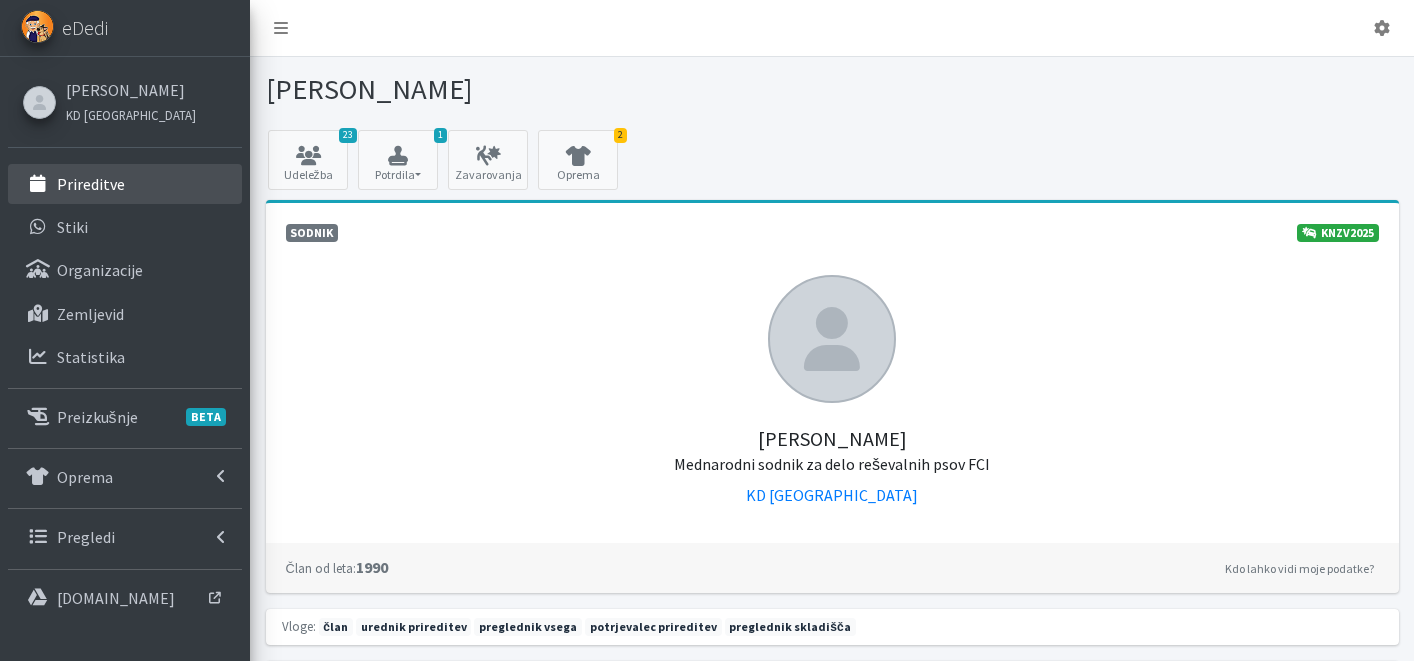 click on "Prireditve" at bounding box center (91, 184) 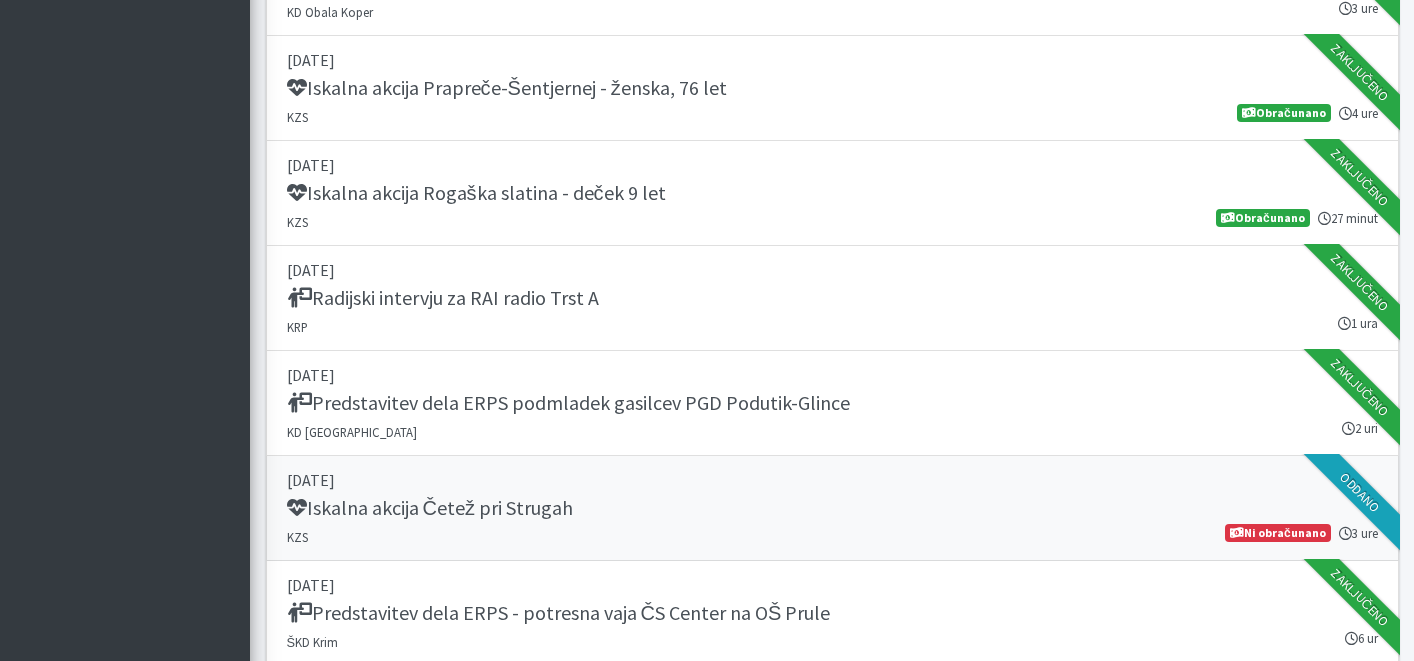 scroll, scrollTop: 926, scrollLeft: 0, axis: vertical 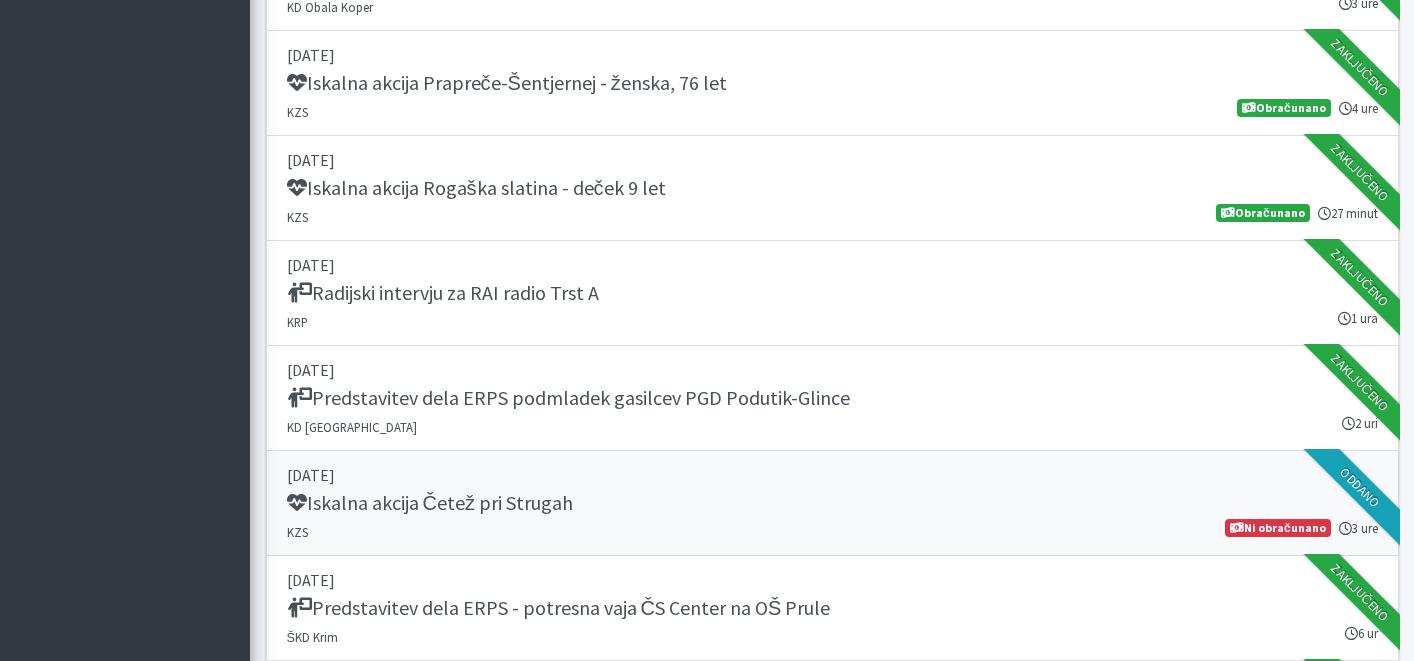 click on "Iskalna akcija Četež pri Strugah" at bounding box center (832, 505) 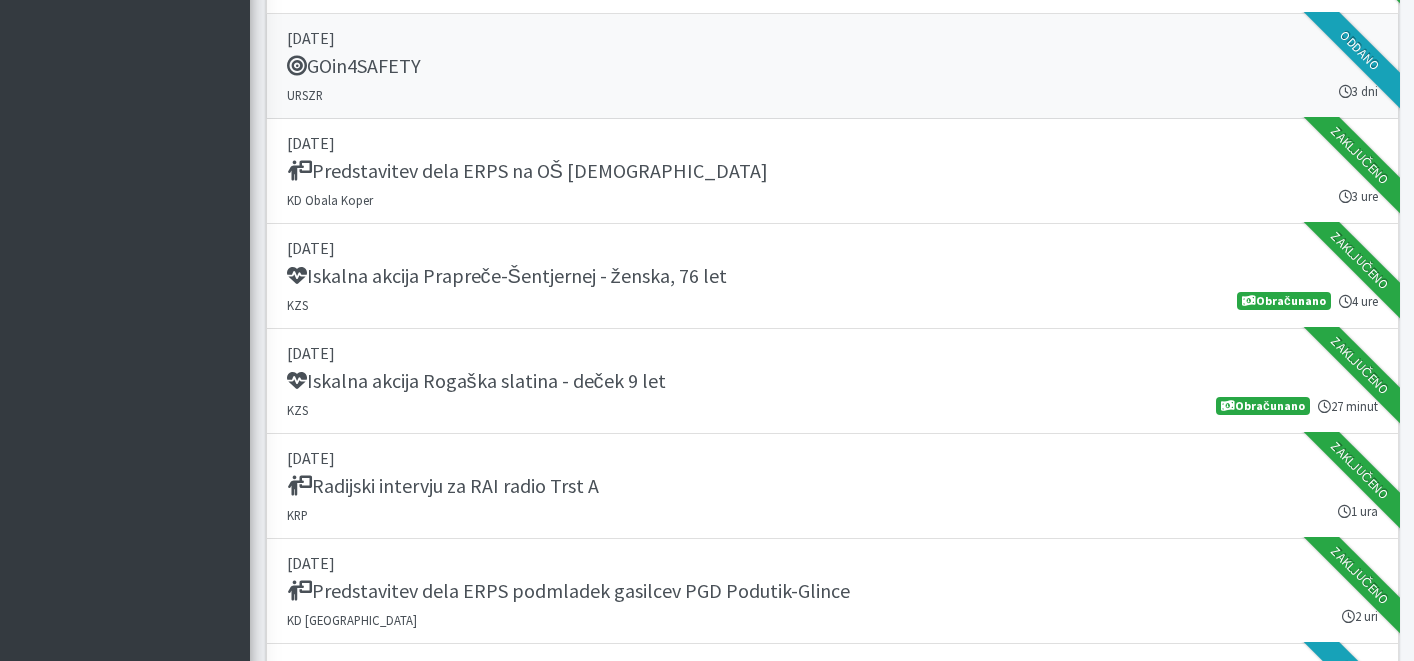 scroll, scrollTop: 701, scrollLeft: 0, axis: vertical 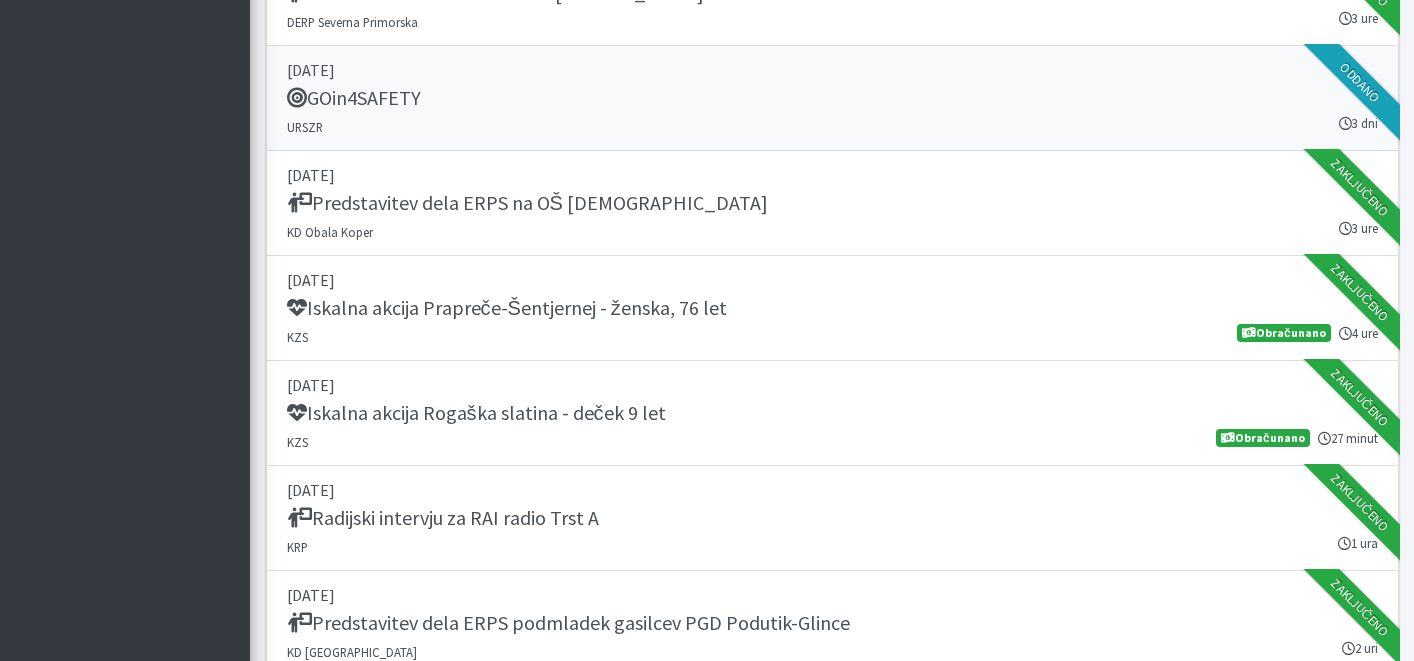 click on "05. junij 2025
GOin4SAFETY
URSZR
3 dni
Oddano" at bounding box center (832, 98) 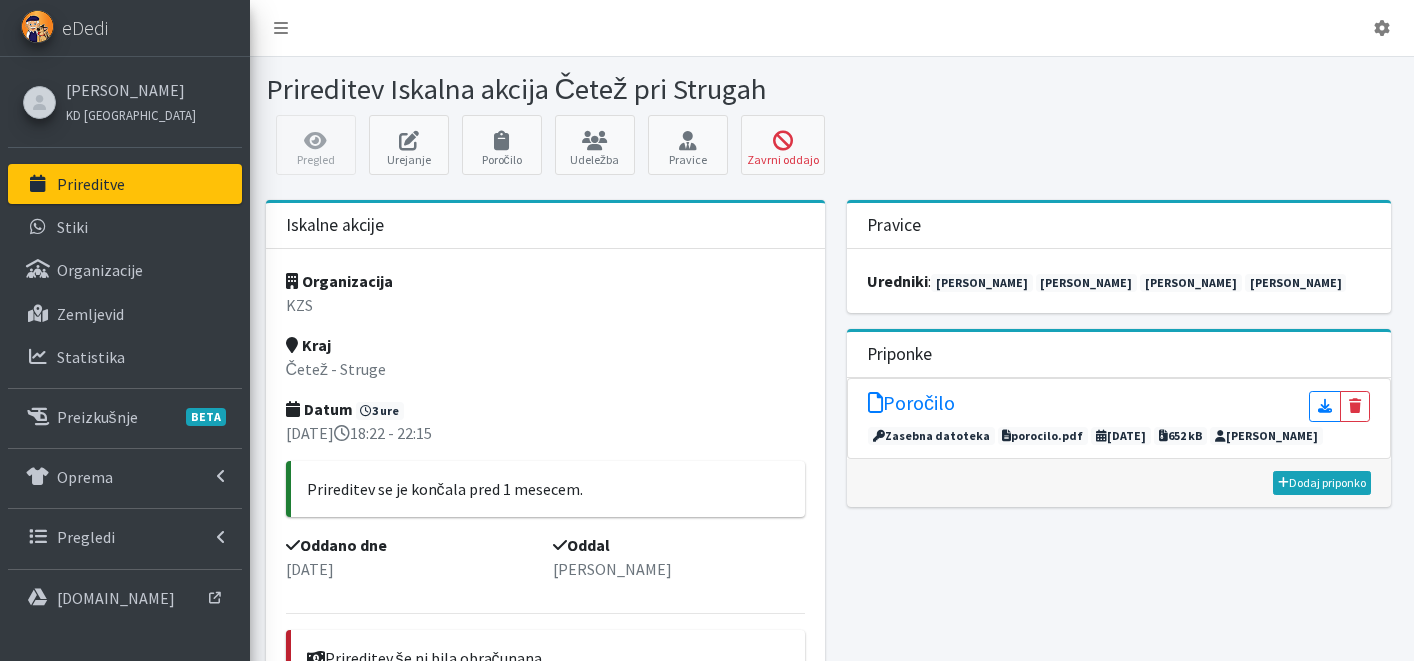 scroll, scrollTop: 0, scrollLeft: 0, axis: both 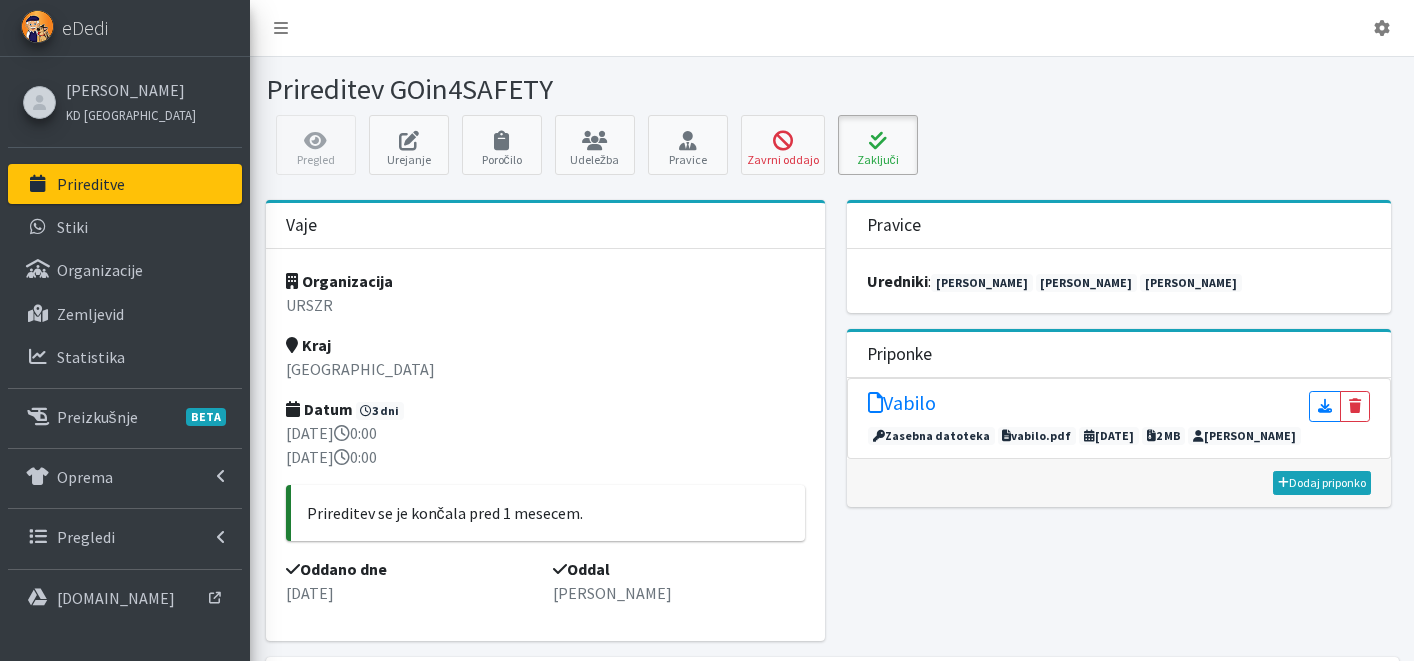 click at bounding box center (878, 141) 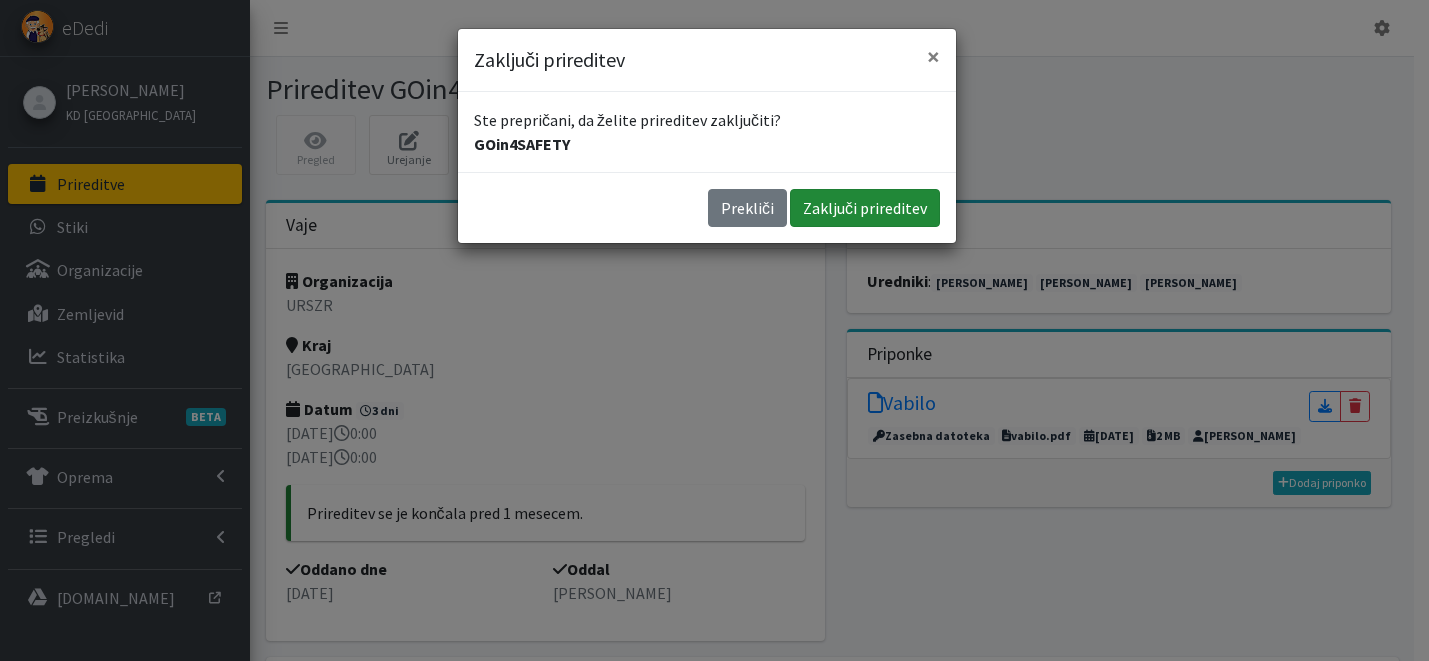 click on "Zaključi prireditev" at bounding box center (865, 208) 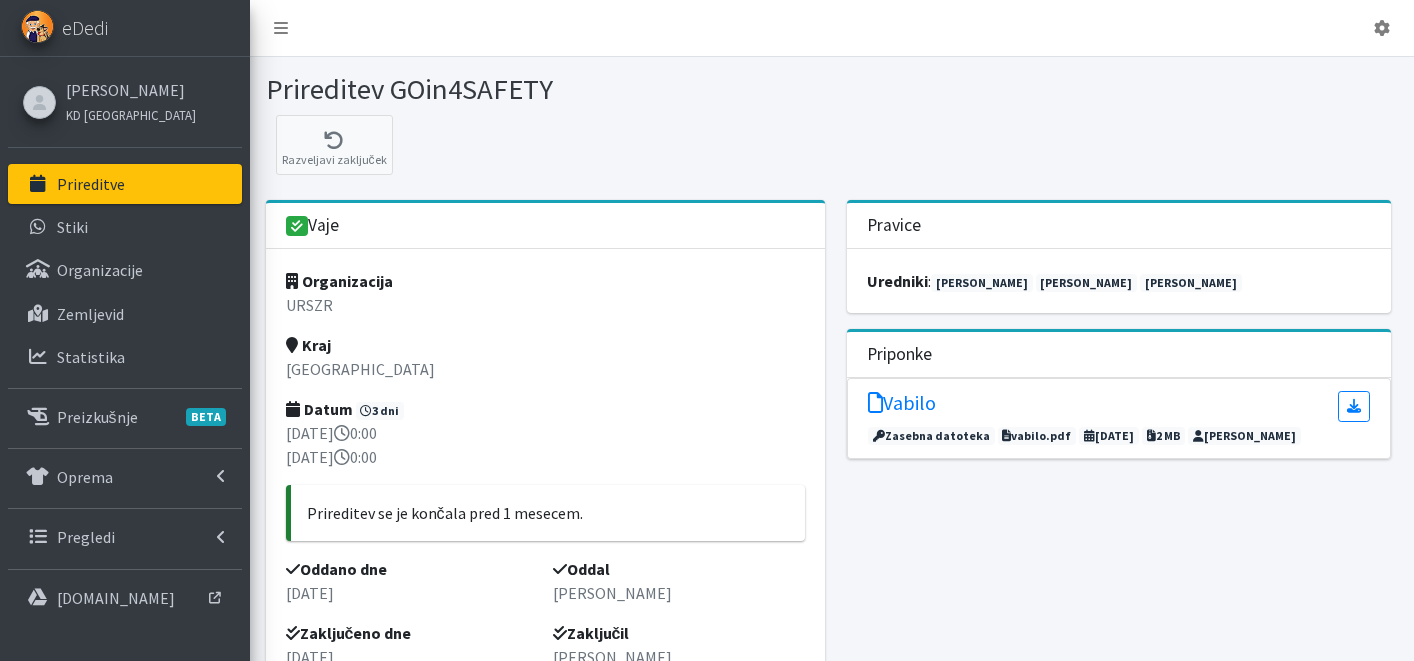 scroll, scrollTop: 0, scrollLeft: 0, axis: both 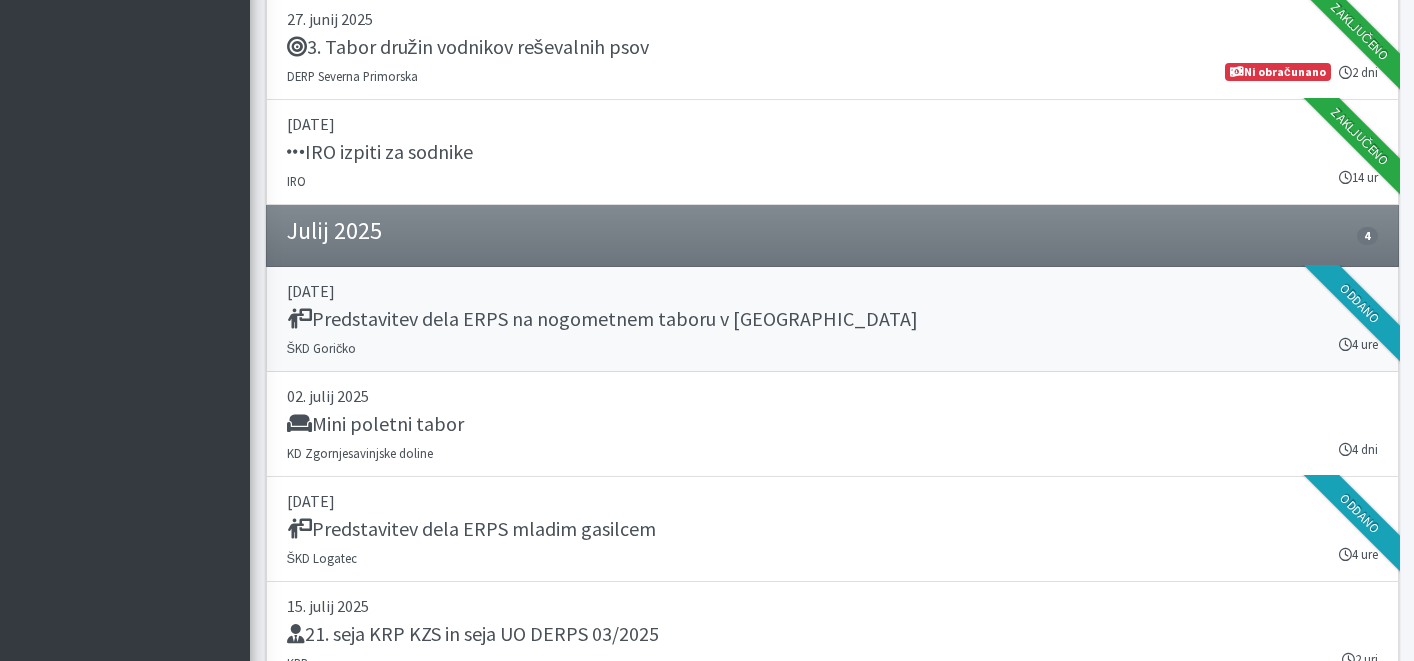 click on "Predstavitev dela ERPS na nogometnem taboru v Gančanih" at bounding box center [832, 321] 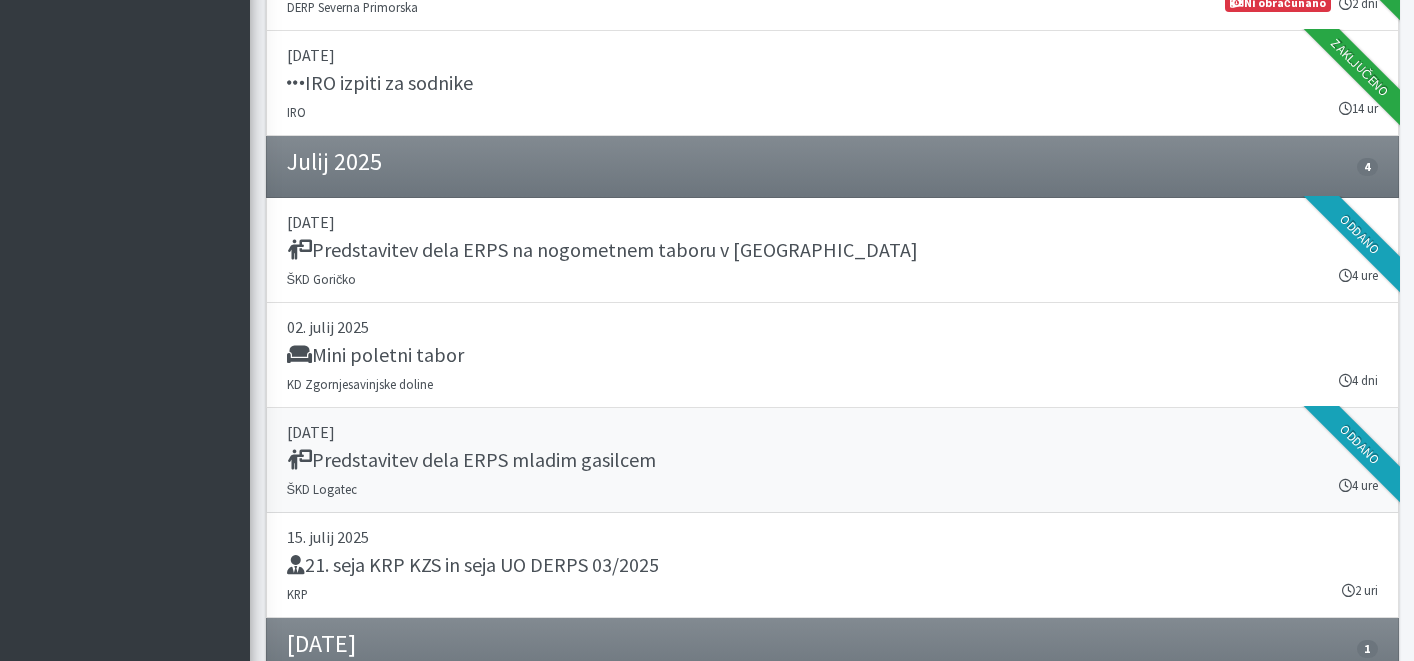 scroll, scrollTop: 3781, scrollLeft: 0, axis: vertical 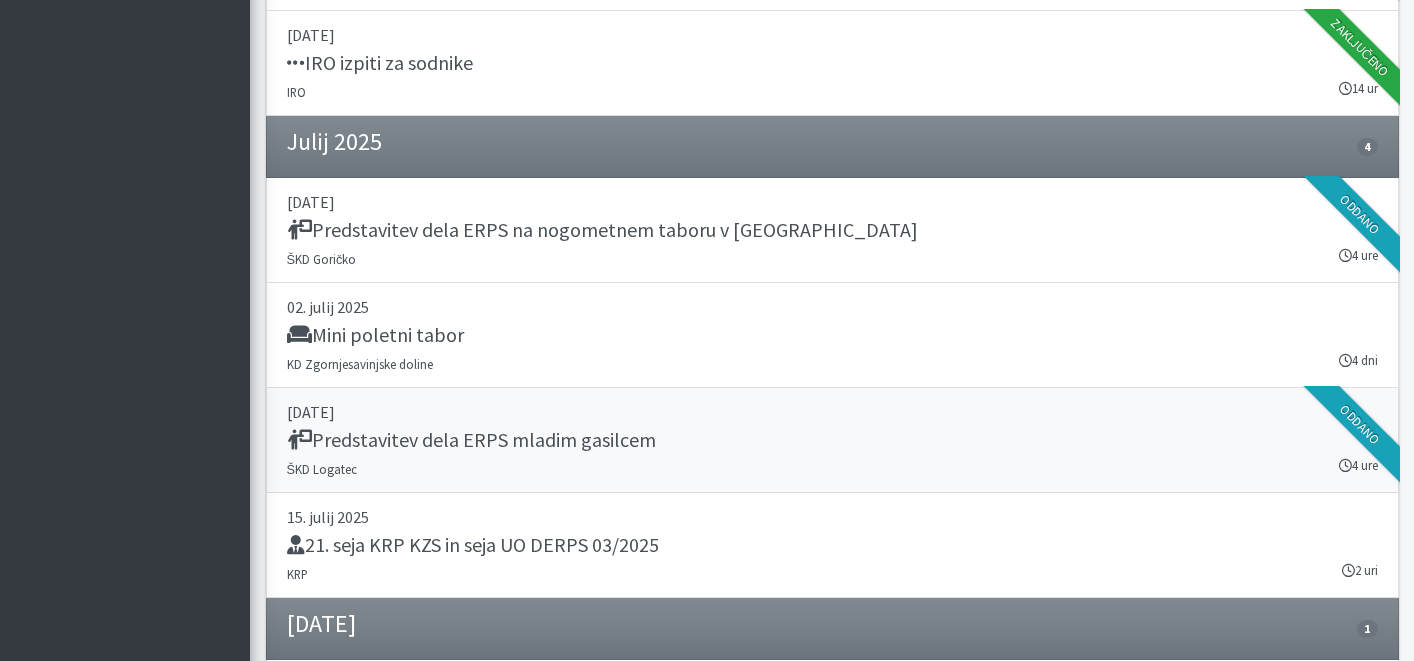 click on "Predstavitev dela ERPS mladim gasilcem" at bounding box center [471, 440] 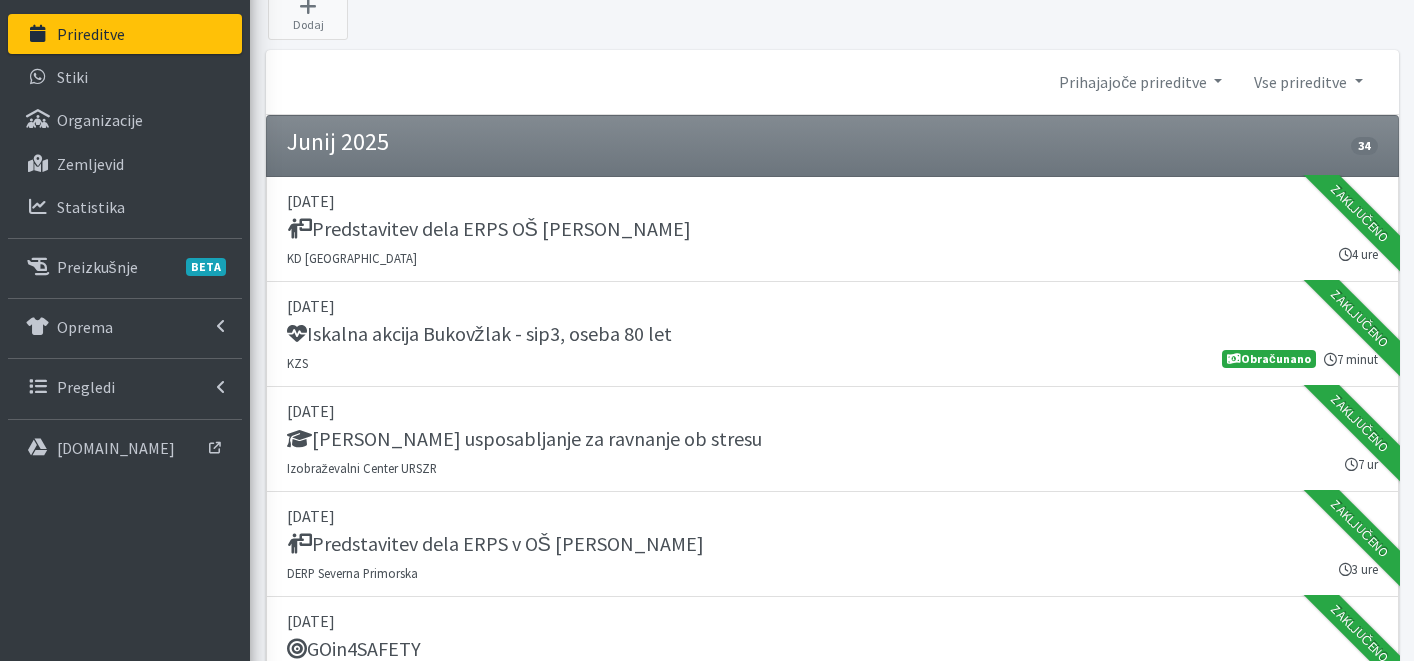 scroll, scrollTop: 0, scrollLeft: 0, axis: both 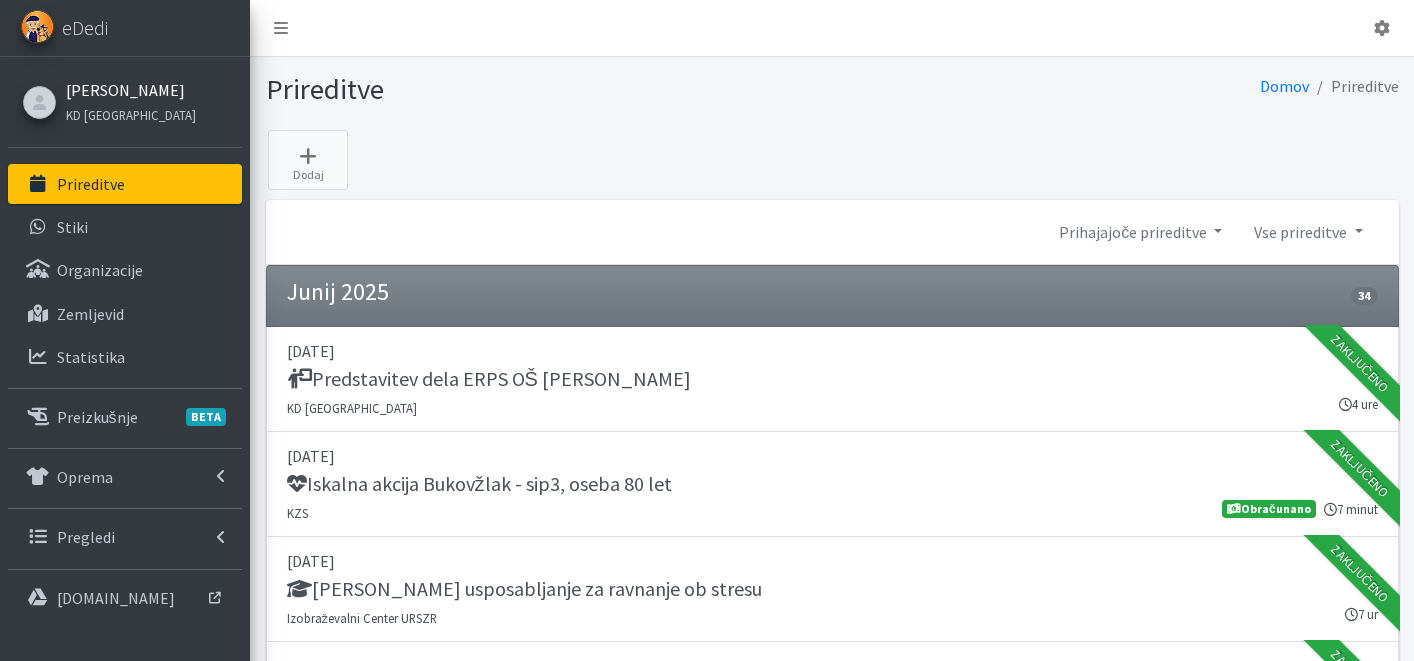 click on "[PERSON_NAME]" at bounding box center (131, 90) 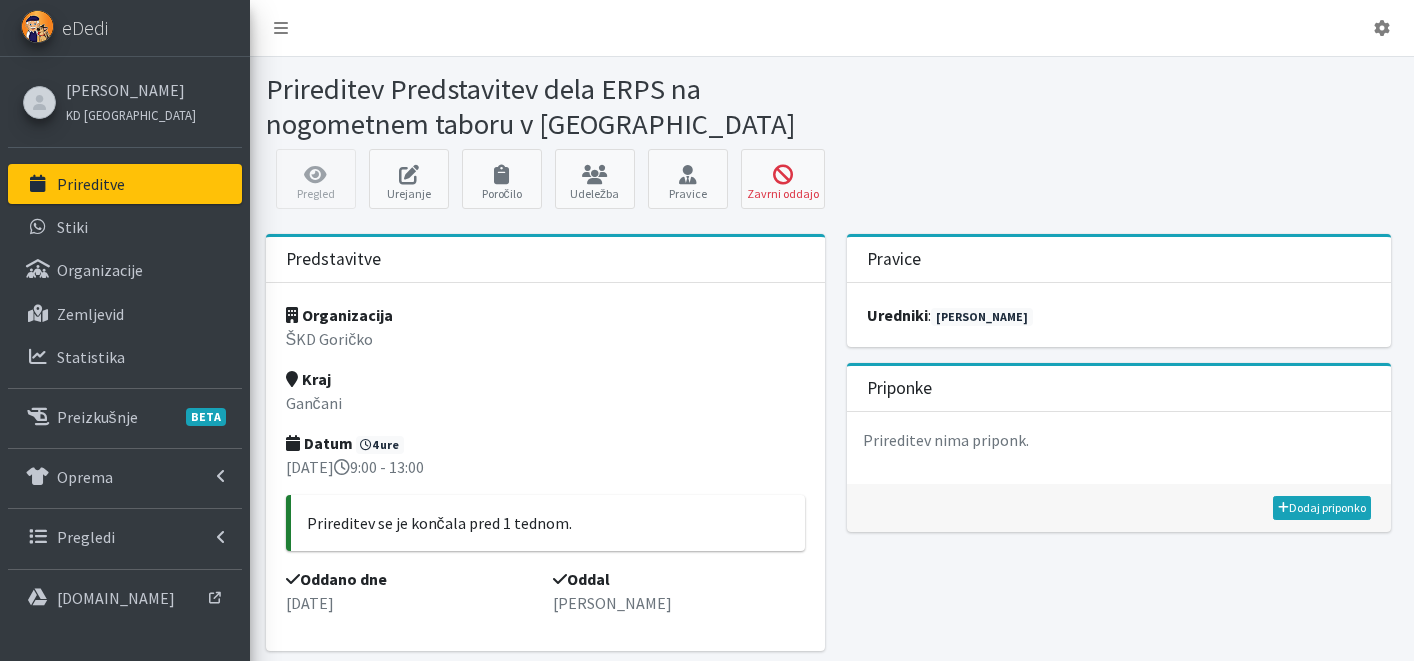 scroll, scrollTop: 0, scrollLeft: 0, axis: both 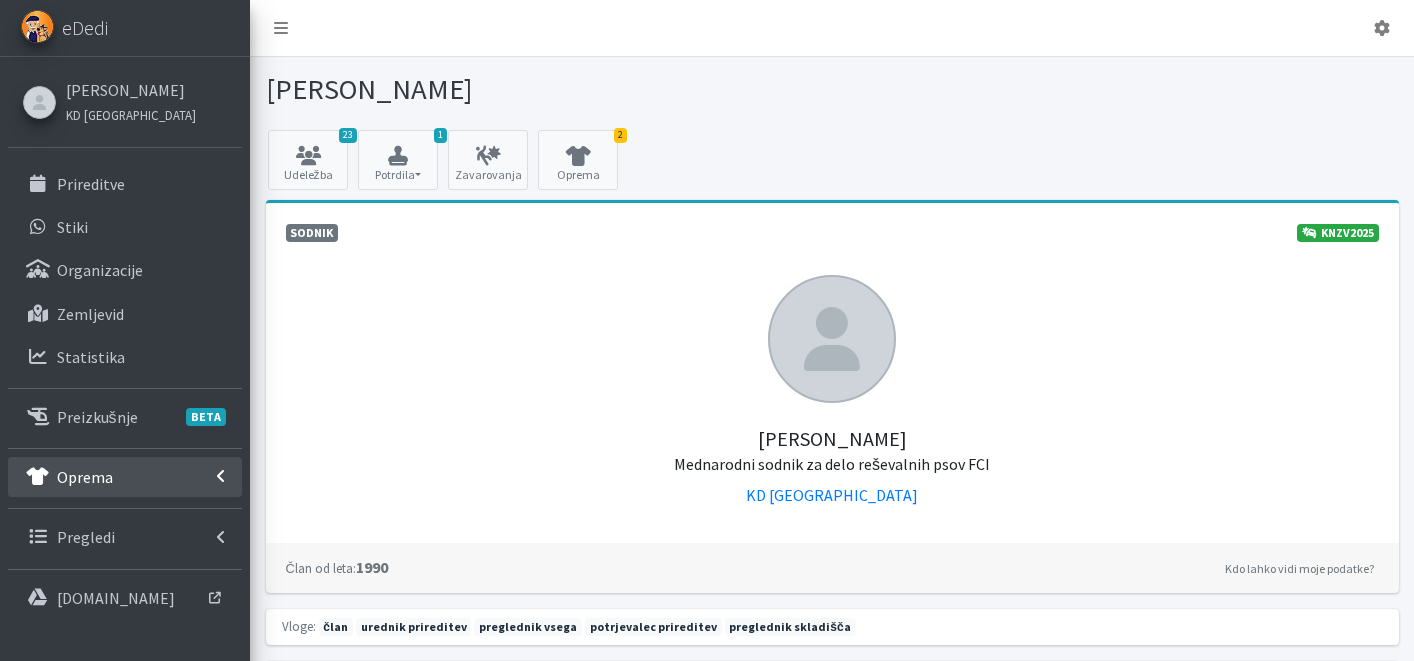 click on "Oprema" at bounding box center (125, 477) 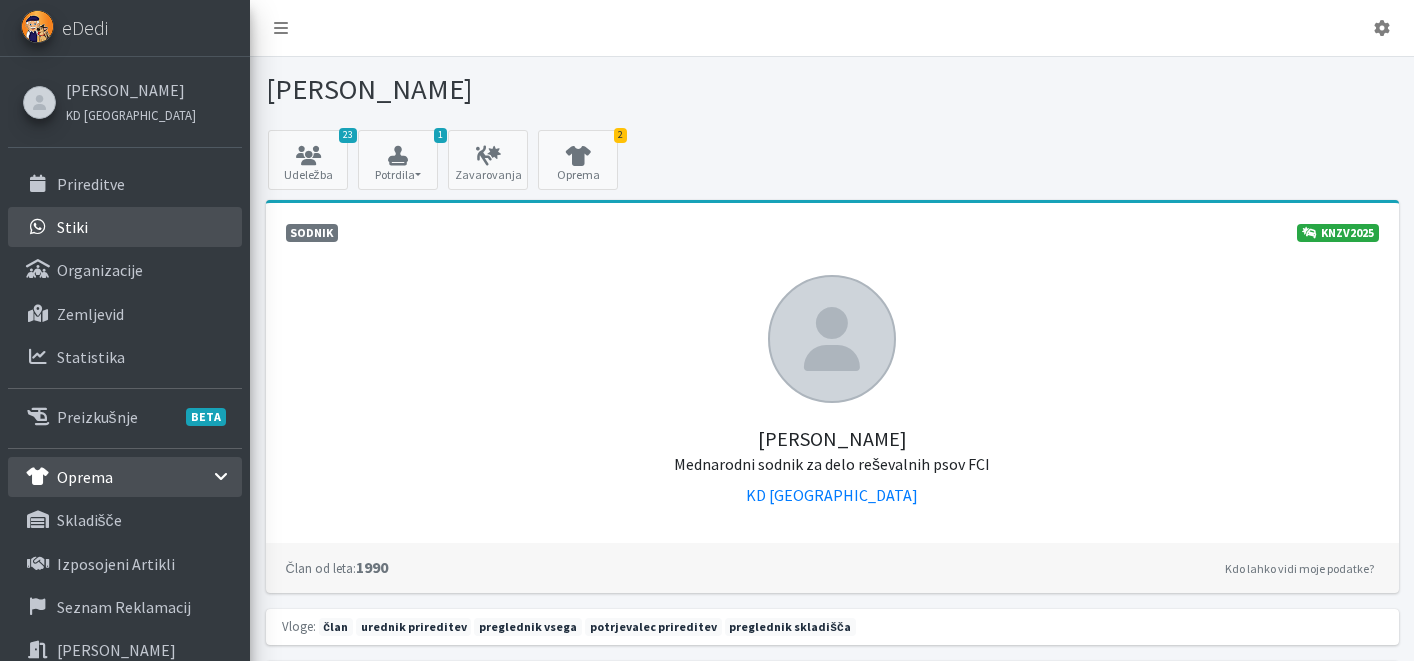 click on "Stiki" at bounding box center (72, 227) 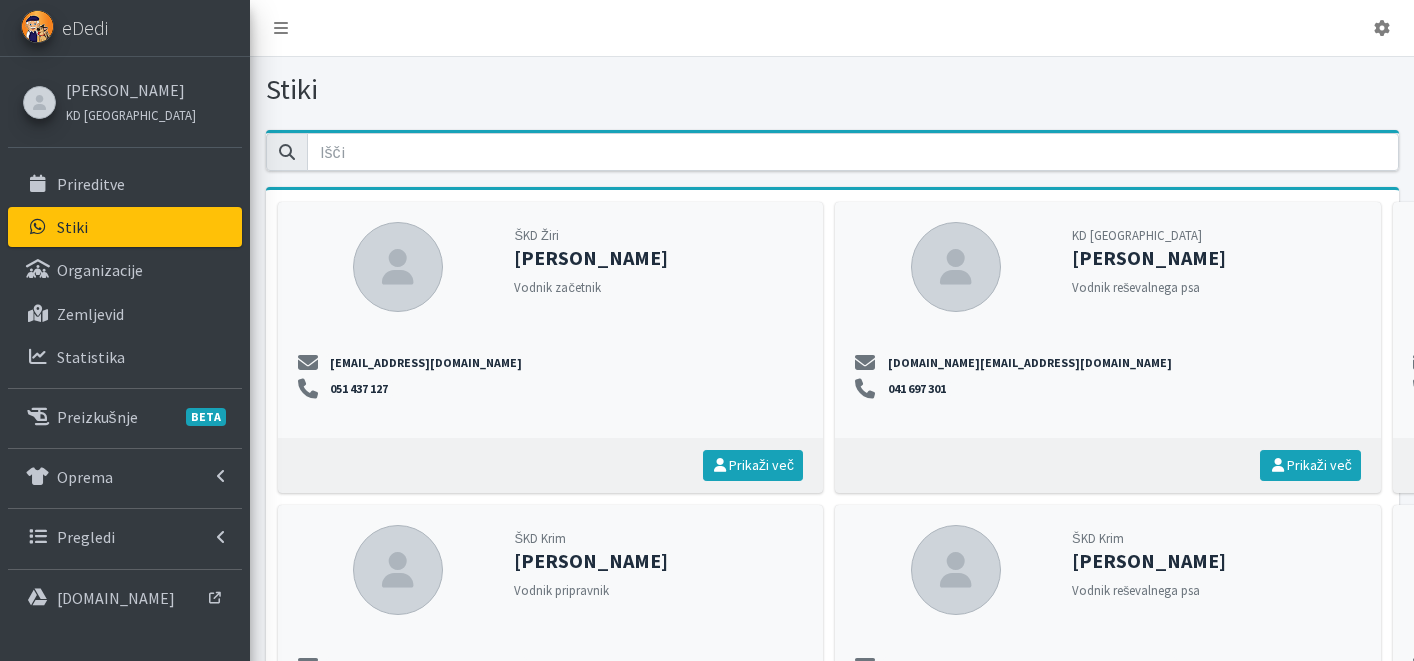 scroll, scrollTop: 0, scrollLeft: 0, axis: both 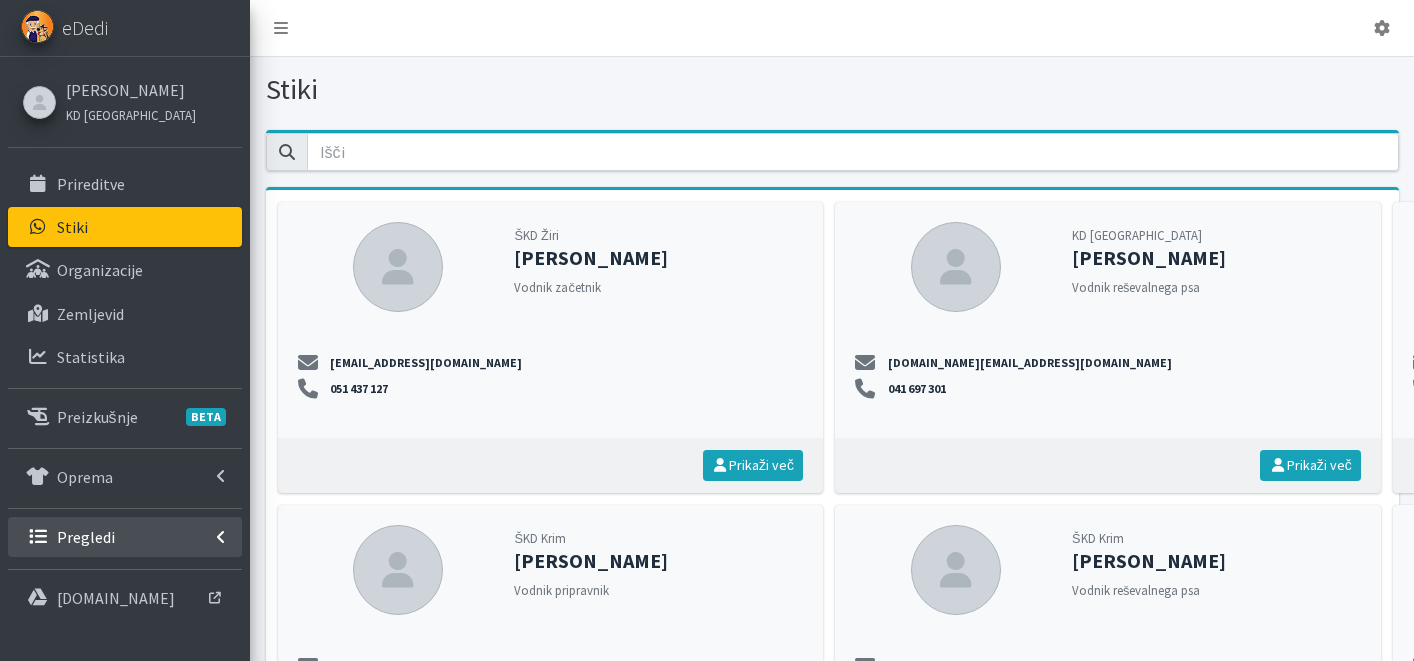 click on "Pregledi" at bounding box center (125, 537) 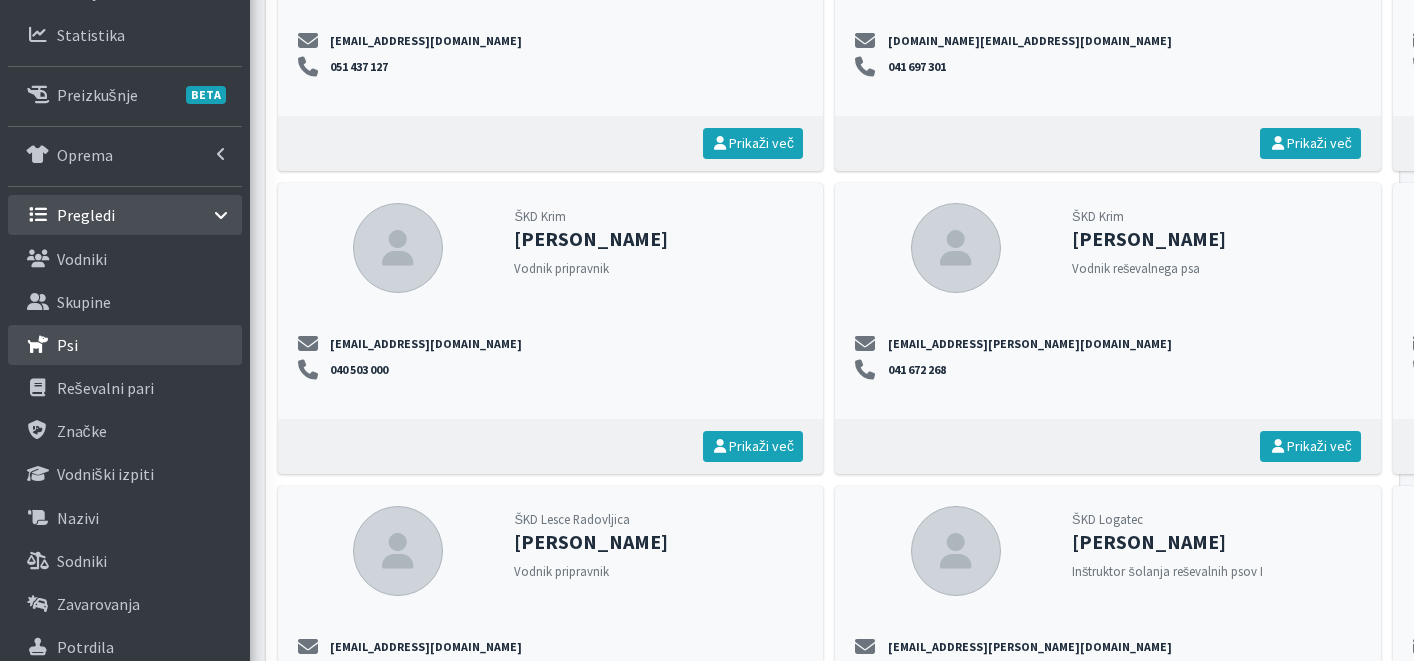 scroll, scrollTop: 0, scrollLeft: 0, axis: both 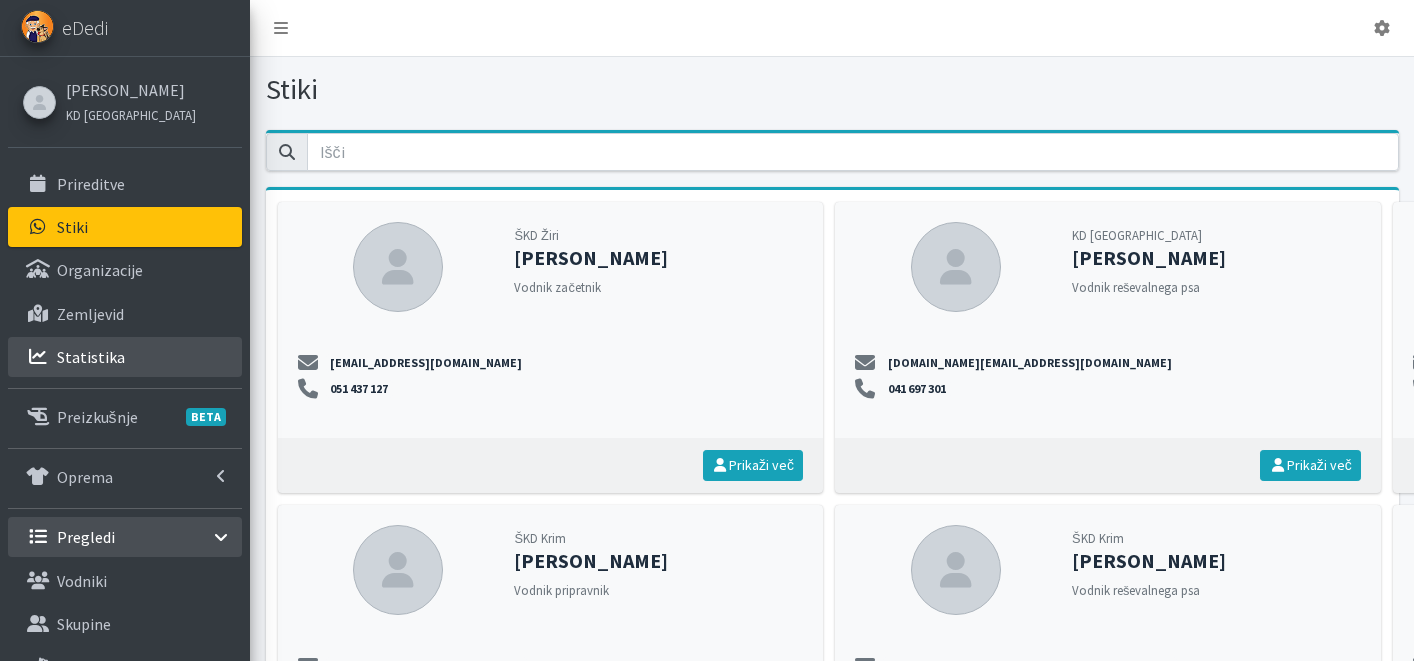 click on "Statistika" at bounding box center (125, 357) 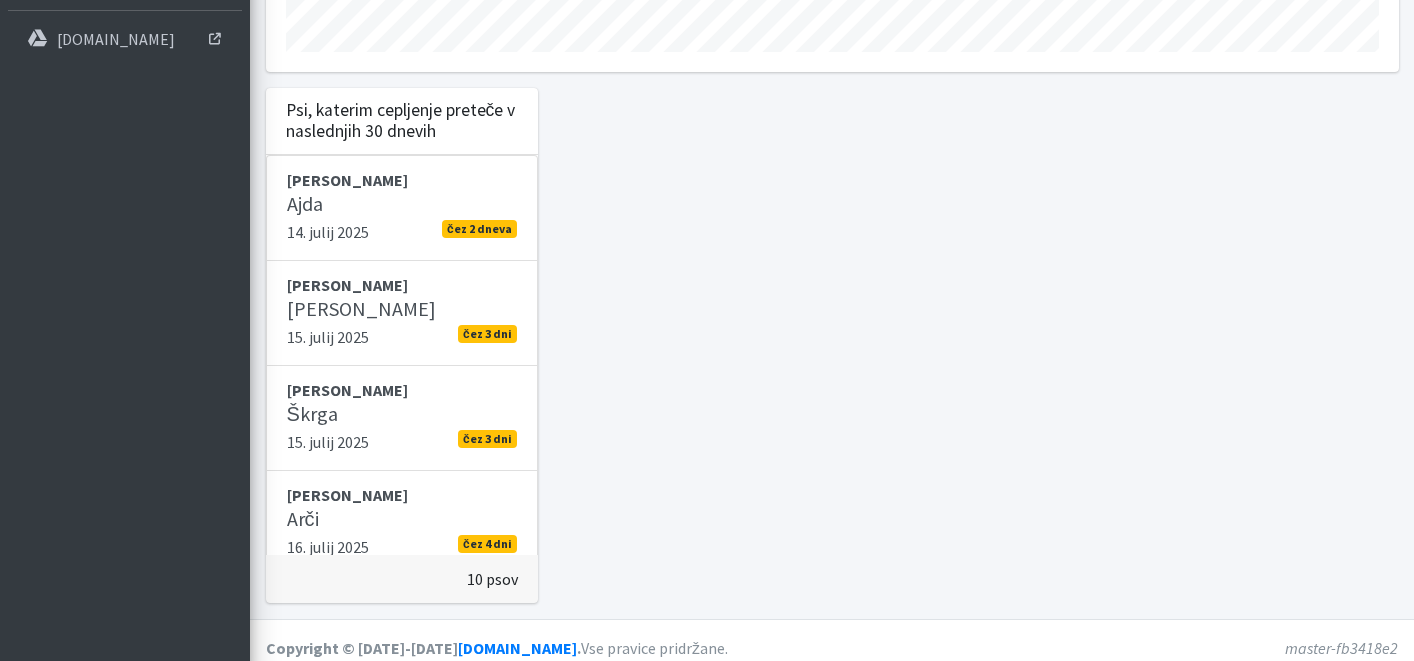 scroll, scrollTop: 574, scrollLeft: 0, axis: vertical 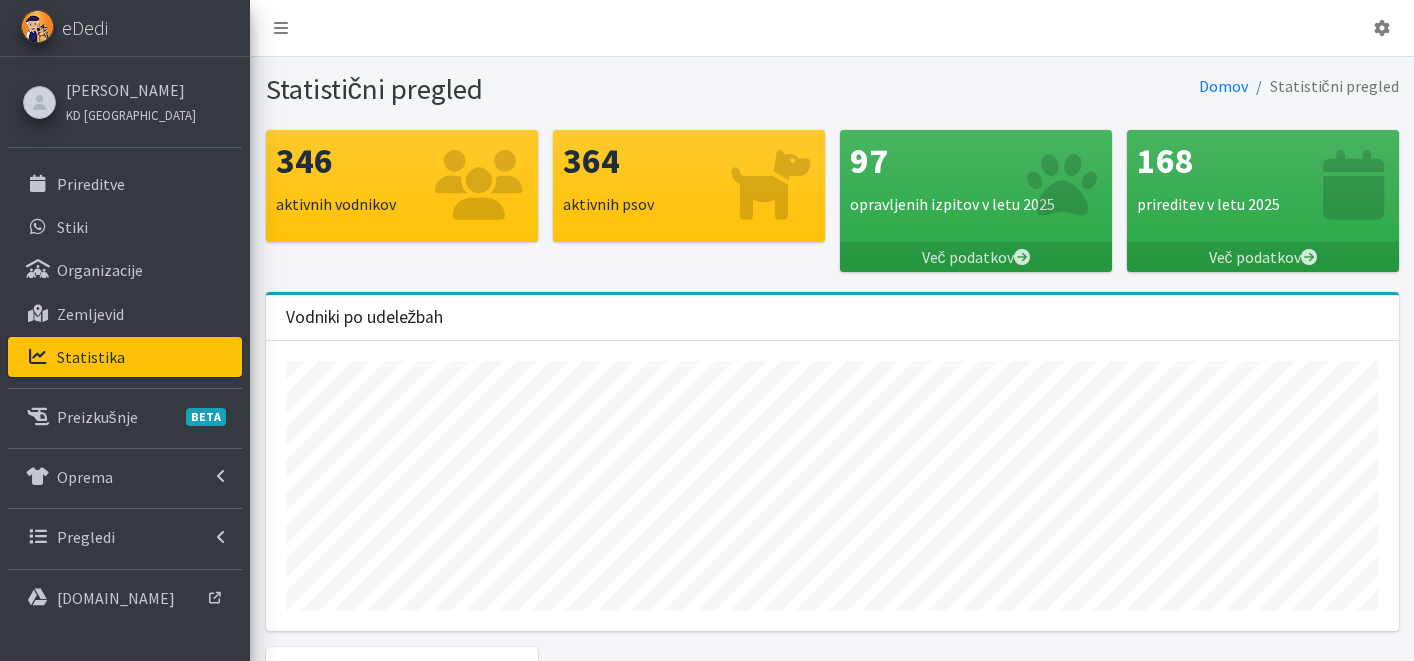 click on "Statistika" at bounding box center (125, 357) 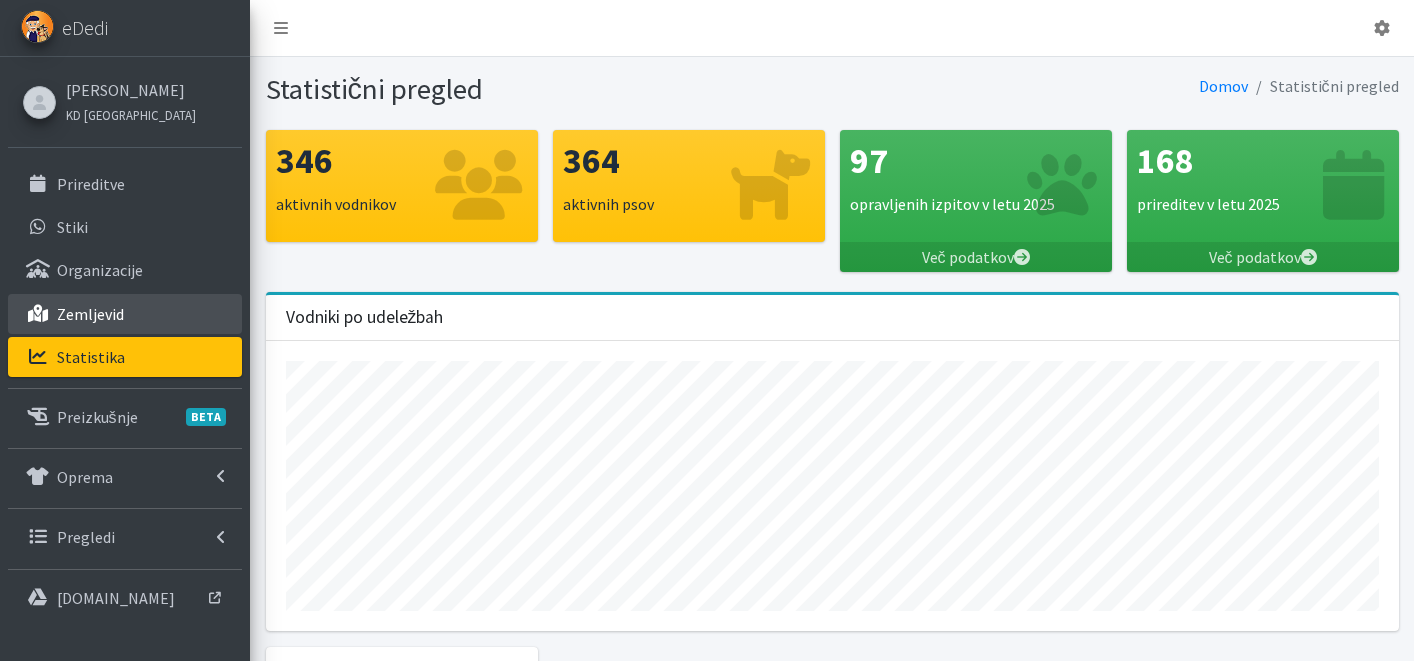 scroll, scrollTop: 0, scrollLeft: 0, axis: both 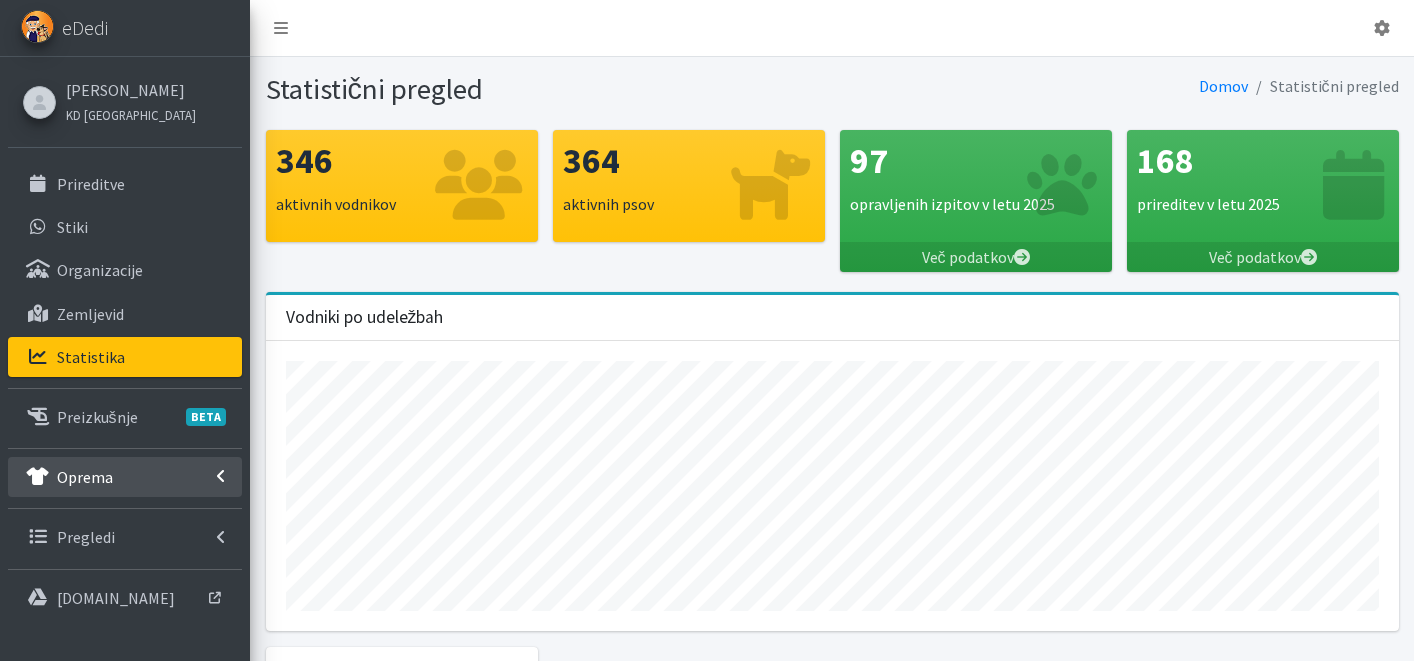 click on "Oprema" at bounding box center [125, 477] 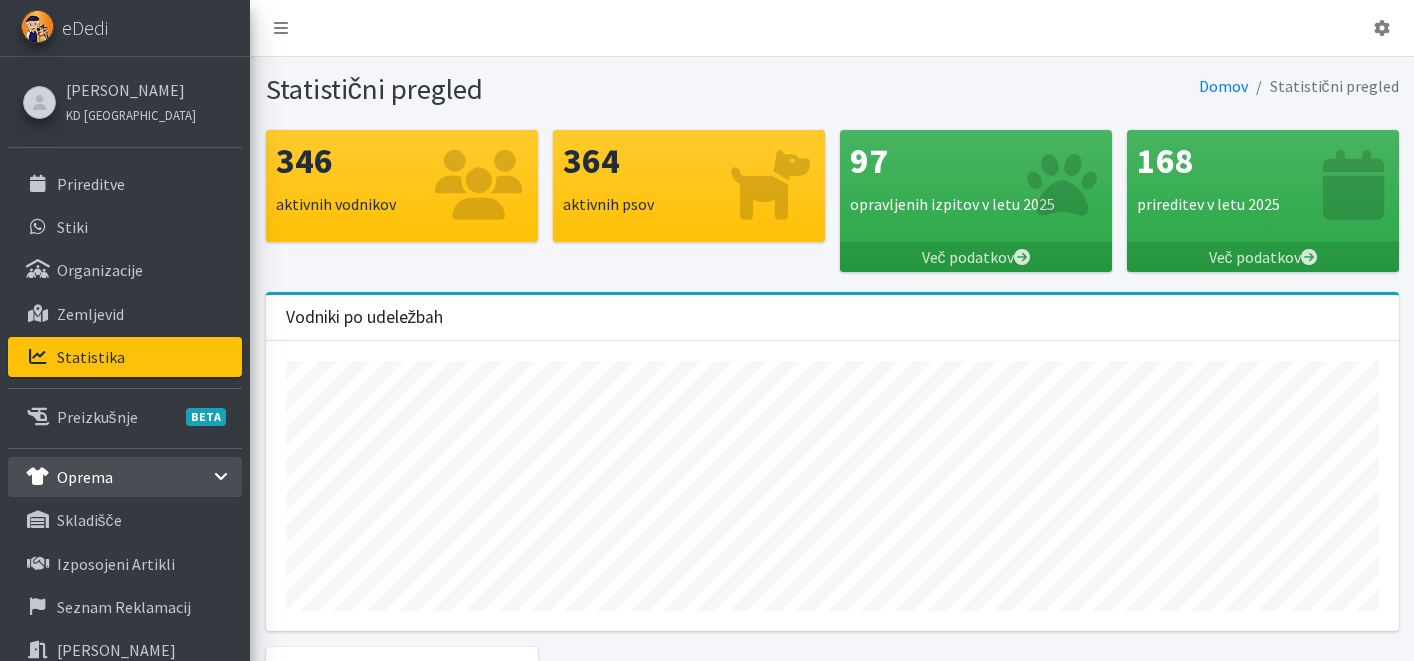 click on "Oprema" at bounding box center (125, 477) 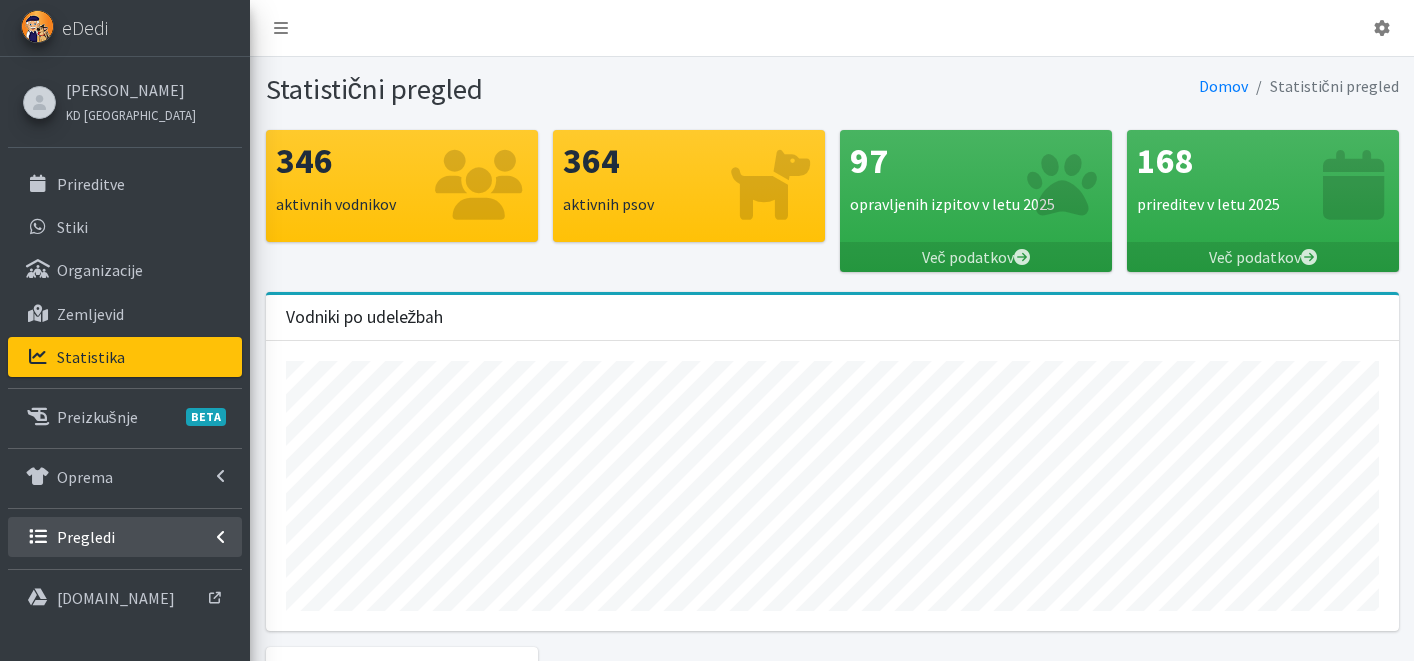 click on "Pregledi" at bounding box center [125, 537] 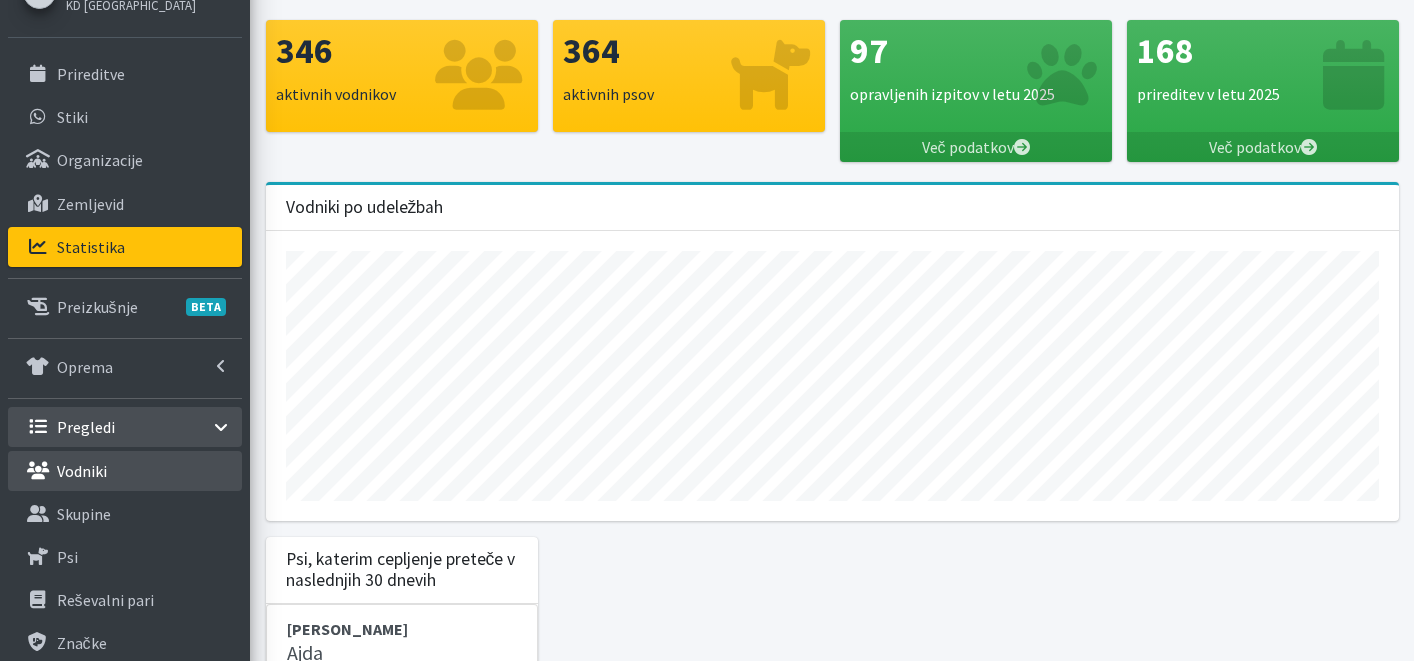 scroll, scrollTop: 174, scrollLeft: 0, axis: vertical 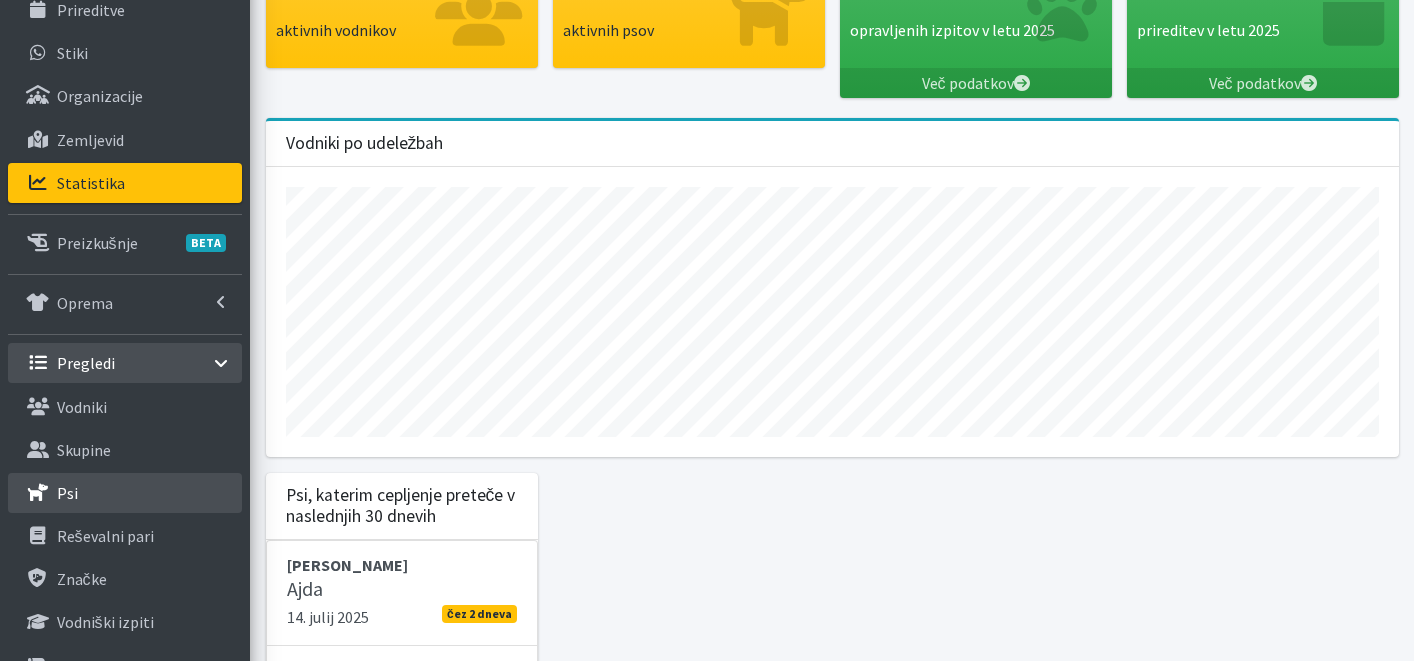click on "Psi" at bounding box center (125, 493) 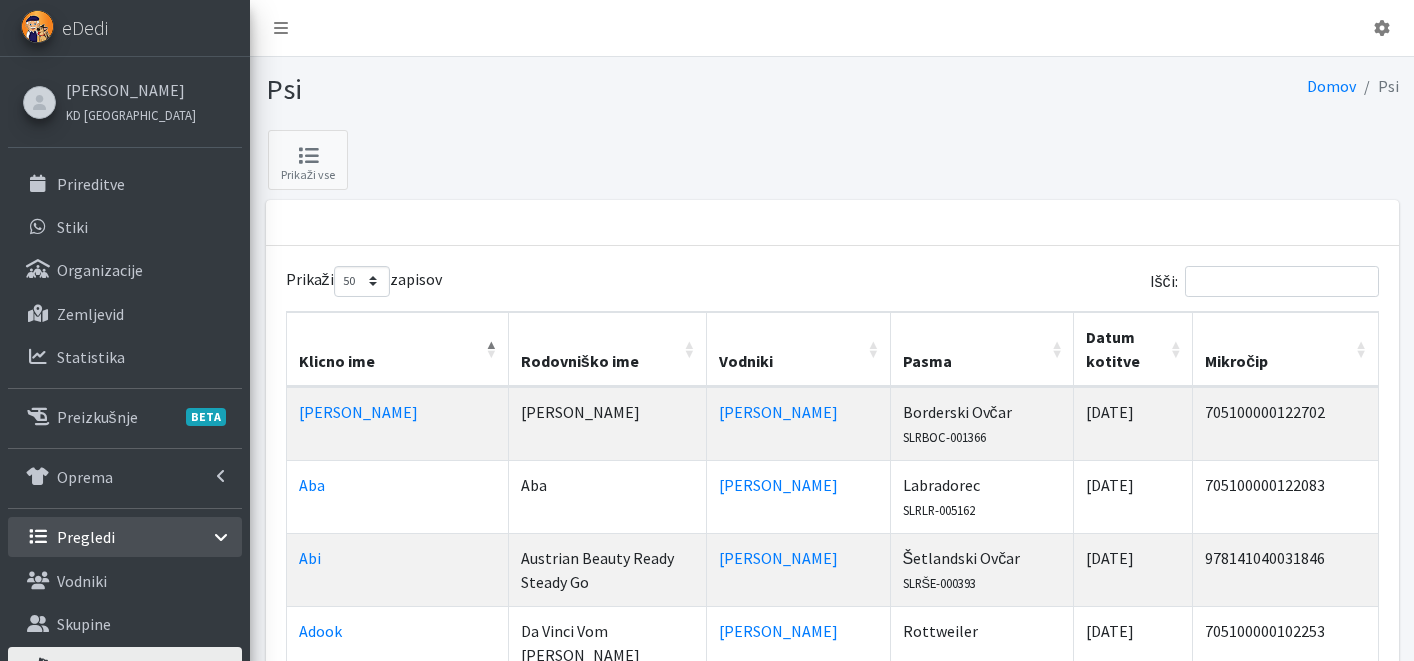 select on "50" 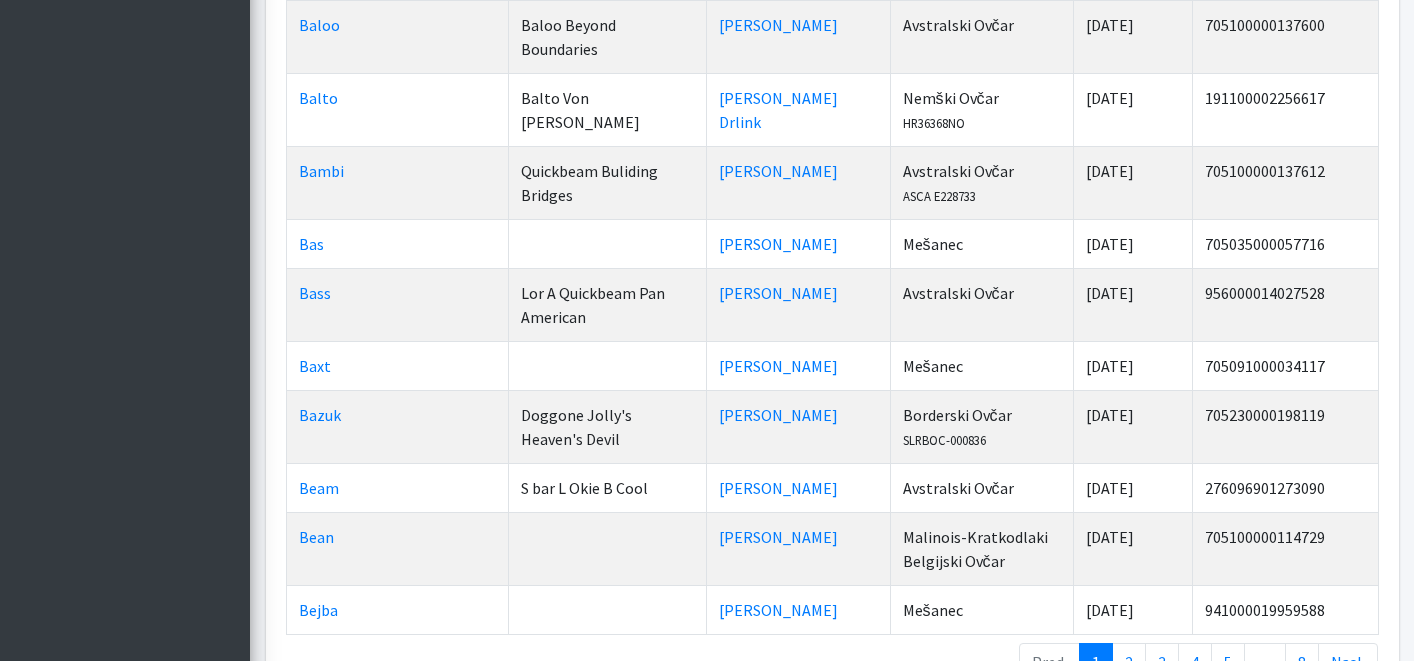 scroll, scrollTop: 3373, scrollLeft: 0, axis: vertical 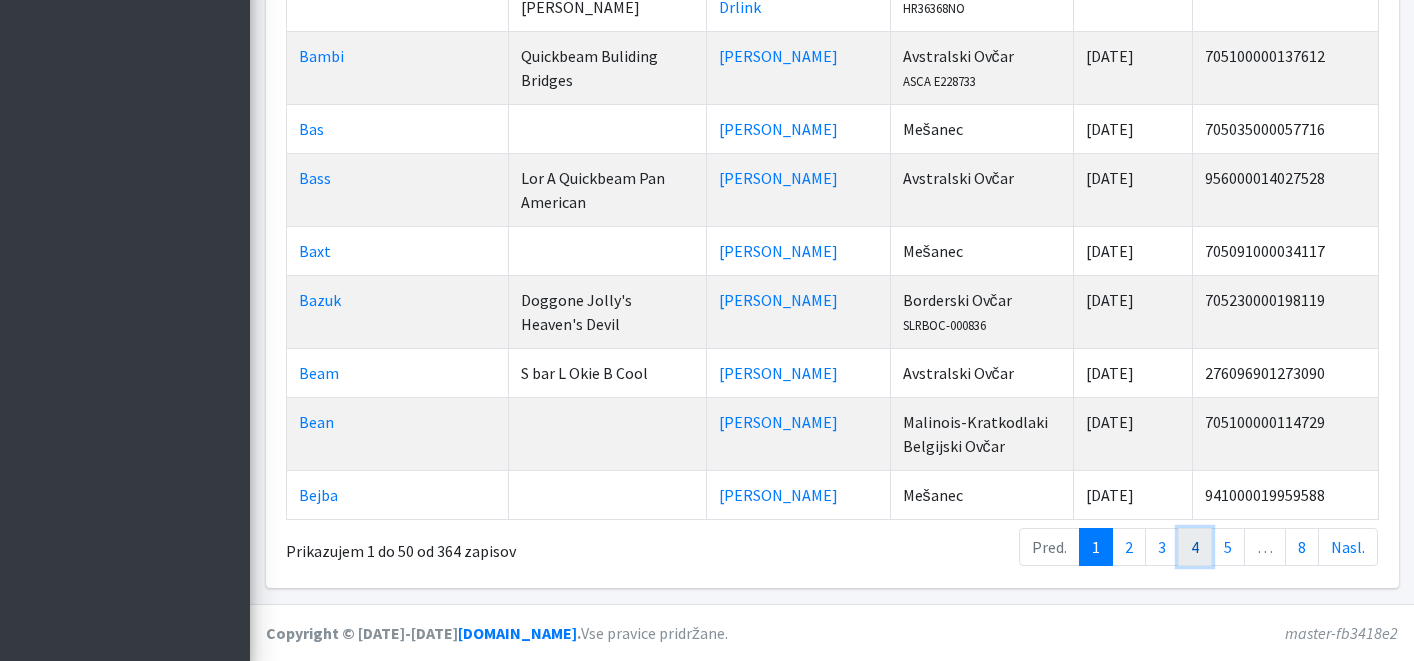 click on "4" at bounding box center [1195, 547] 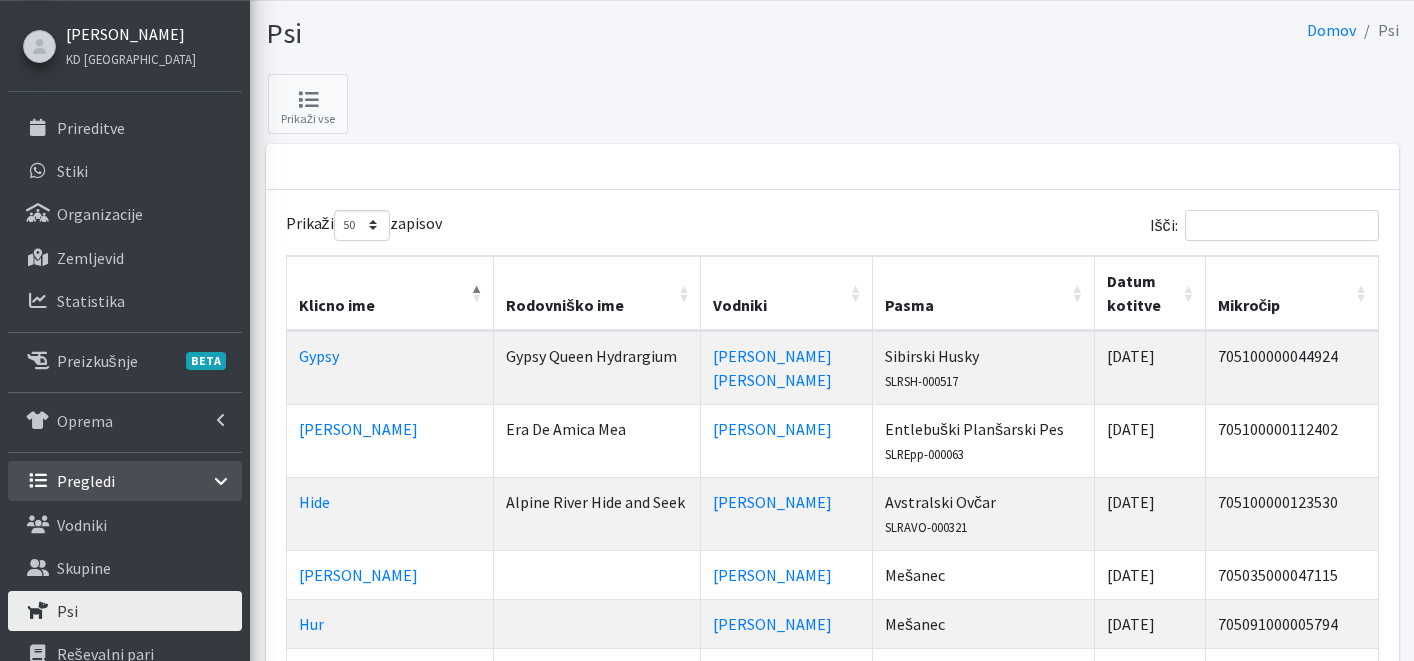scroll, scrollTop: 0, scrollLeft: 0, axis: both 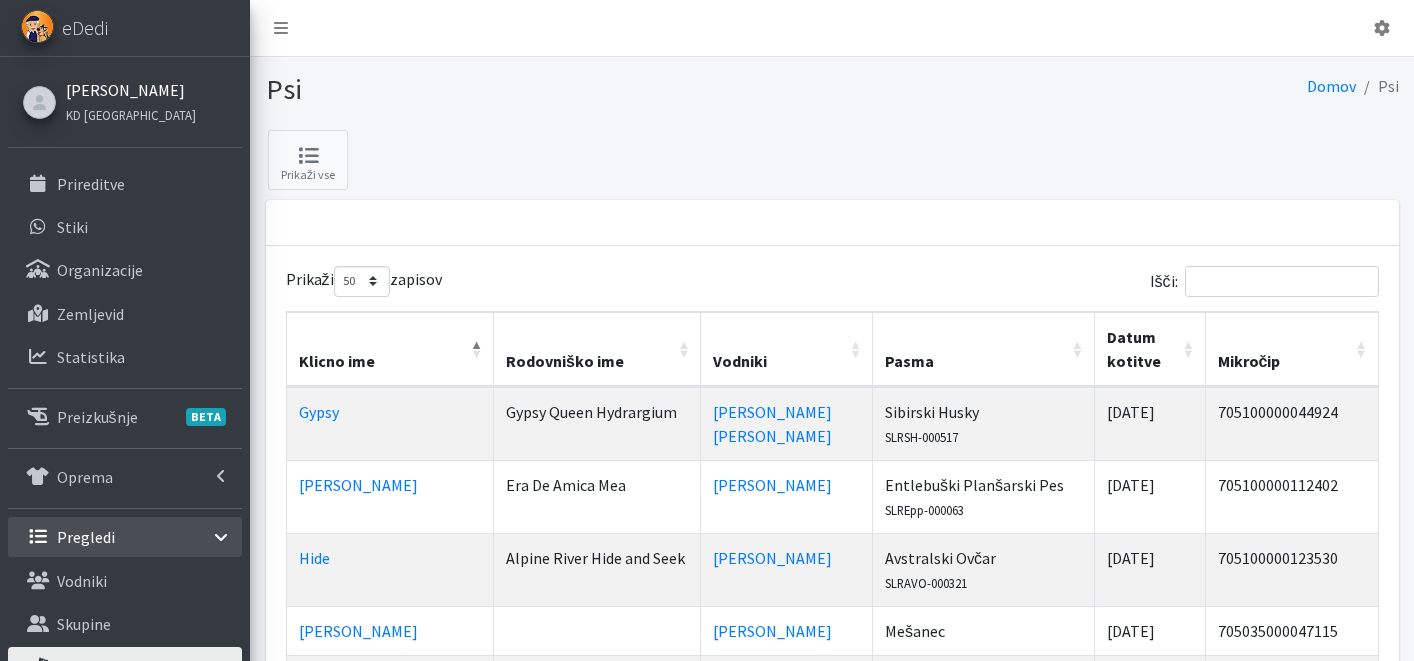click on "[PERSON_NAME]" at bounding box center [131, 90] 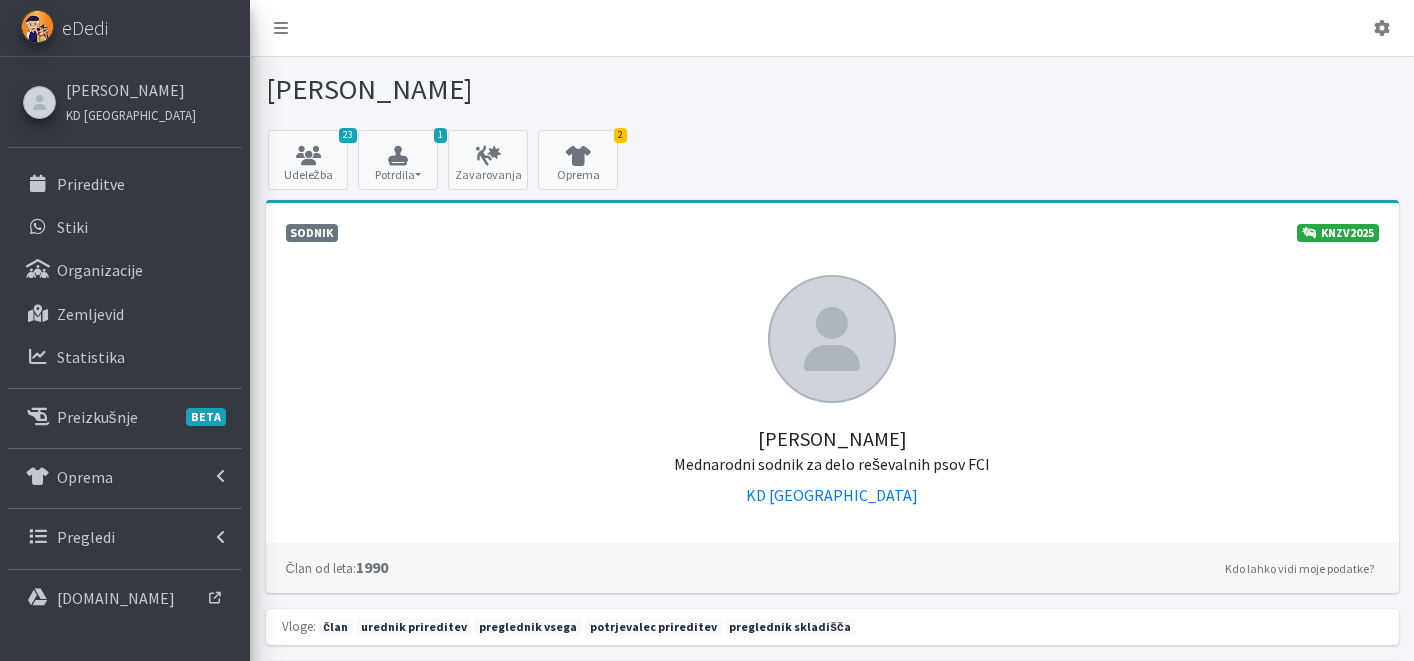 scroll, scrollTop: 0, scrollLeft: 0, axis: both 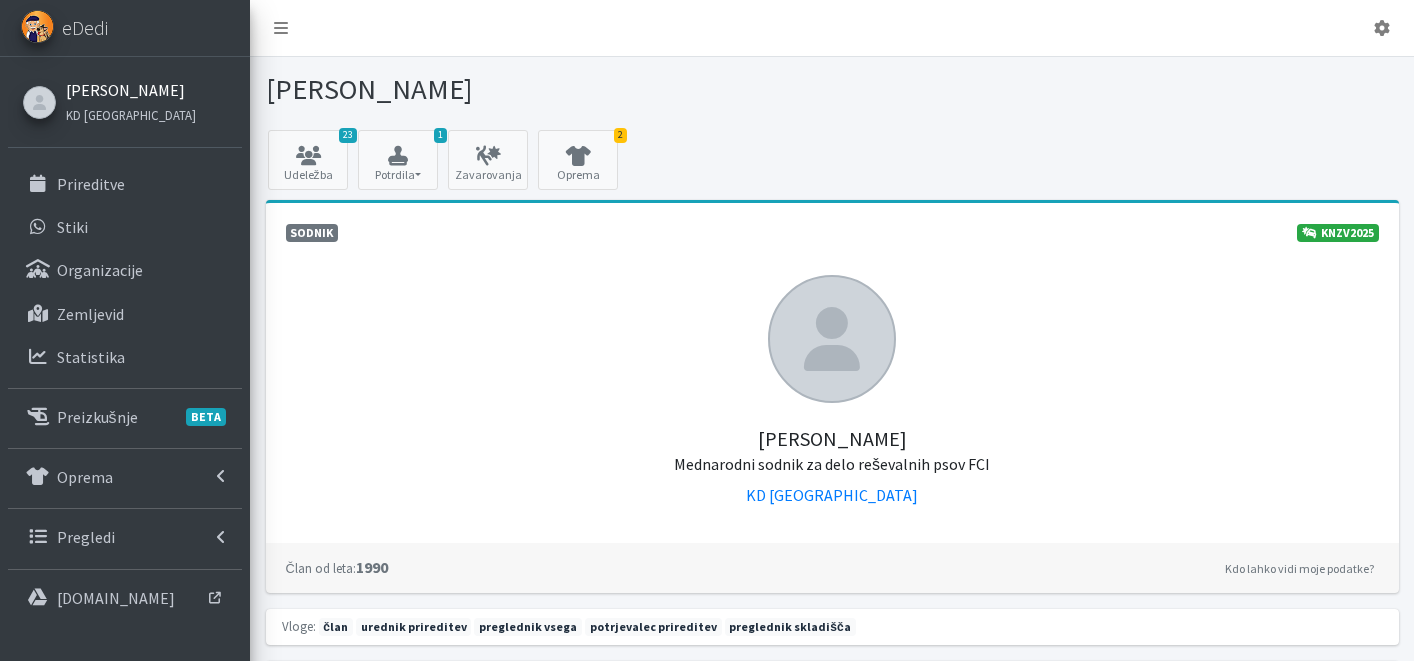 click on "[PERSON_NAME]" at bounding box center [131, 90] 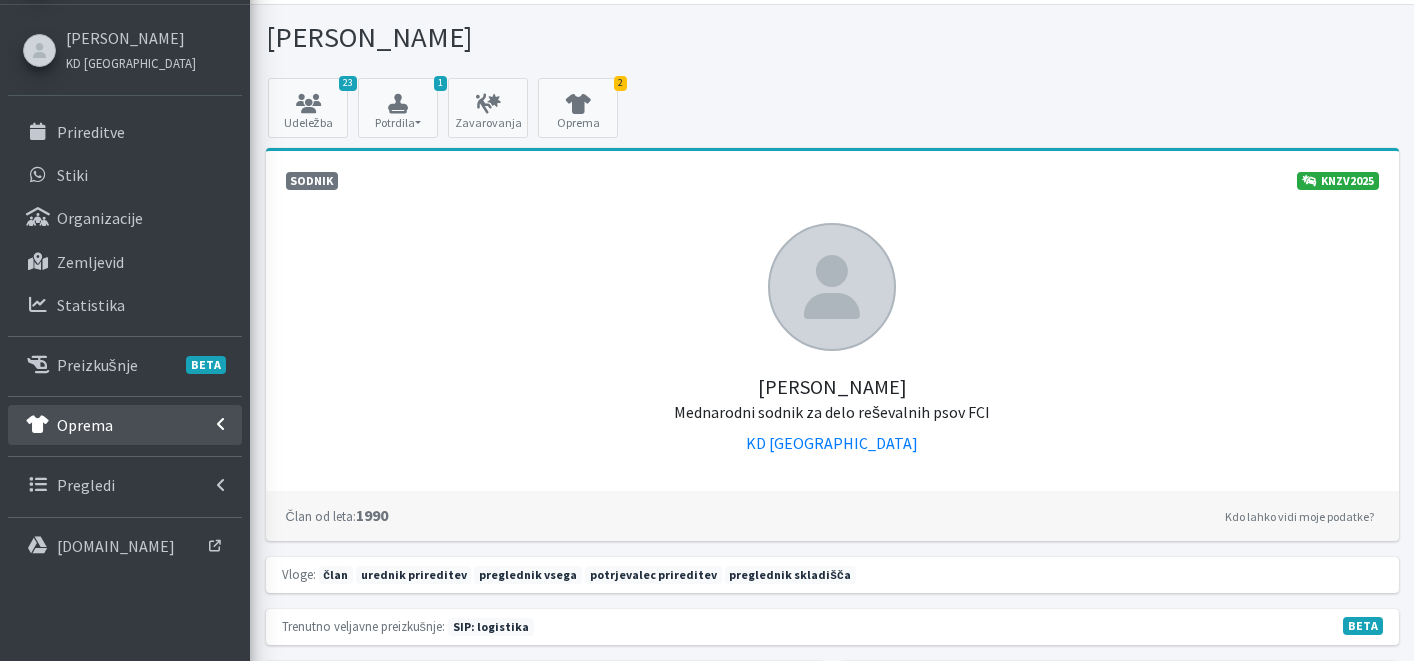 scroll, scrollTop: 140, scrollLeft: 0, axis: vertical 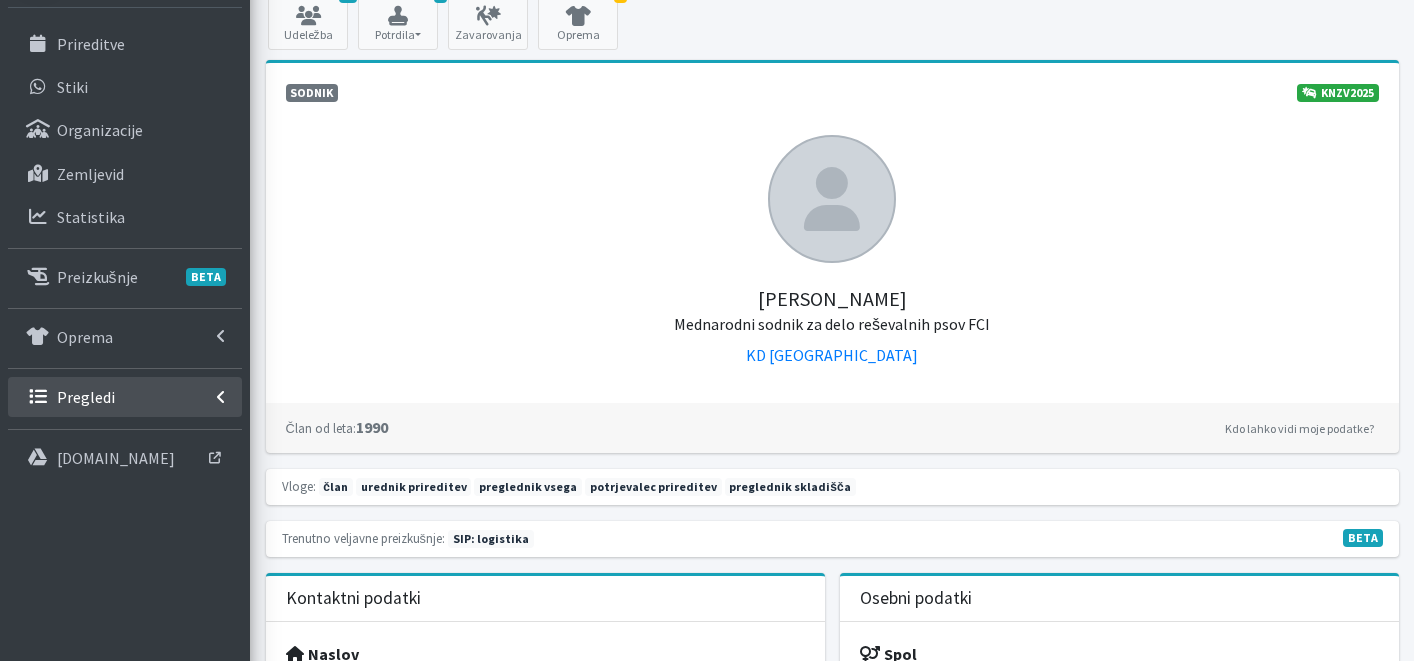 click on "Pregledi" at bounding box center [125, 397] 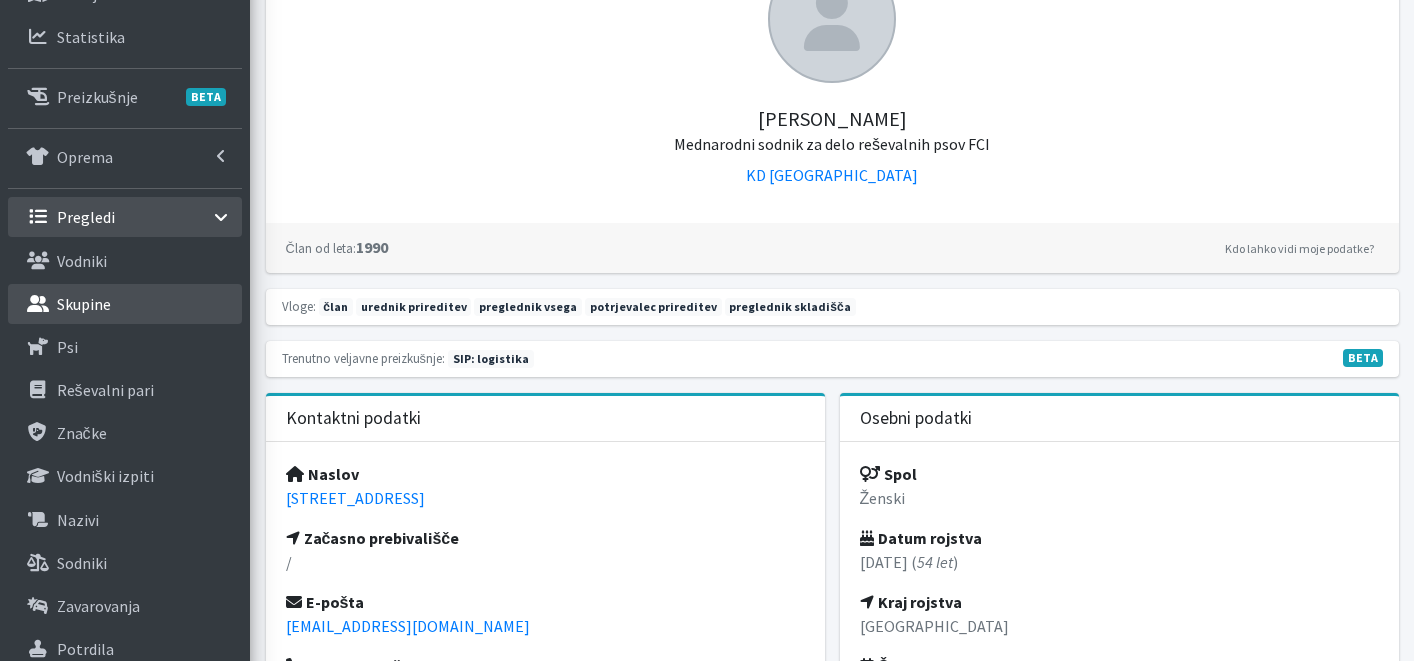 scroll, scrollTop: 348, scrollLeft: 0, axis: vertical 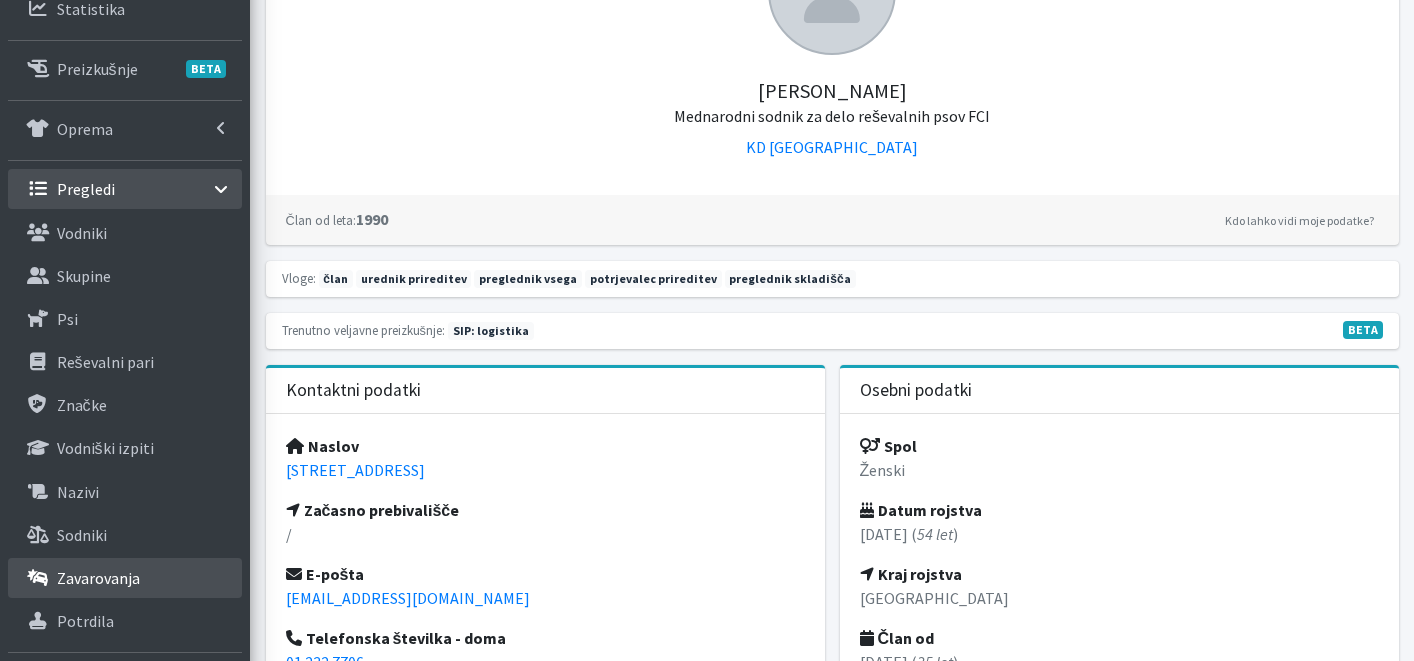 click on "Zavarovanja" at bounding box center [98, 578] 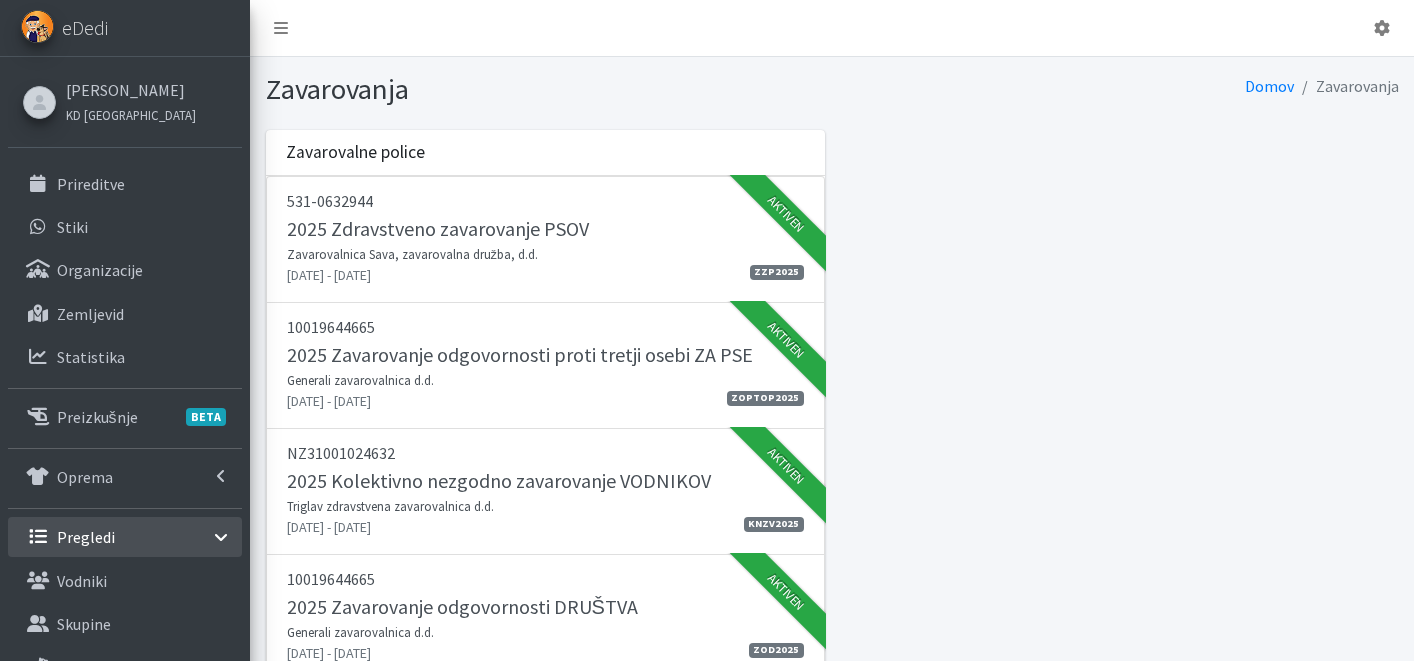 scroll, scrollTop: 0, scrollLeft: 0, axis: both 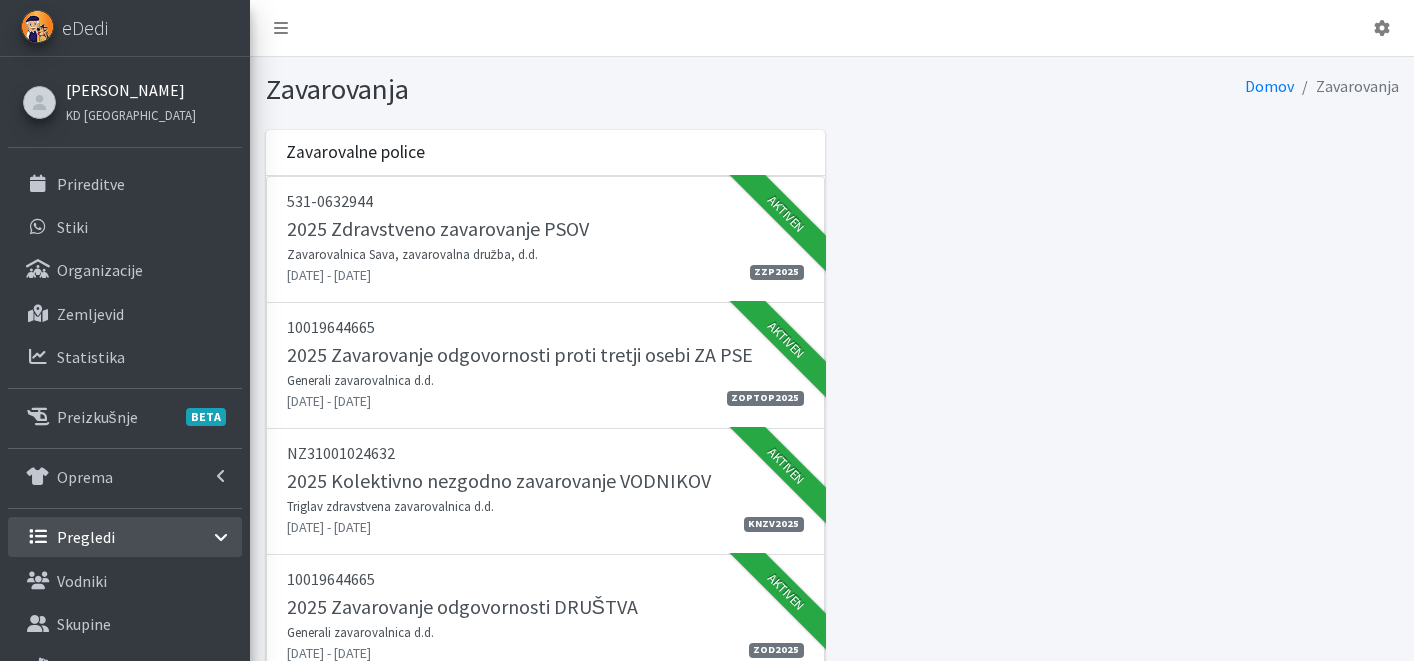 click on "[PERSON_NAME]" at bounding box center [131, 90] 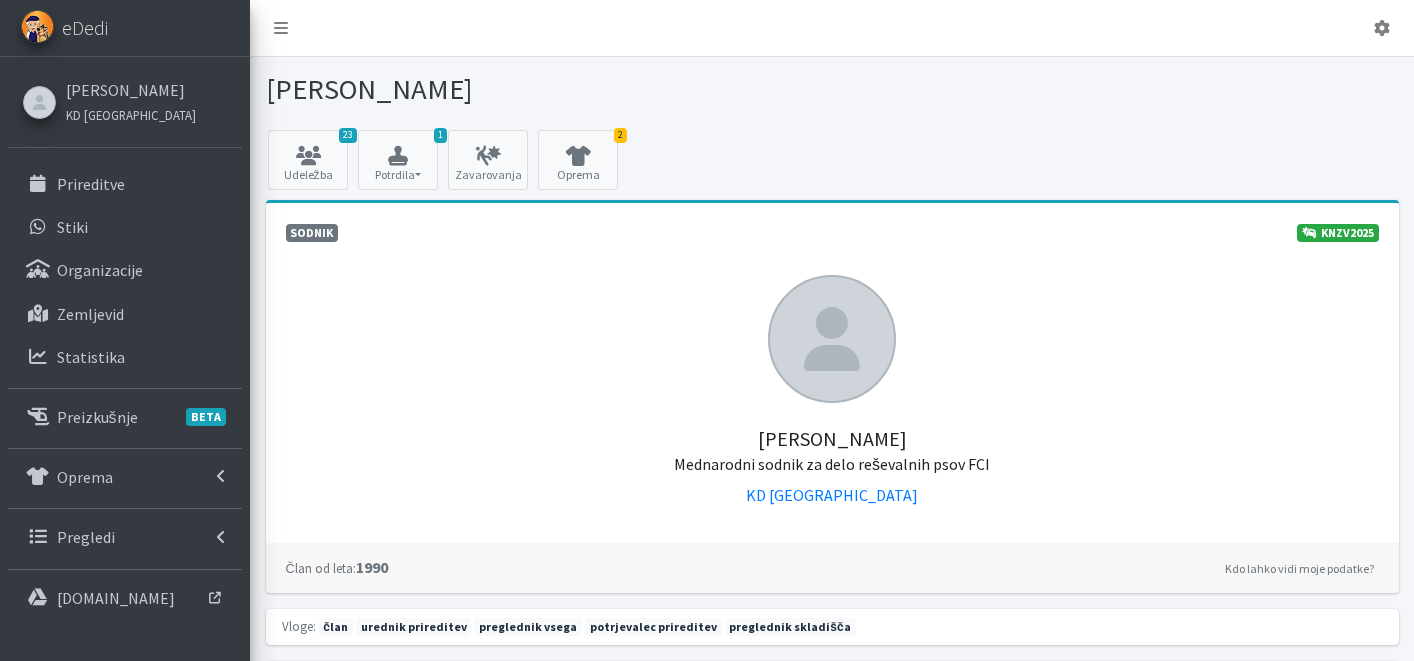 scroll, scrollTop: 0, scrollLeft: 0, axis: both 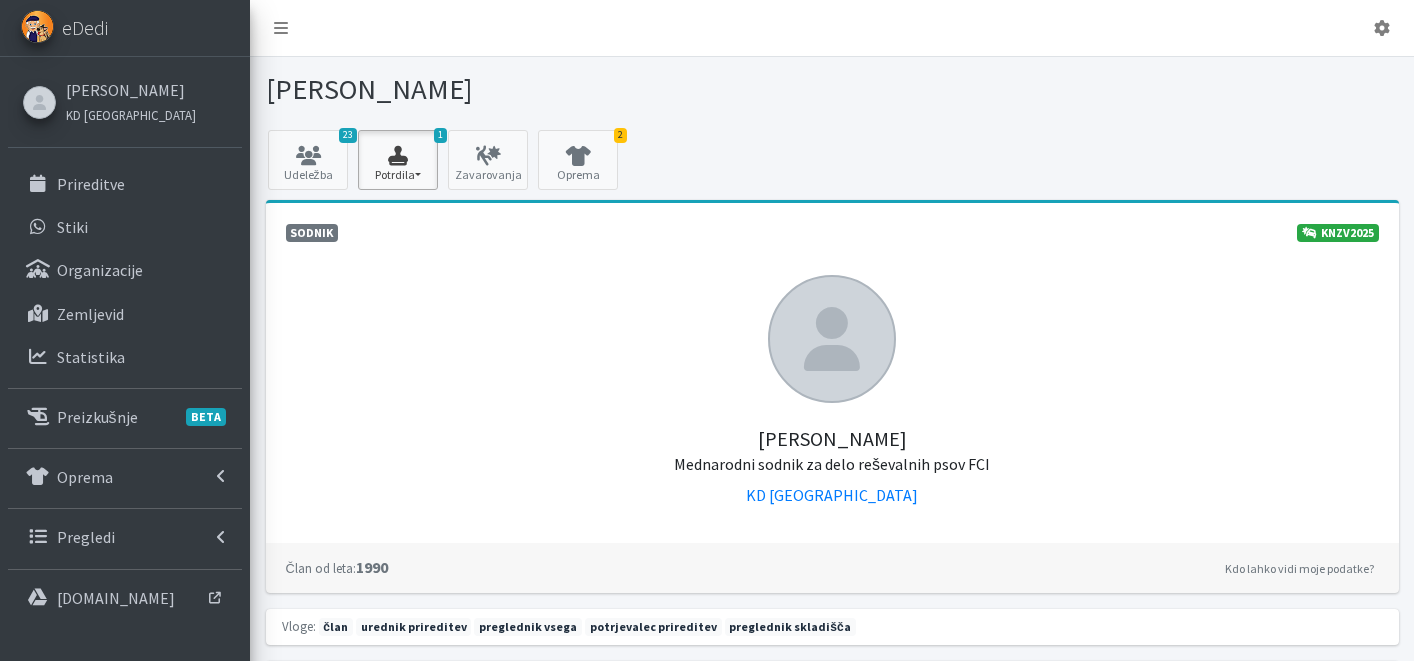 click on "1
Potrdila" at bounding box center [398, 160] 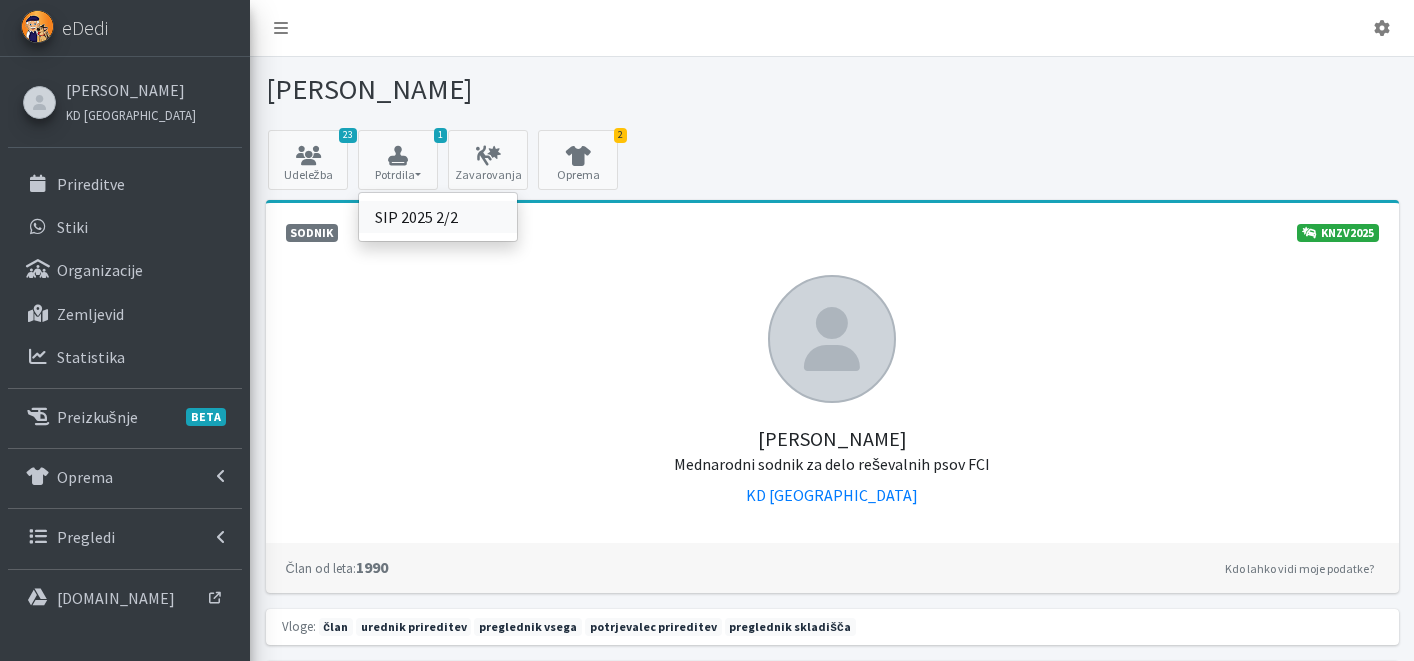 click on "SIP 2025 2/2" at bounding box center (438, 217) 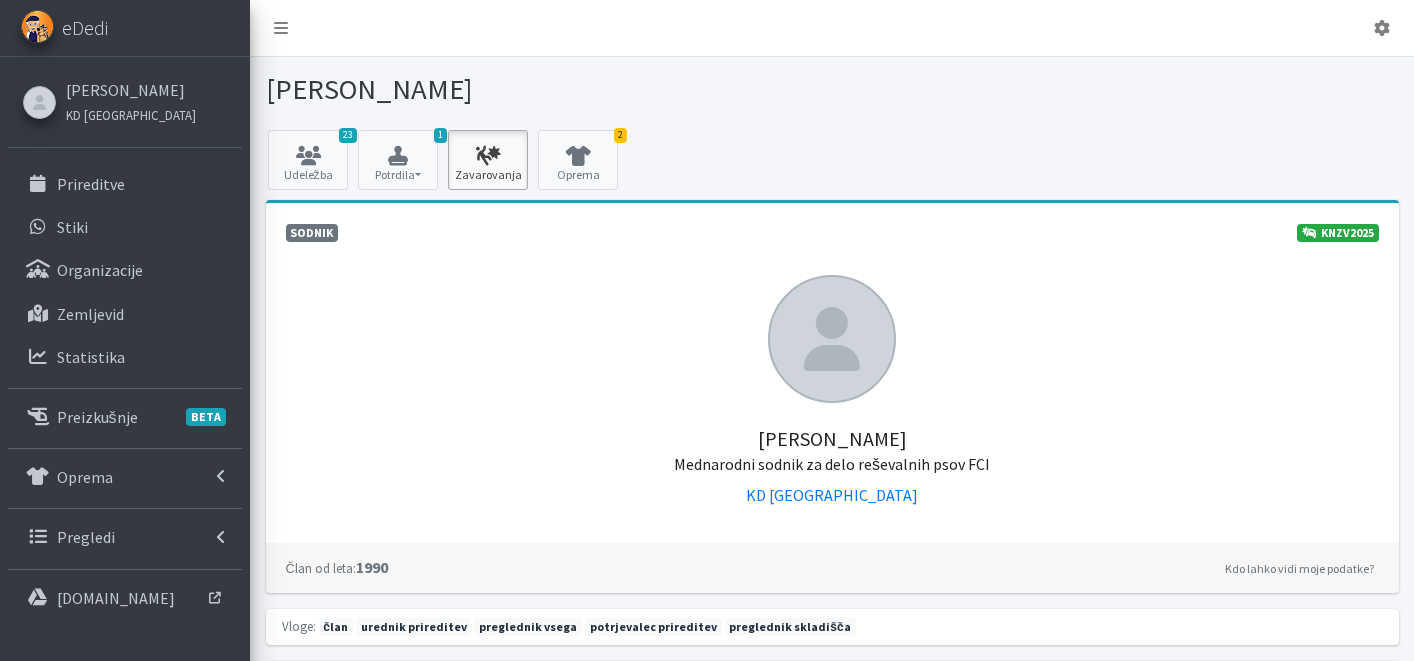 click at bounding box center [488, 156] 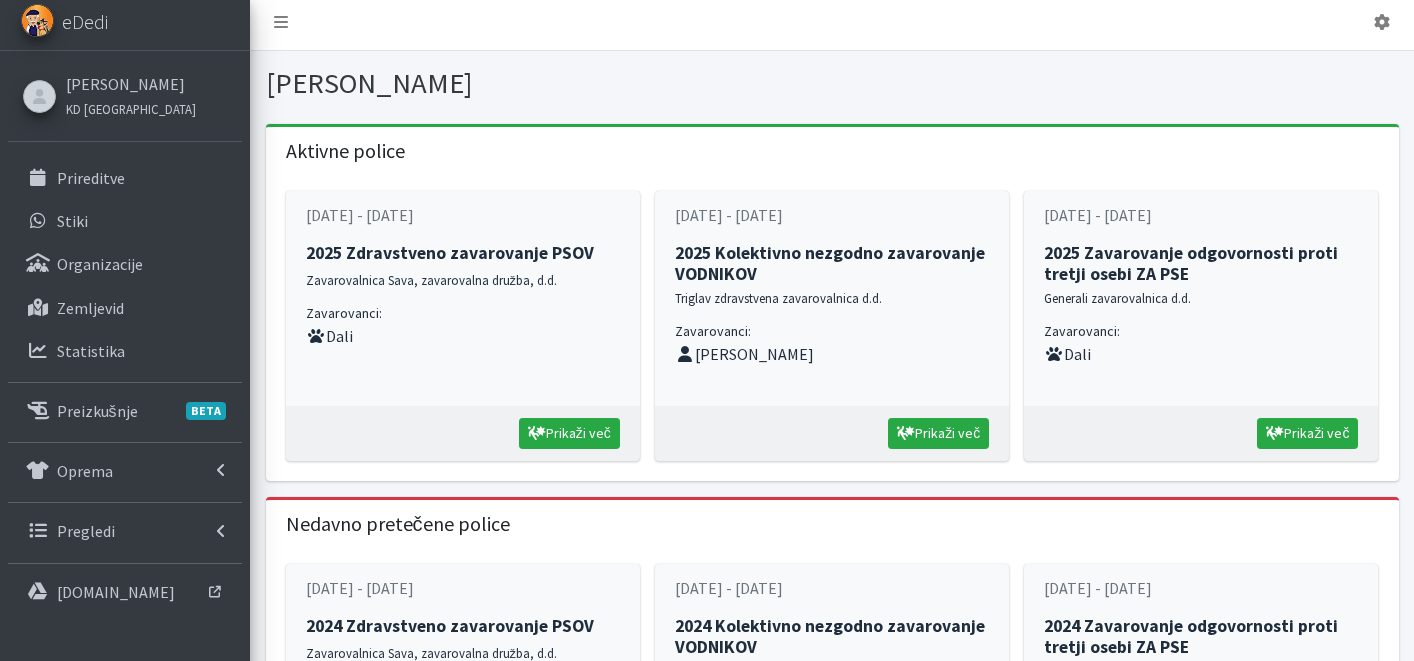 scroll, scrollTop: 0, scrollLeft: 0, axis: both 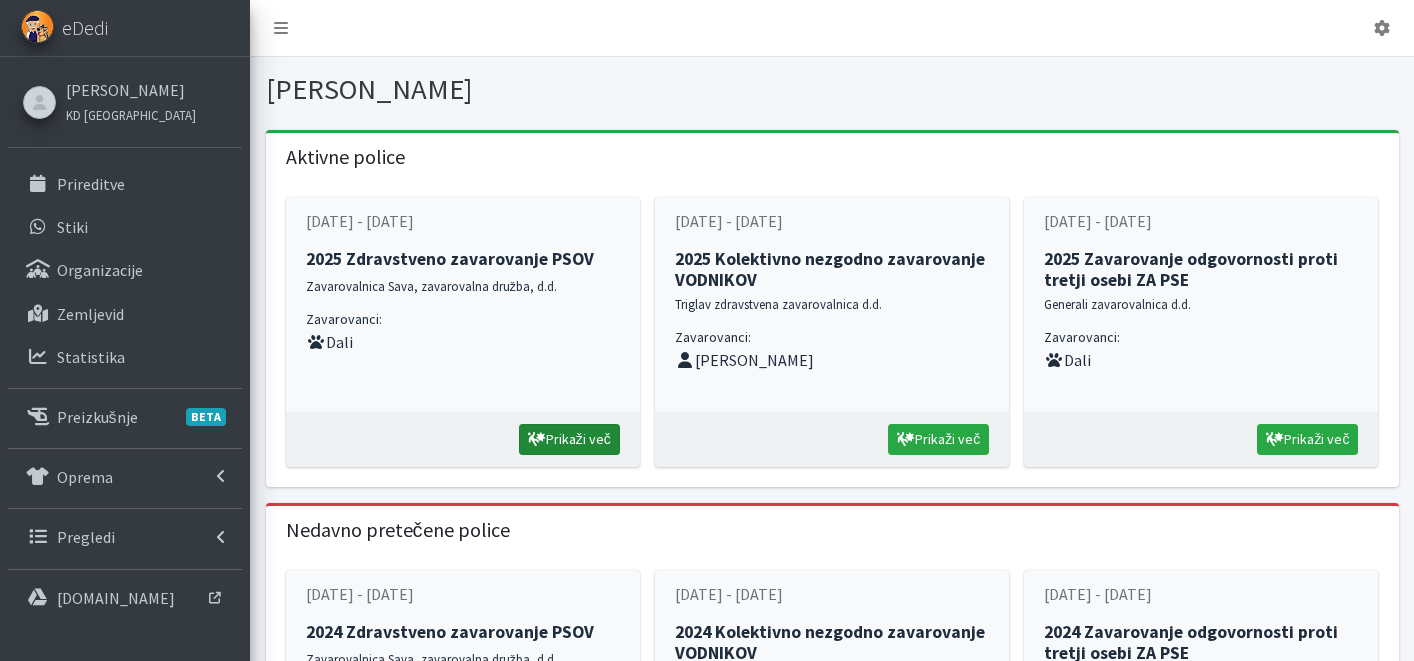 click on "Prikaži več" at bounding box center [569, 439] 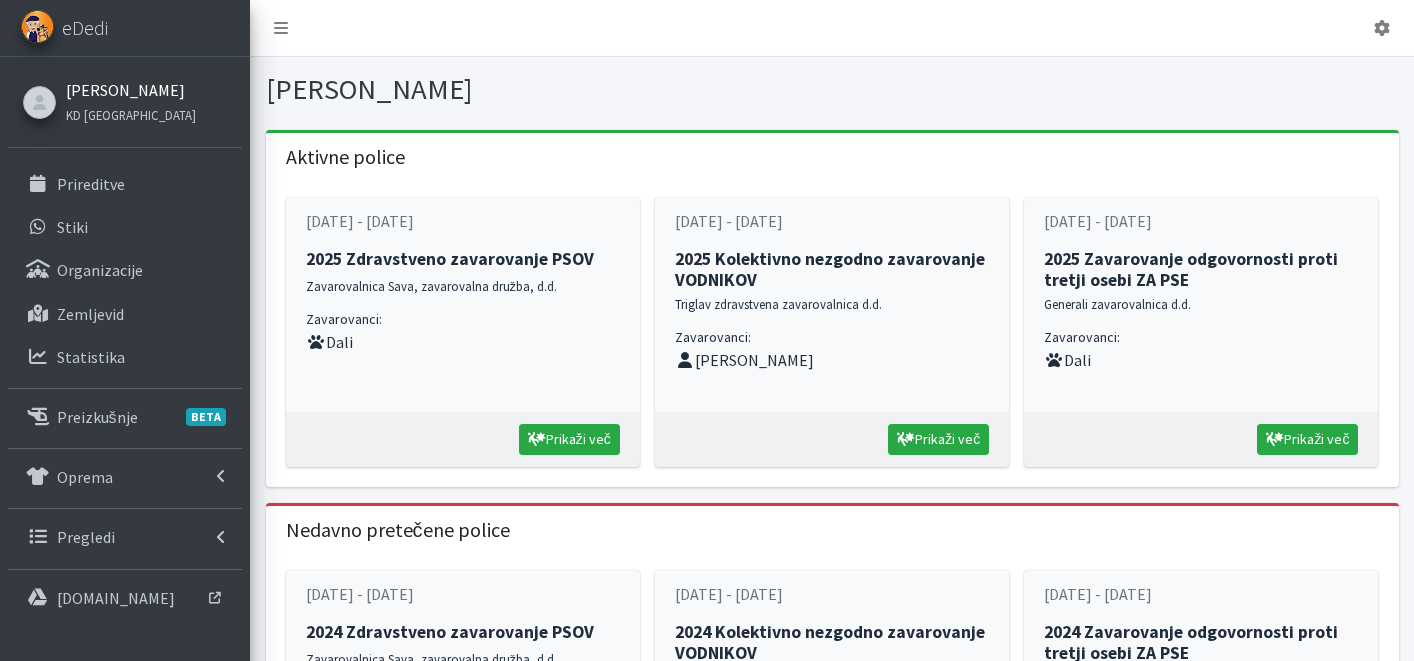 click on "[PERSON_NAME]" at bounding box center [131, 90] 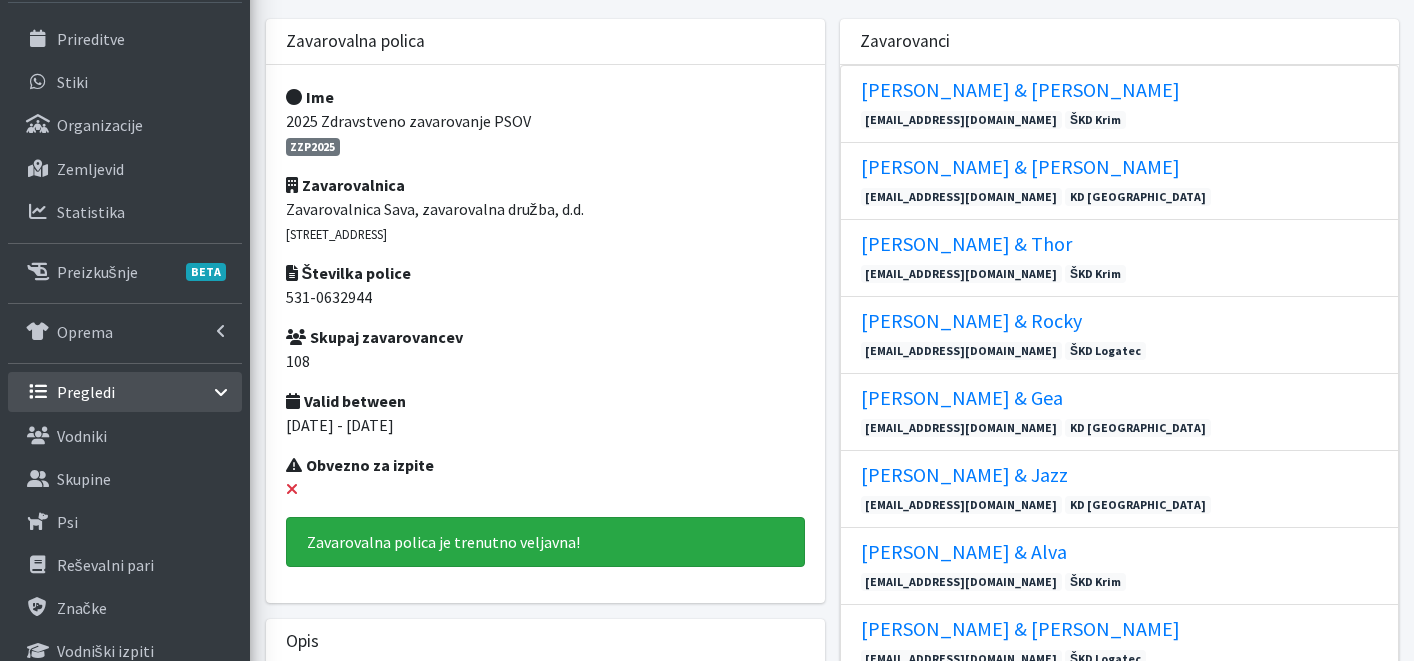 scroll, scrollTop: 0, scrollLeft: 0, axis: both 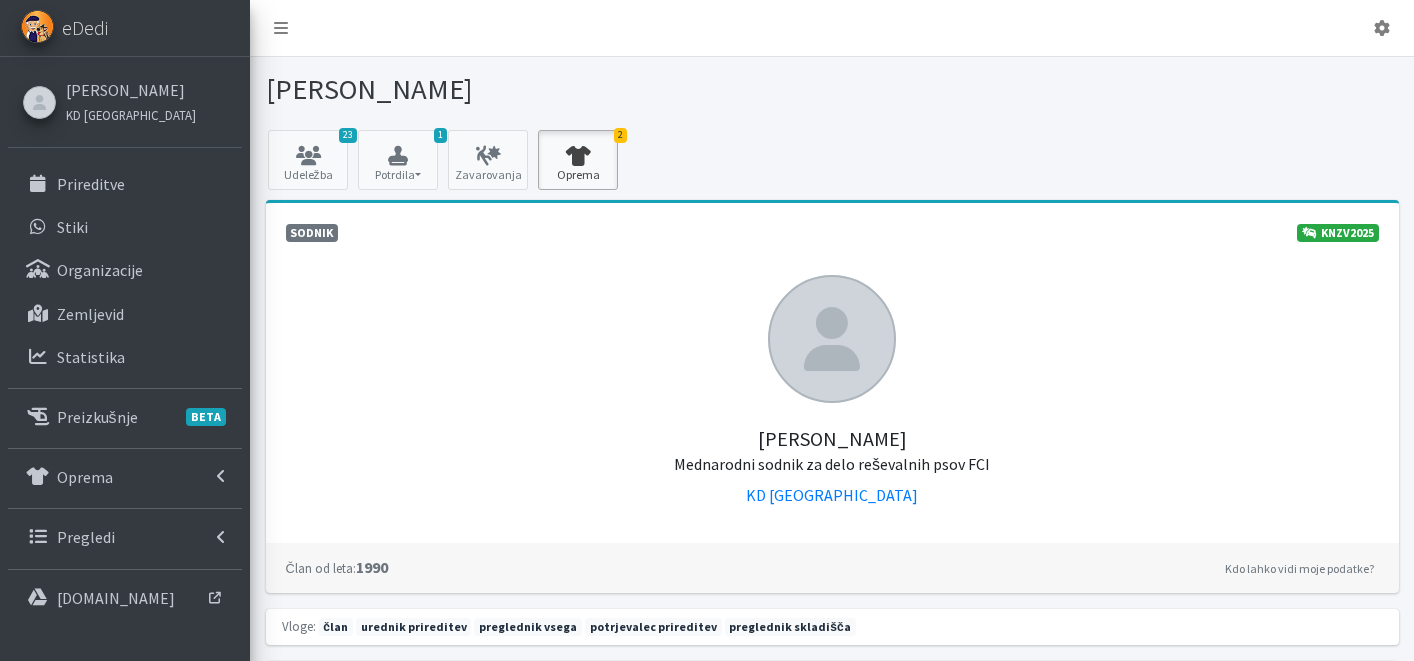 click on "2
Oprema" at bounding box center (578, 160) 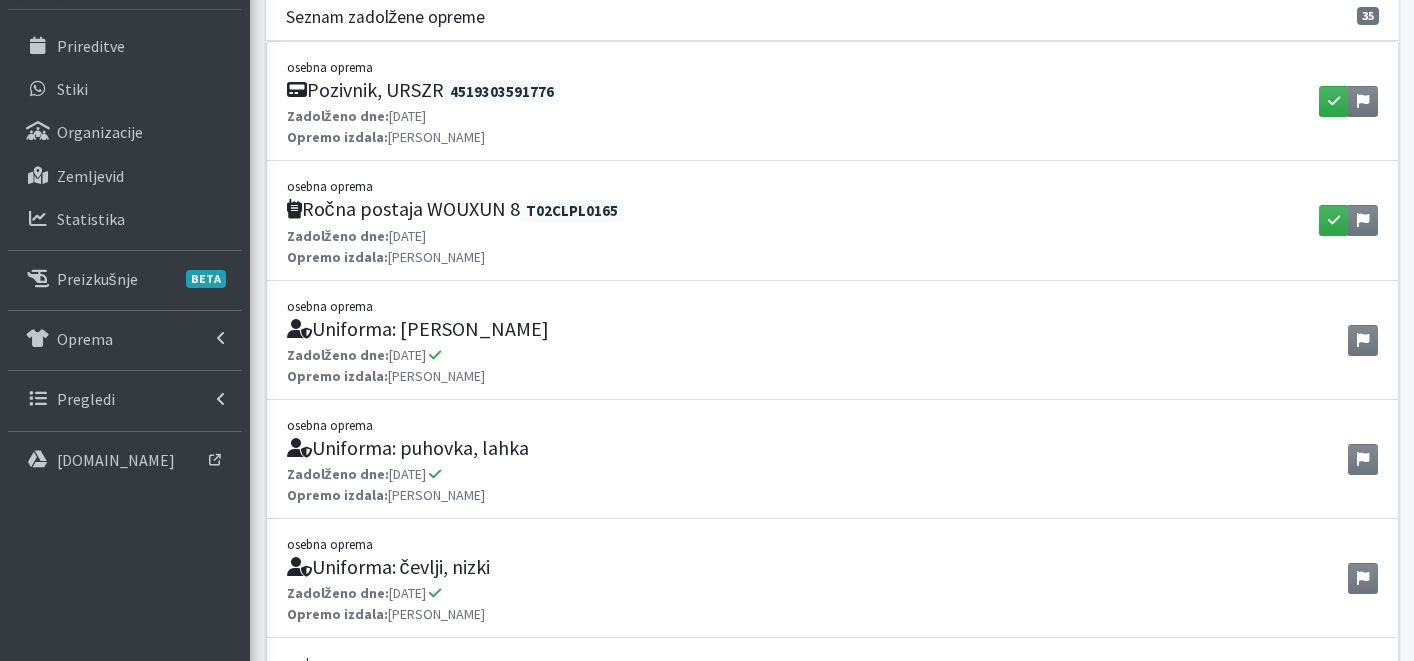 scroll, scrollTop: 0, scrollLeft: 0, axis: both 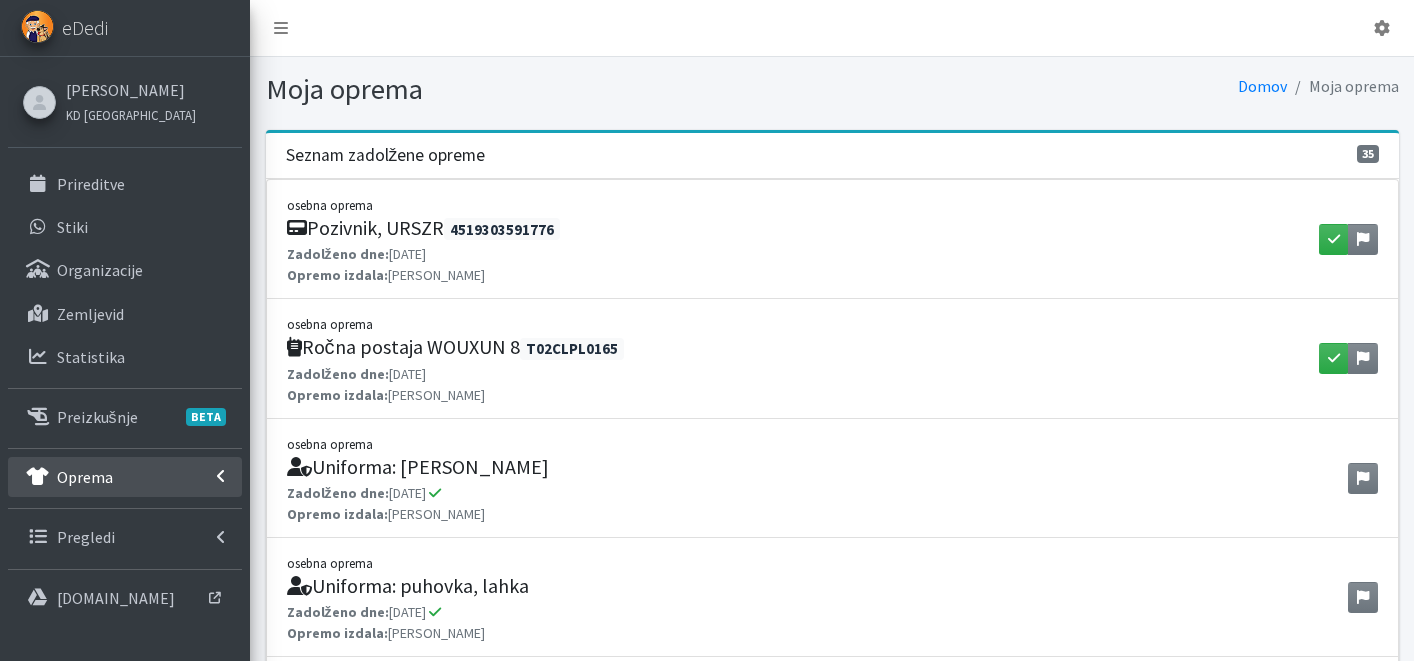 click on "Oprema" at bounding box center (85, 477) 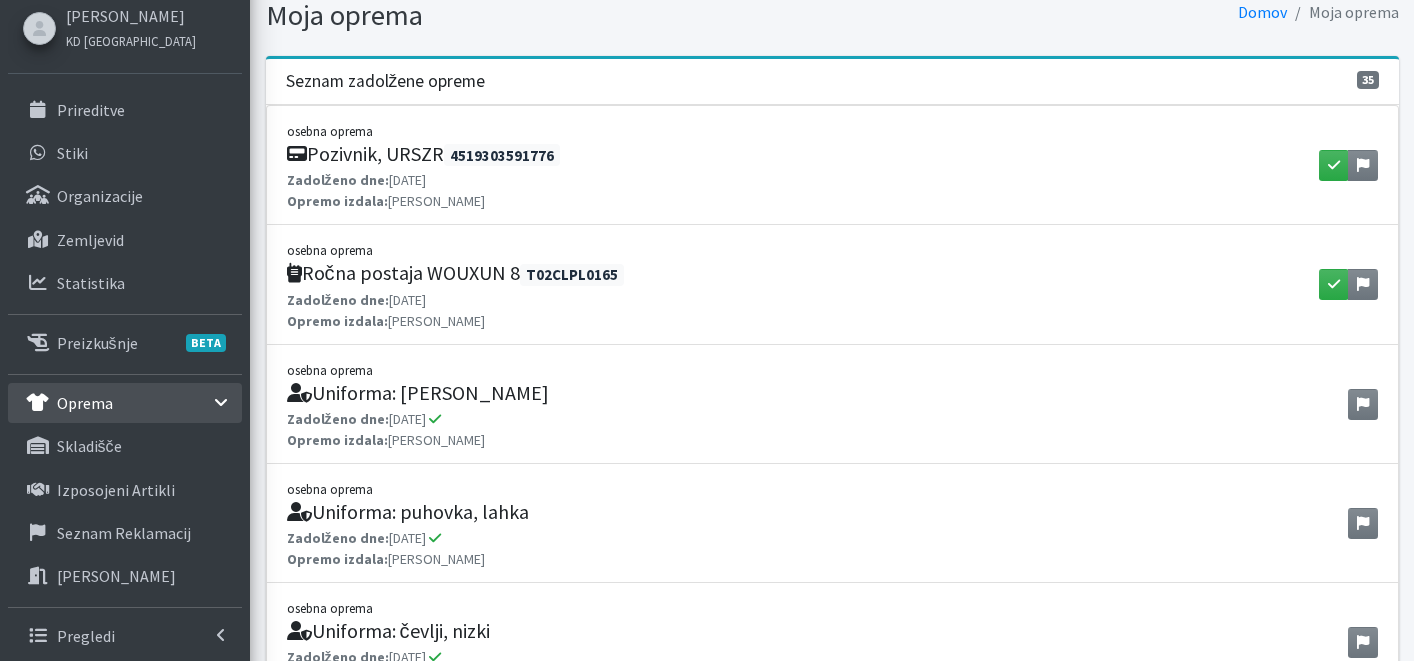 scroll, scrollTop: 76, scrollLeft: 0, axis: vertical 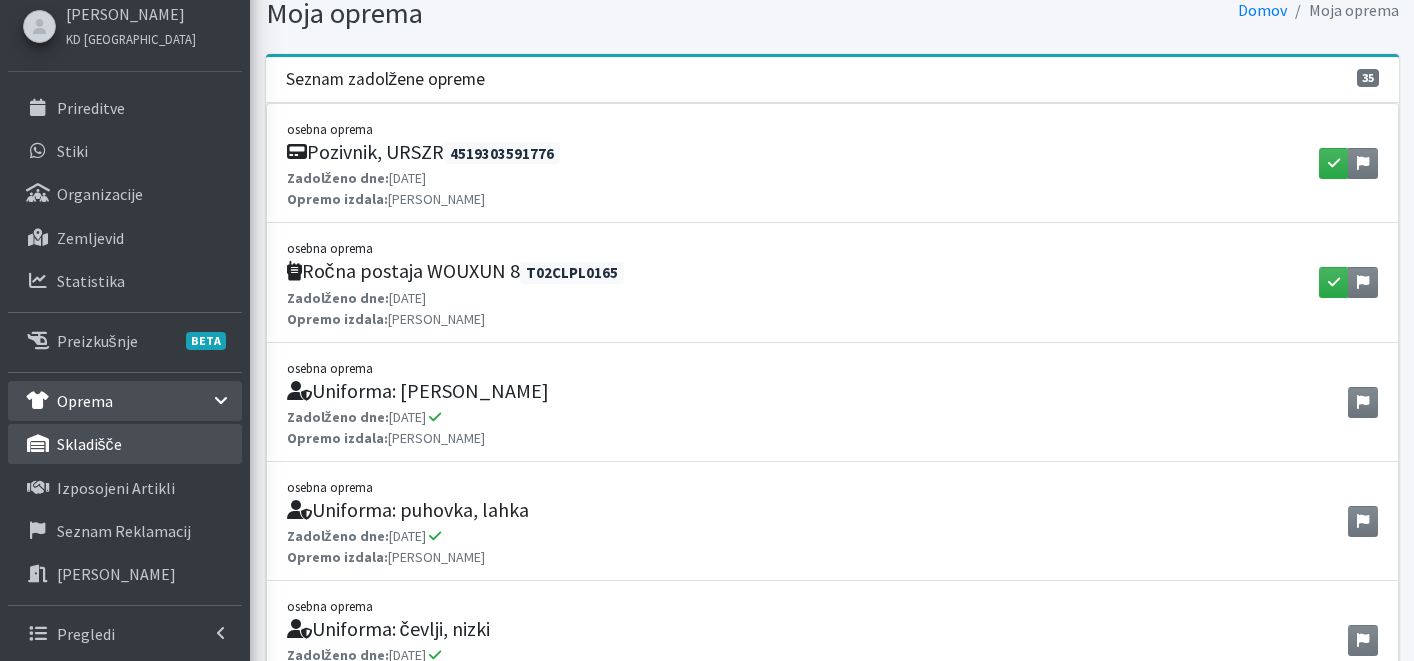click on "skladišče" at bounding box center (89, 444) 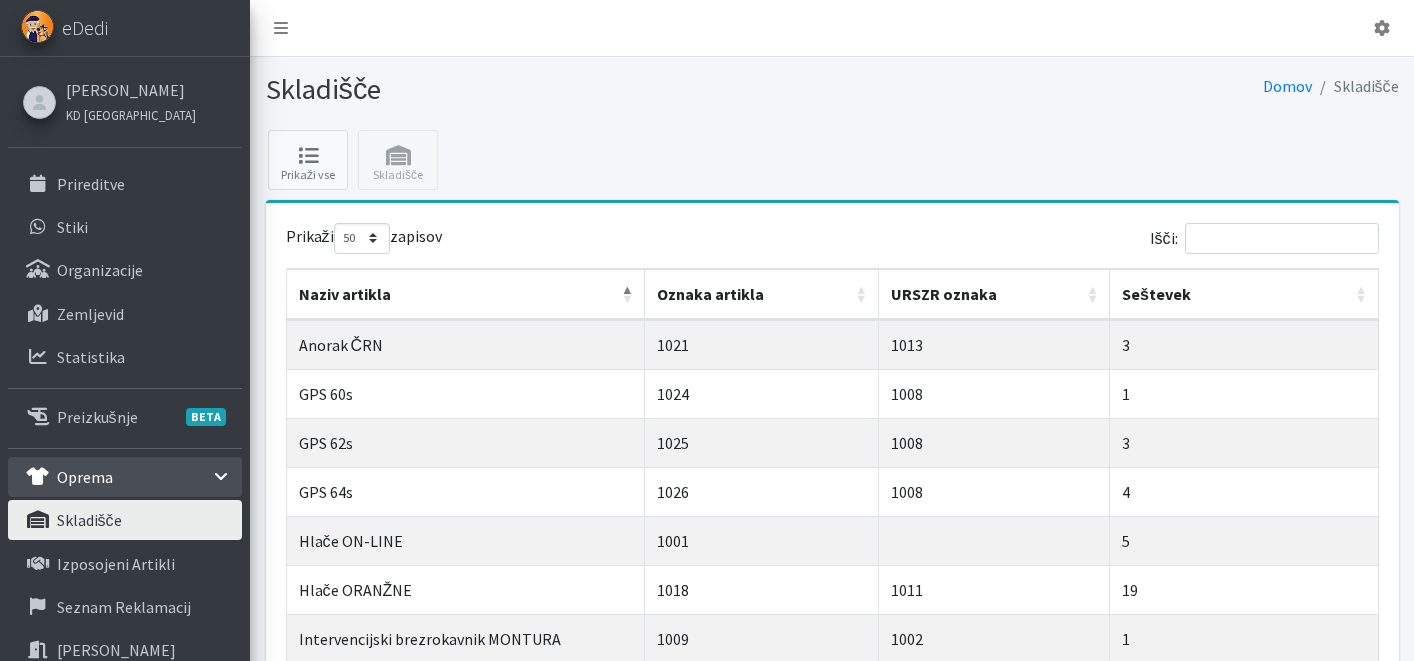 select on "50" 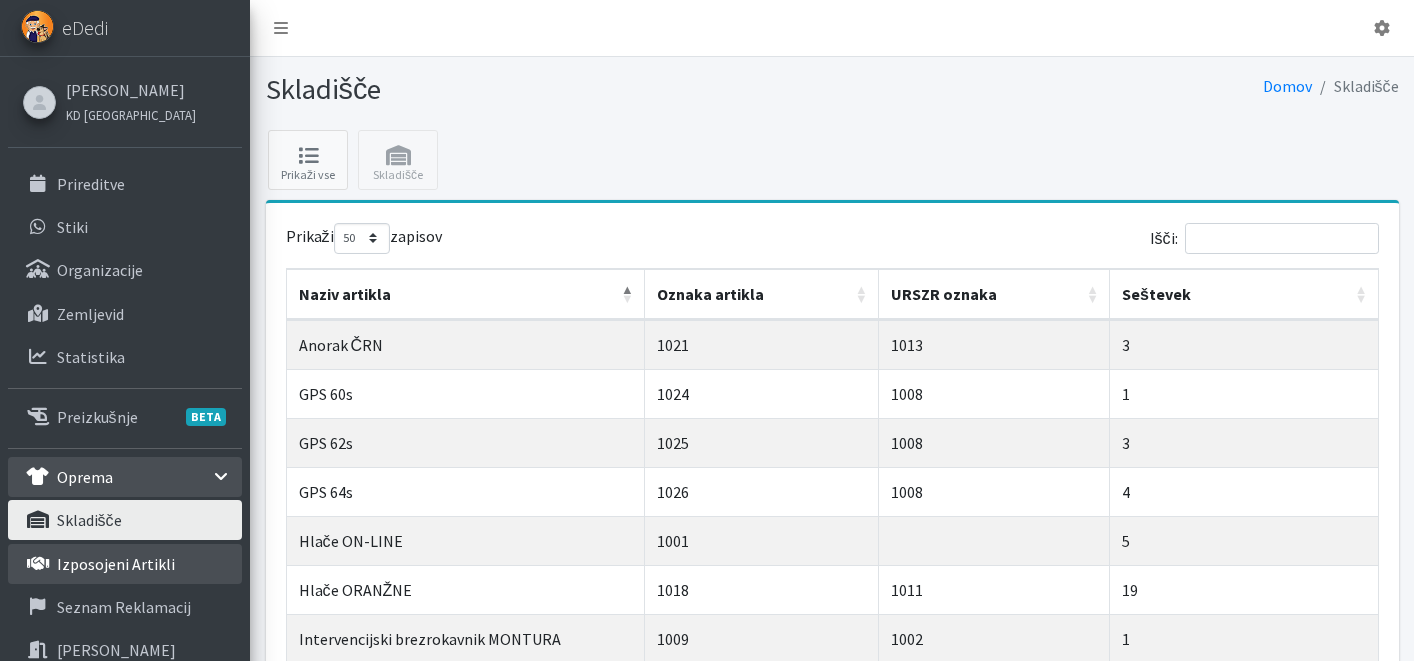 click on "Izposojeni artikli" at bounding box center [125, 564] 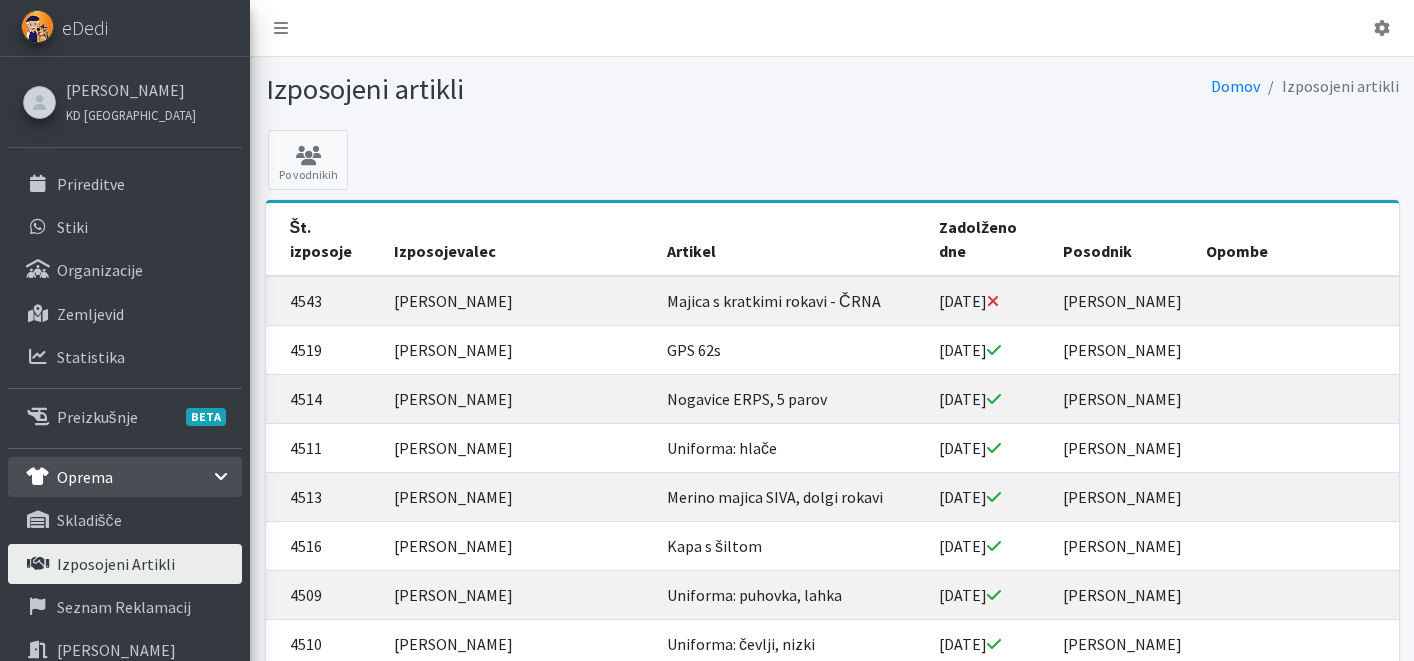 scroll, scrollTop: 0, scrollLeft: 0, axis: both 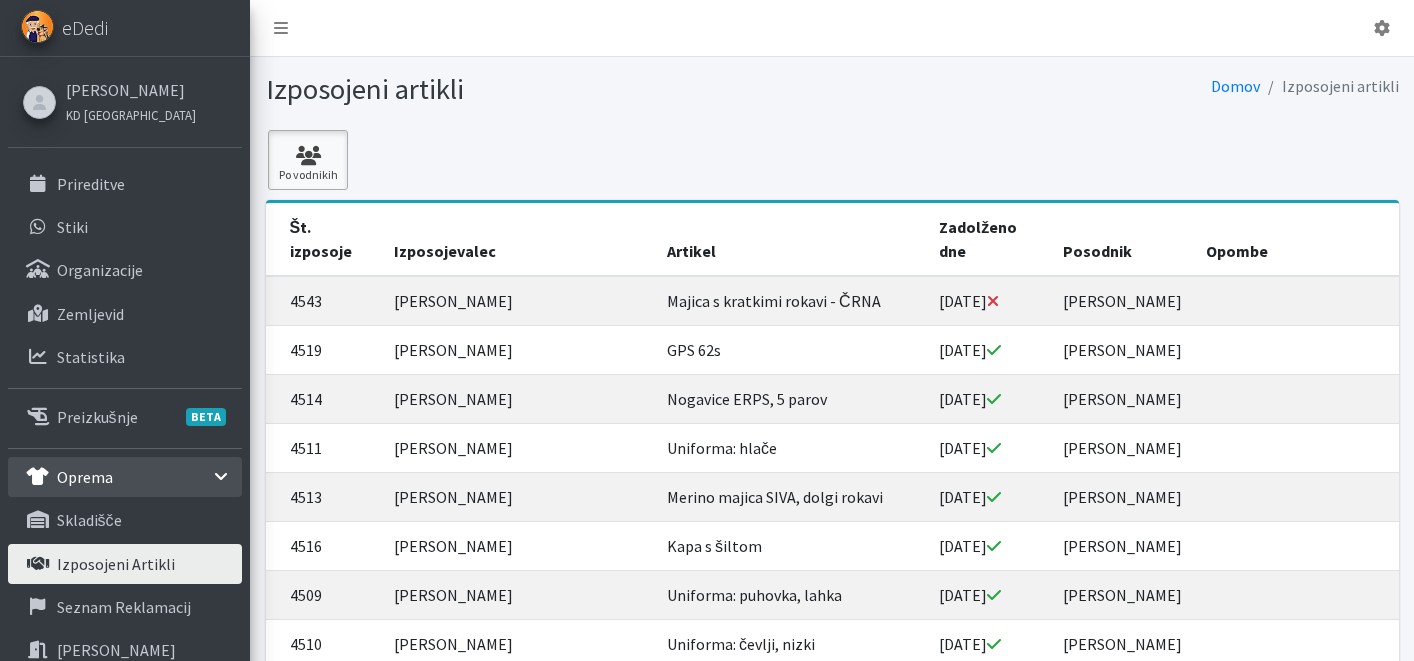 click at bounding box center [308, 156] 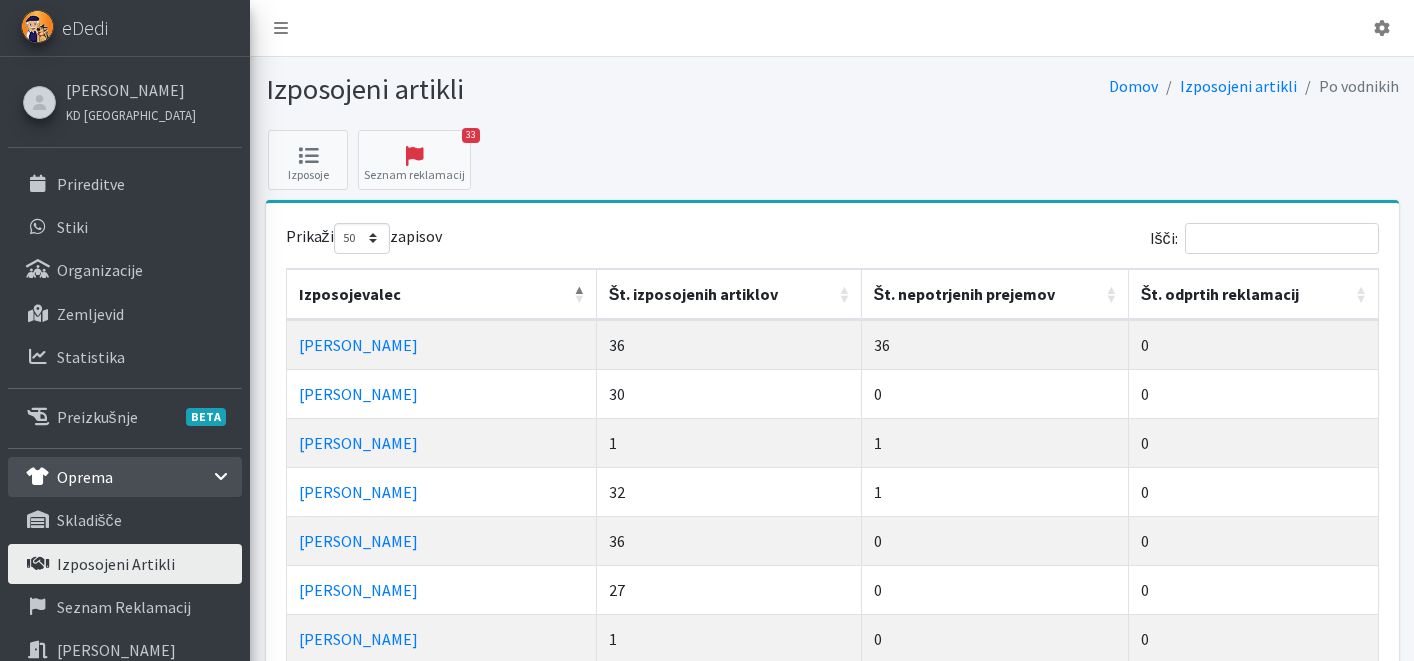 select on "50" 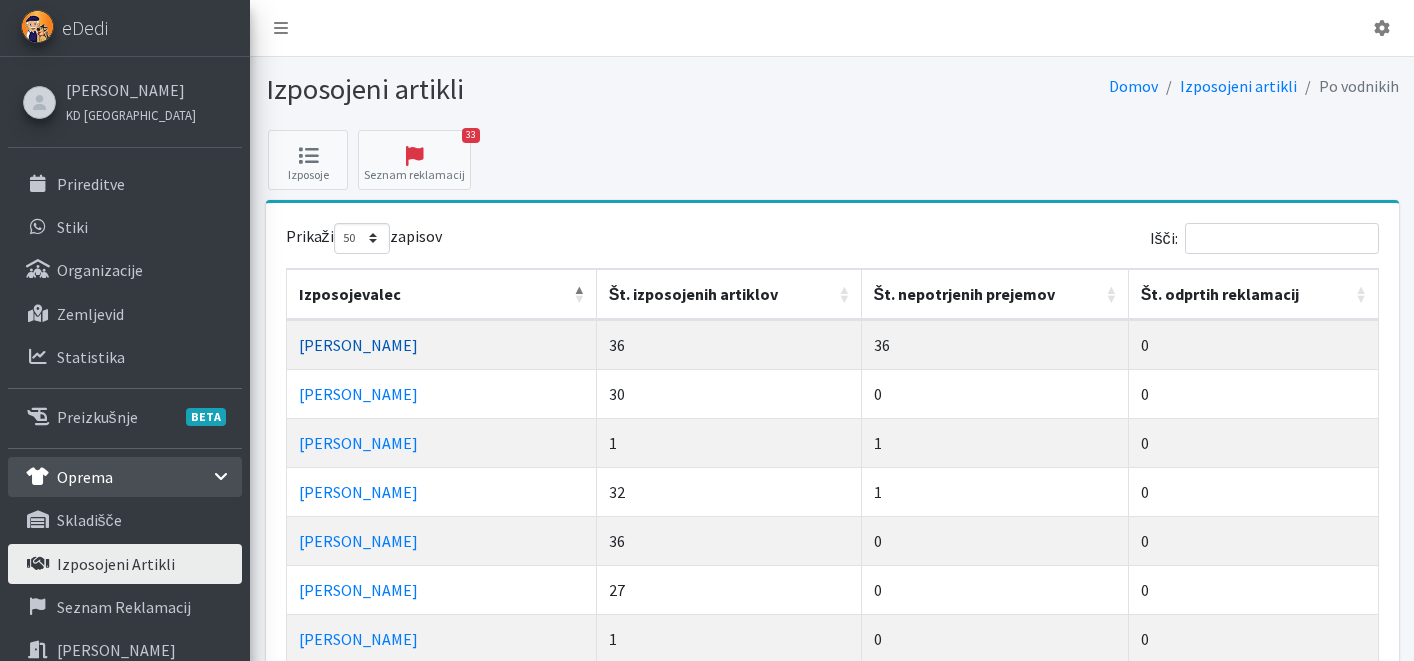 click on "[PERSON_NAME]" at bounding box center (358, 345) 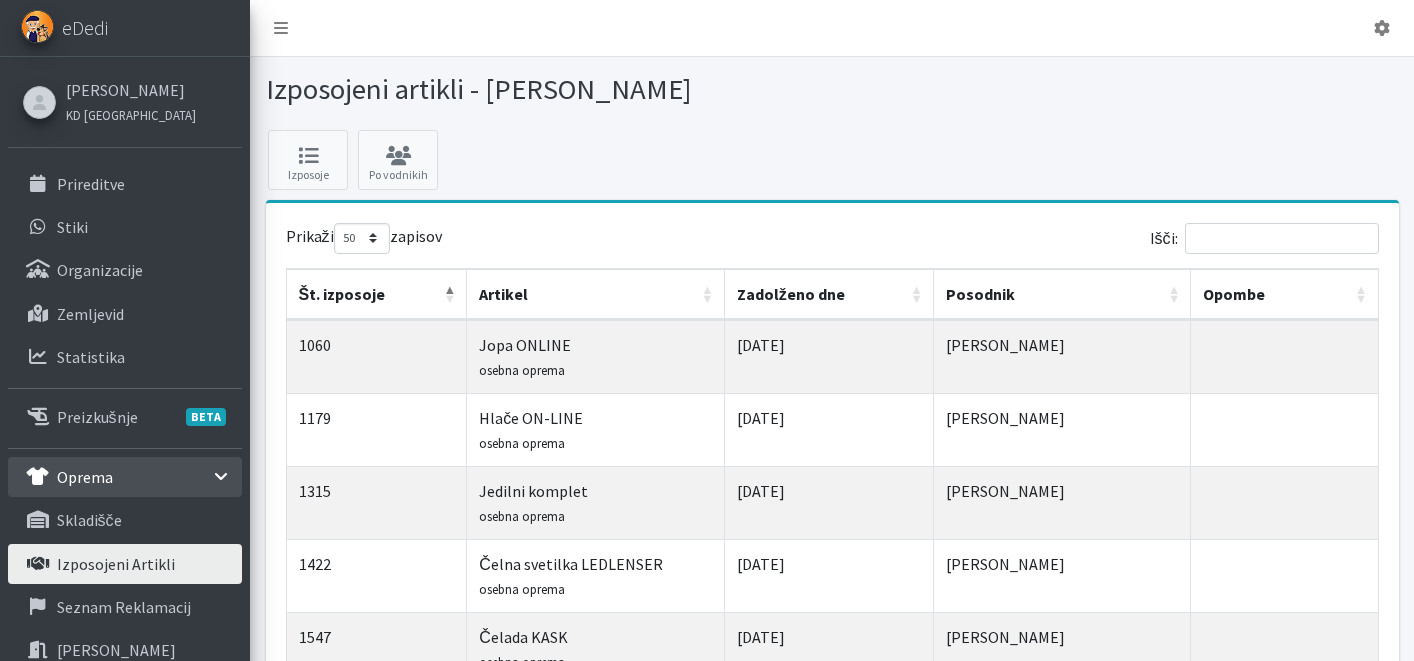 select on "50" 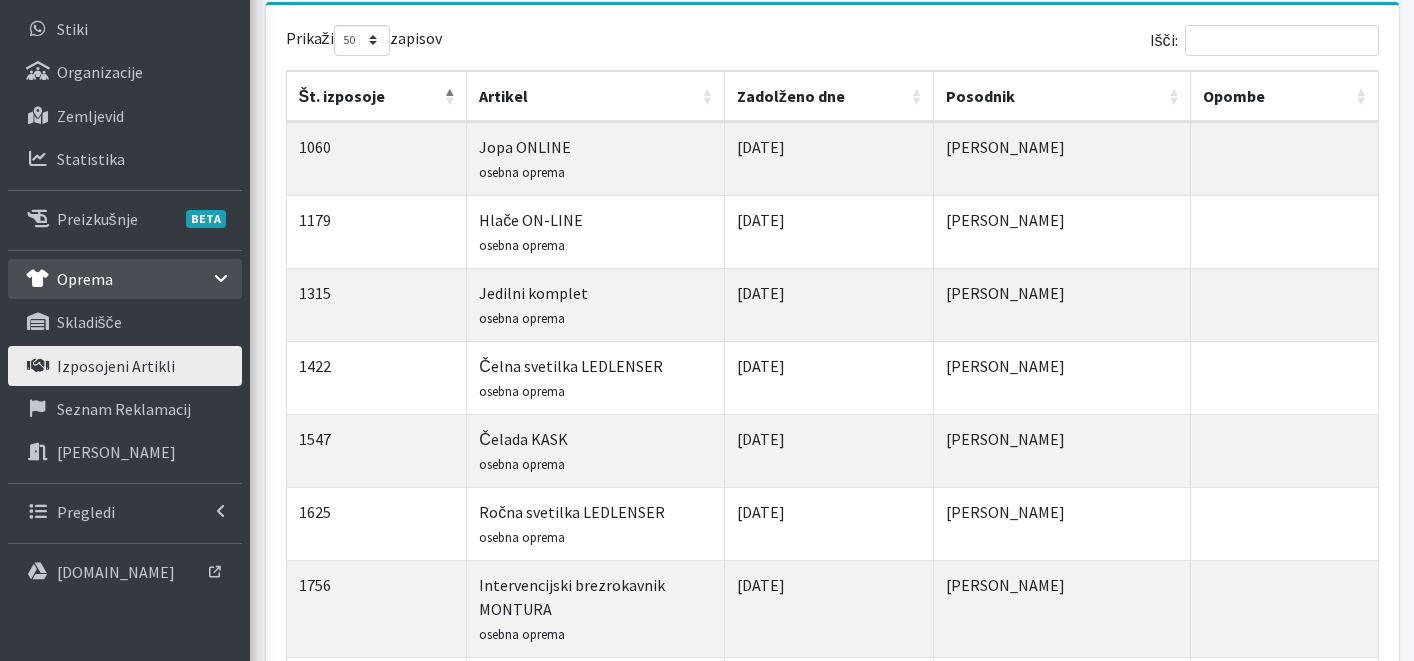 scroll, scrollTop: 0, scrollLeft: 0, axis: both 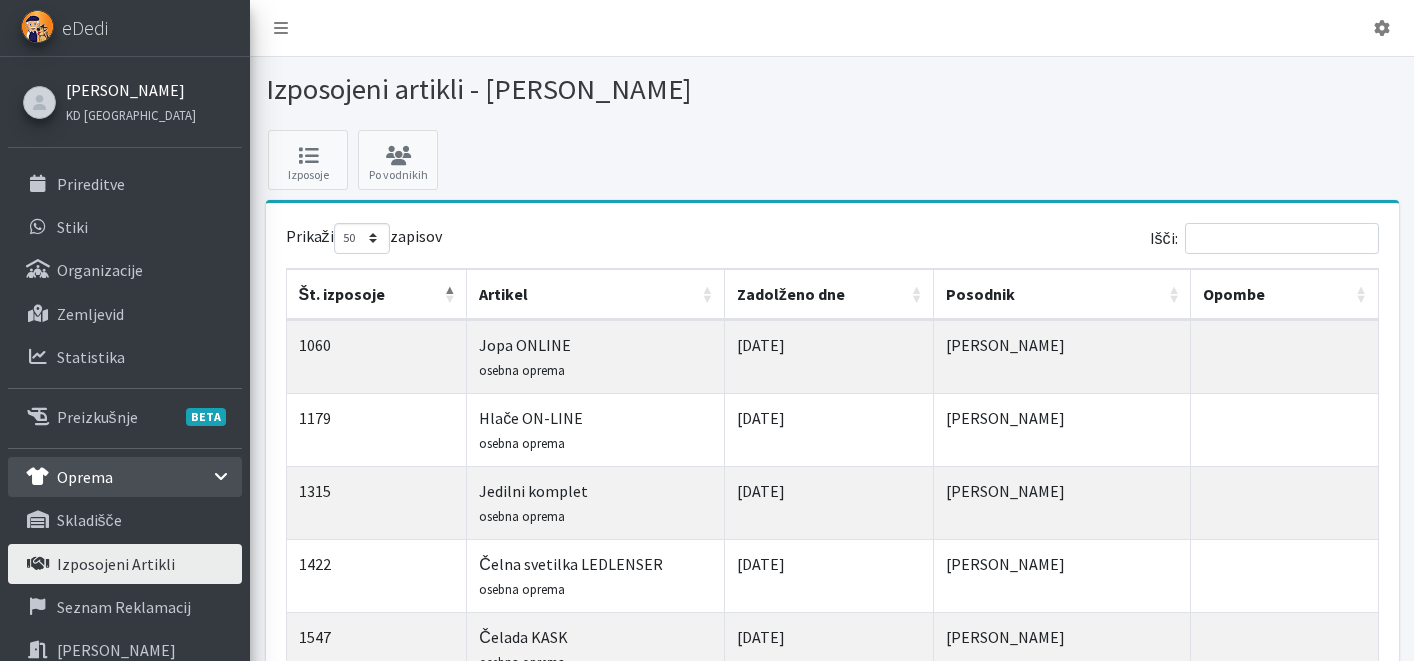 click on "[PERSON_NAME]" at bounding box center (131, 90) 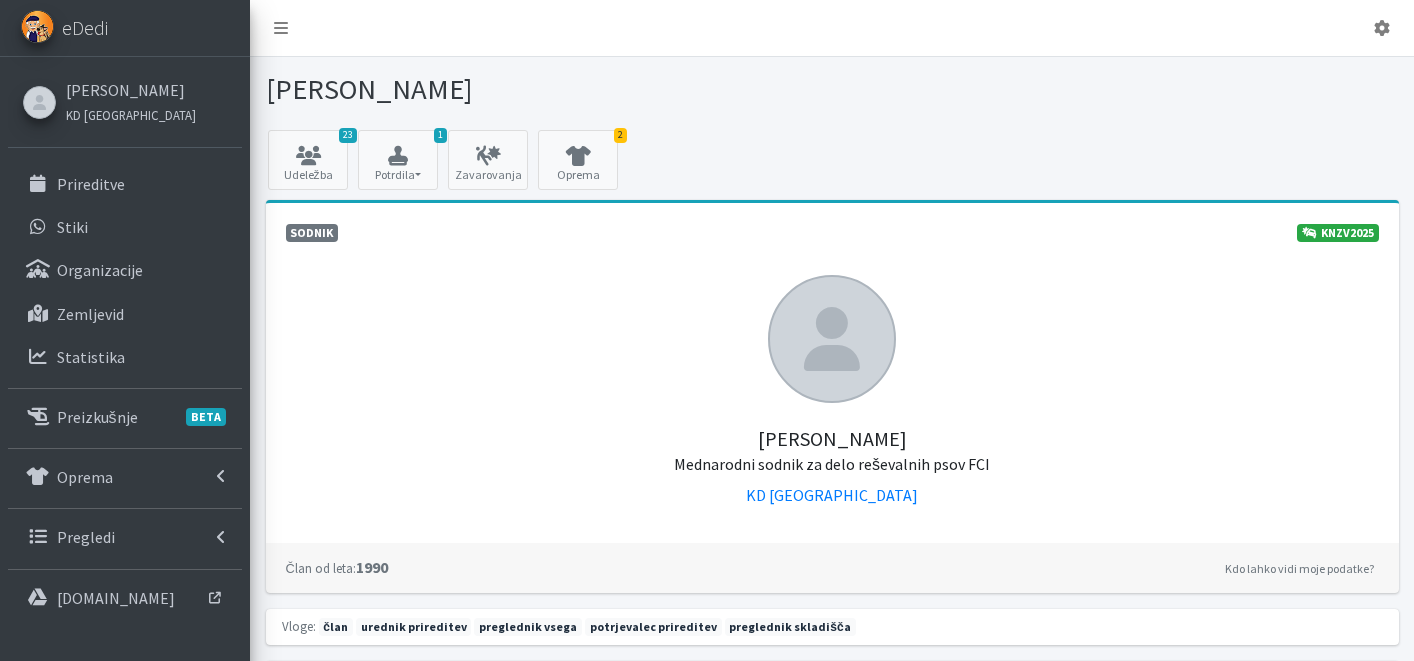 scroll, scrollTop: 0, scrollLeft: 0, axis: both 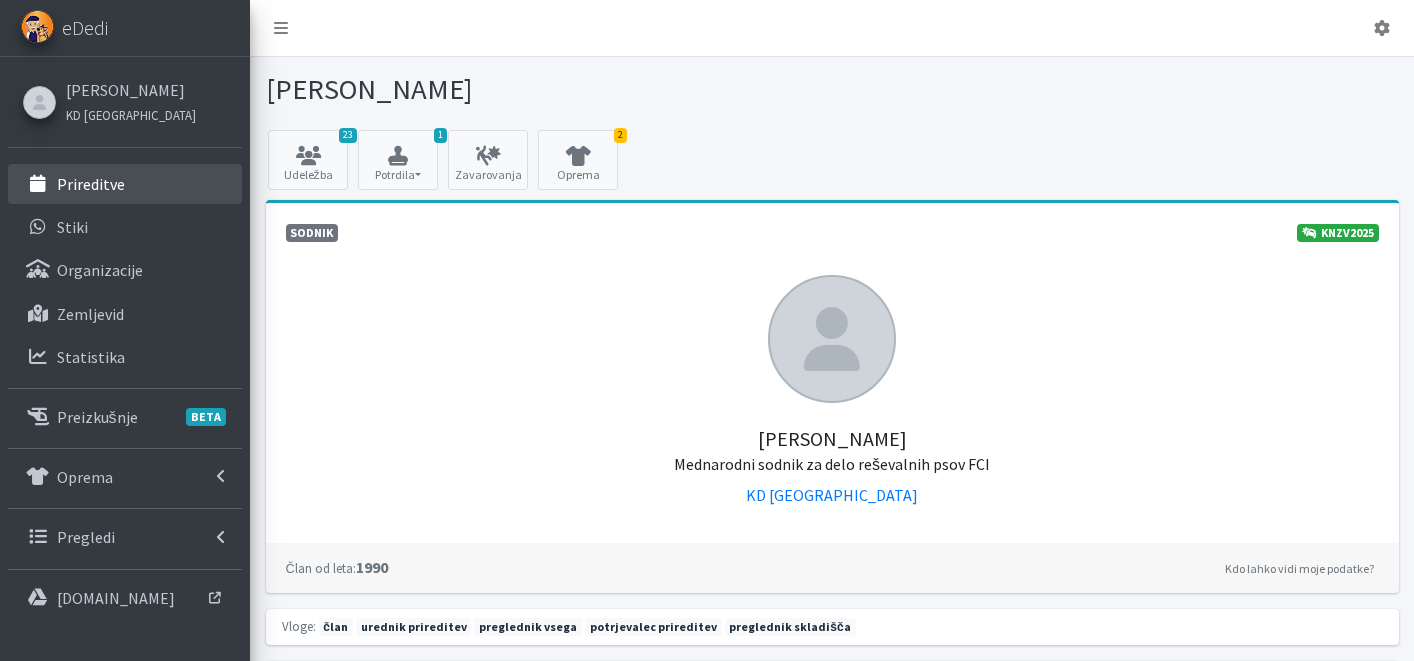 click on "Prireditve" at bounding box center [125, 184] 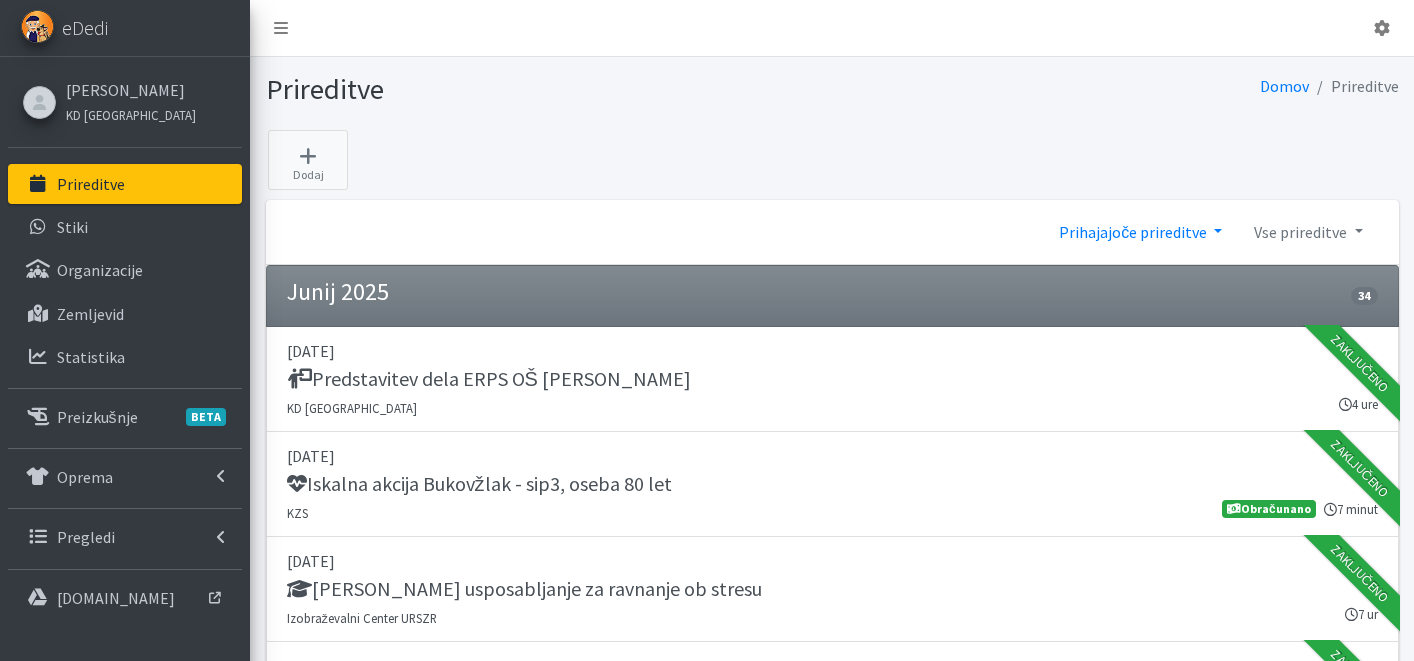 scroll, scrollTop: 0, scrollLeft: 0, axis: both 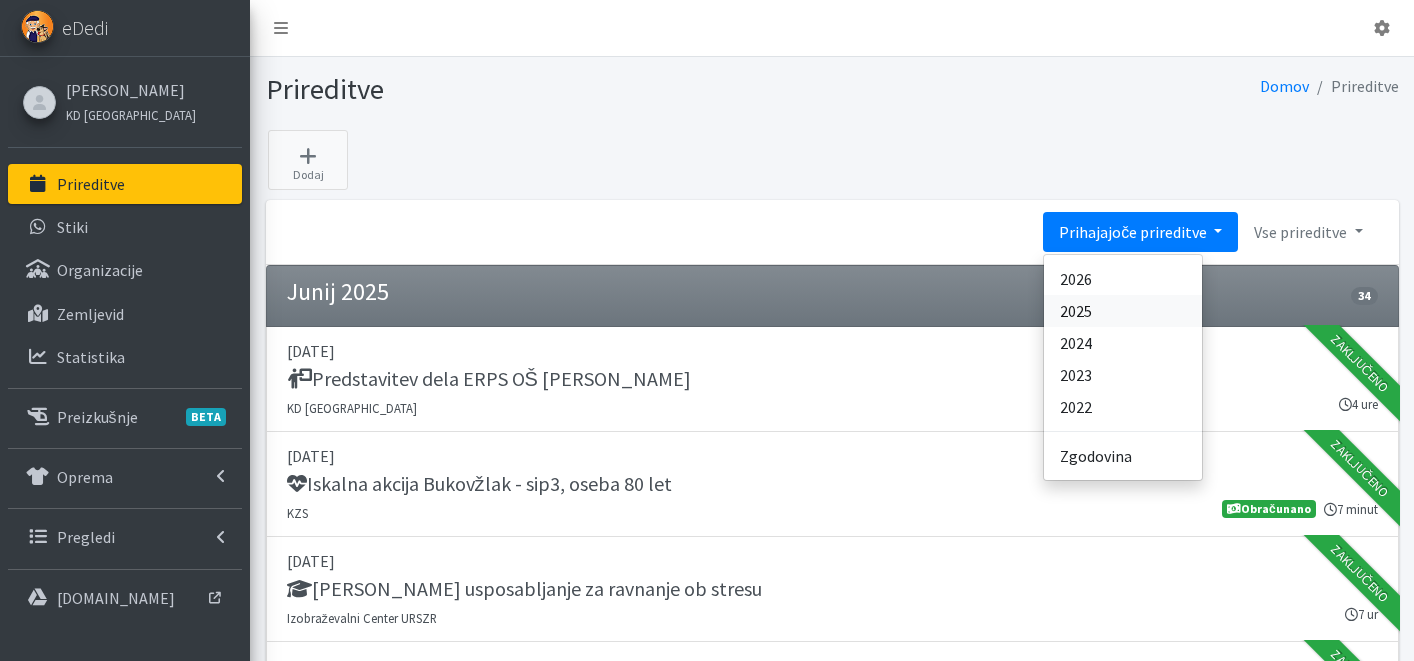 click on "2025" at bounding box center [1123, 311] 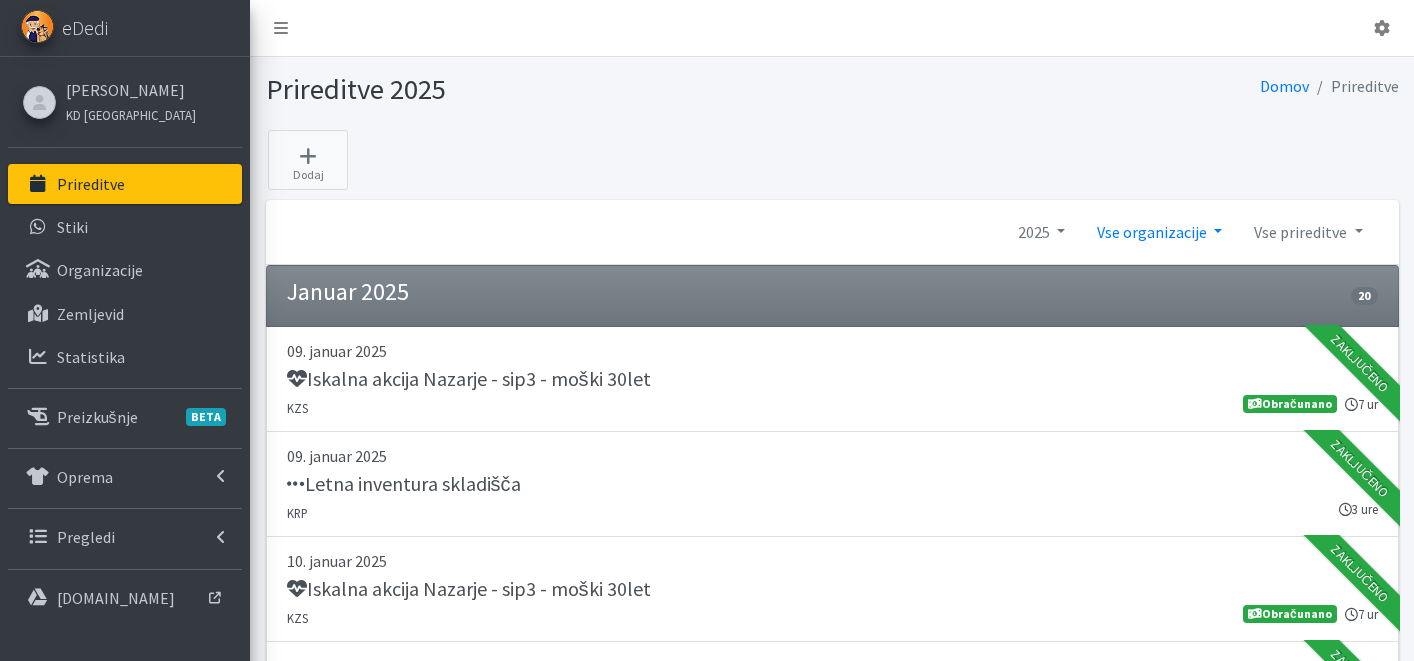 scroll, scrollTop: 0, scrollLeft: 0, axis: both 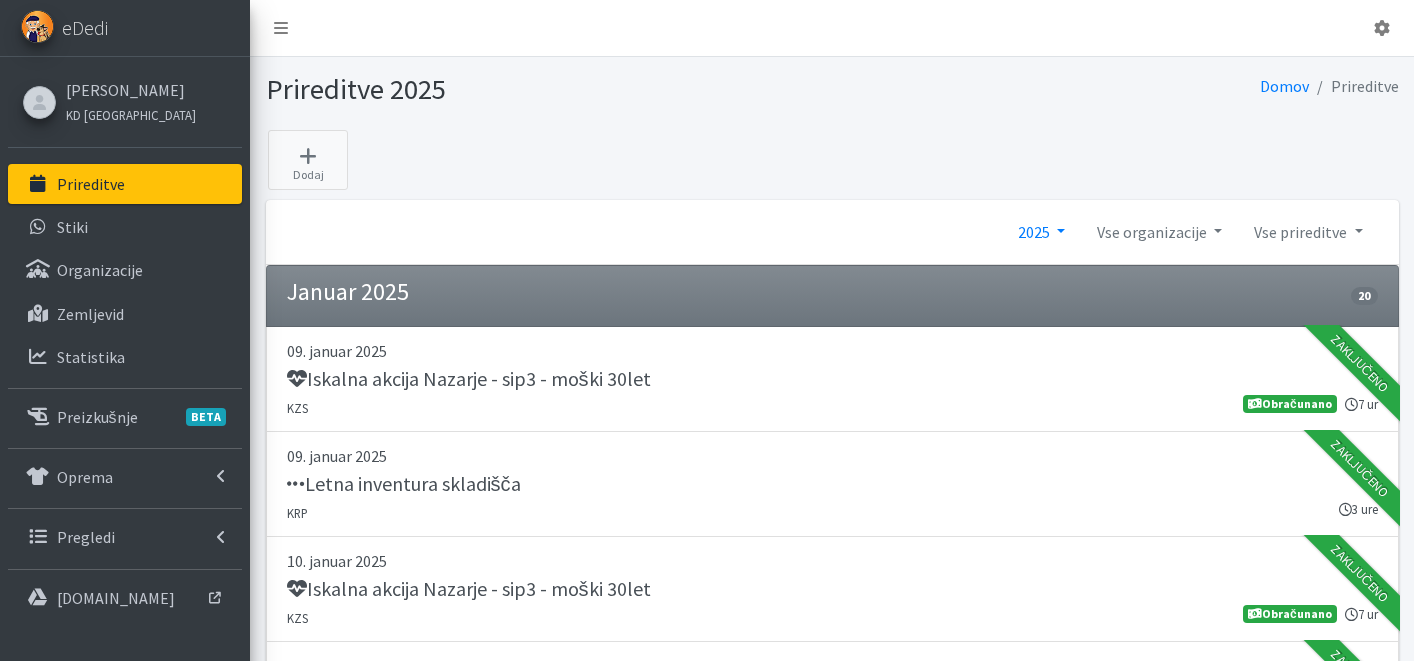 click on "2025" at bounding box center [1041, 232] 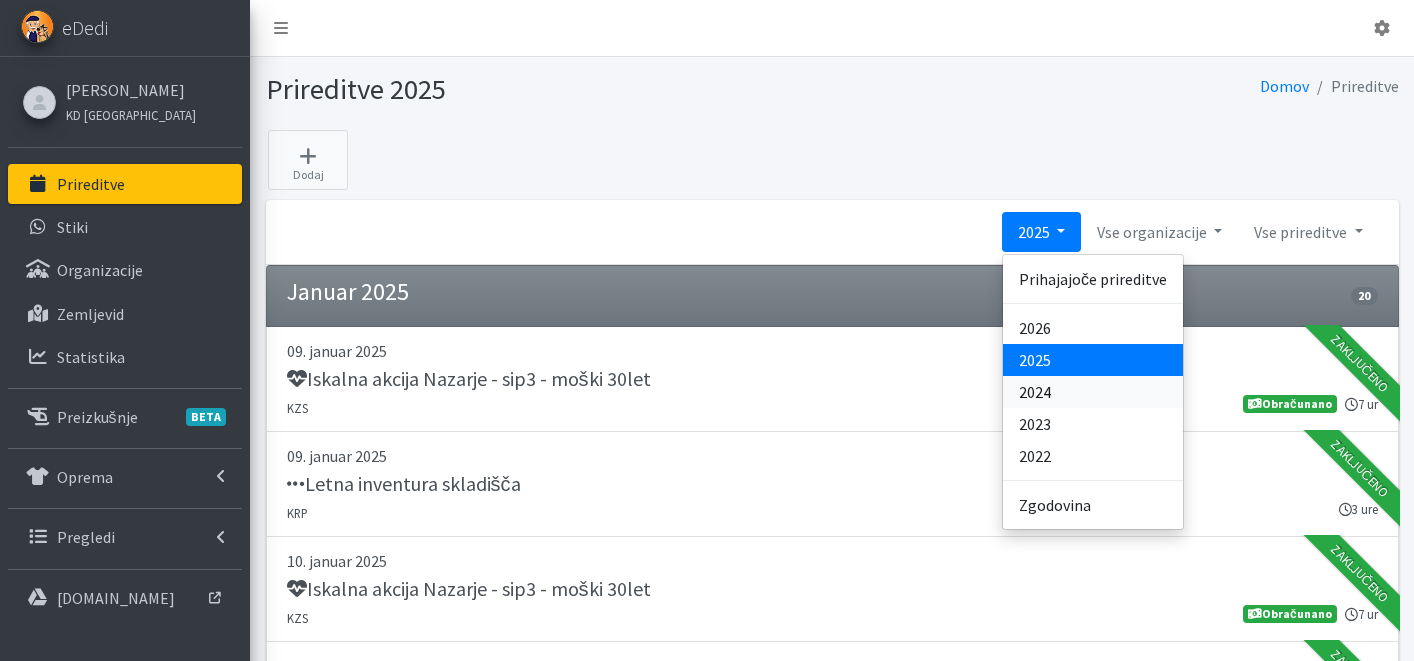click on "2024" at bounding box center (1093, 392) 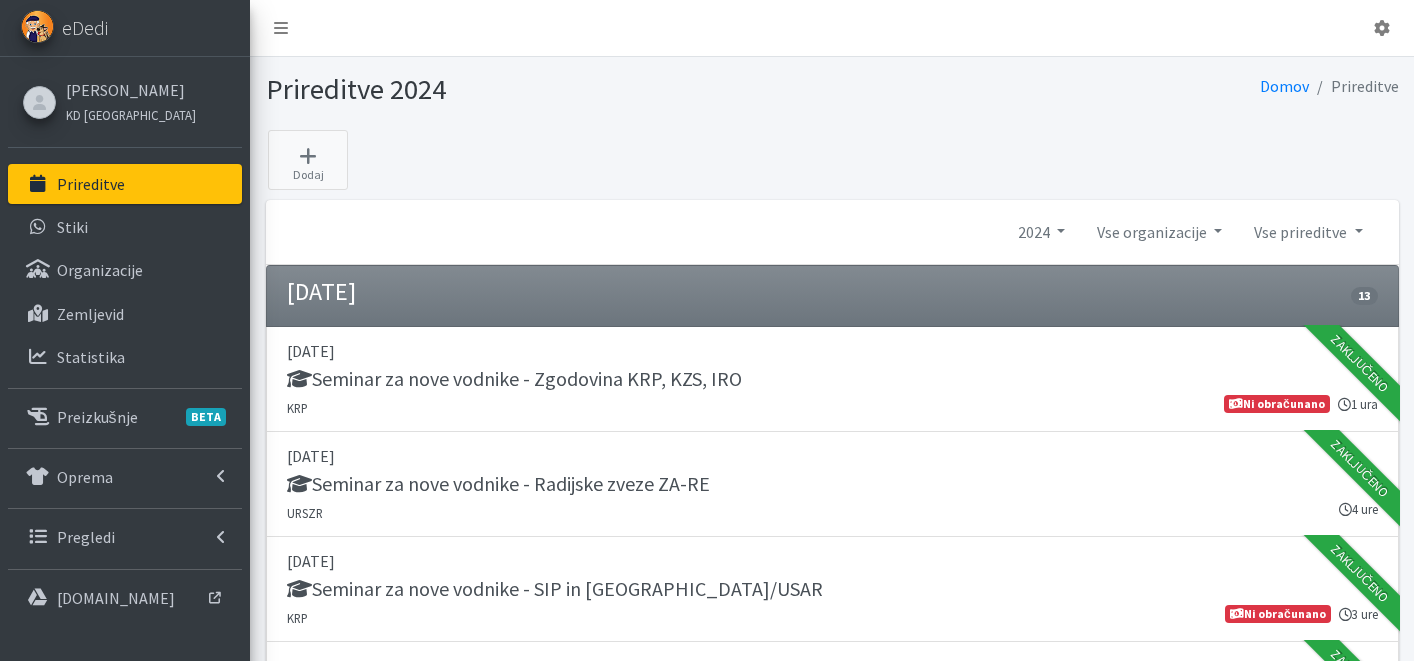 scroll, scrollTop: 0, scrollLeft: 0, axis: both 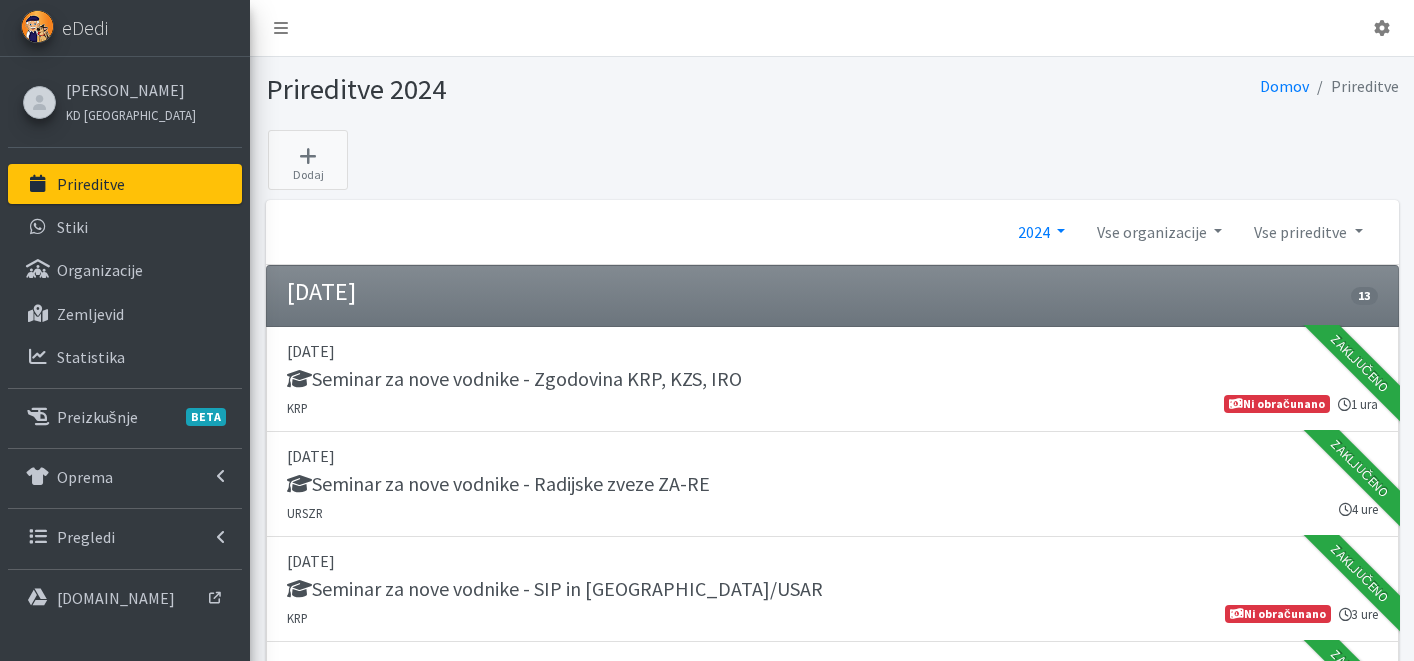 click on "2024" at bounding box center (1041, 232) 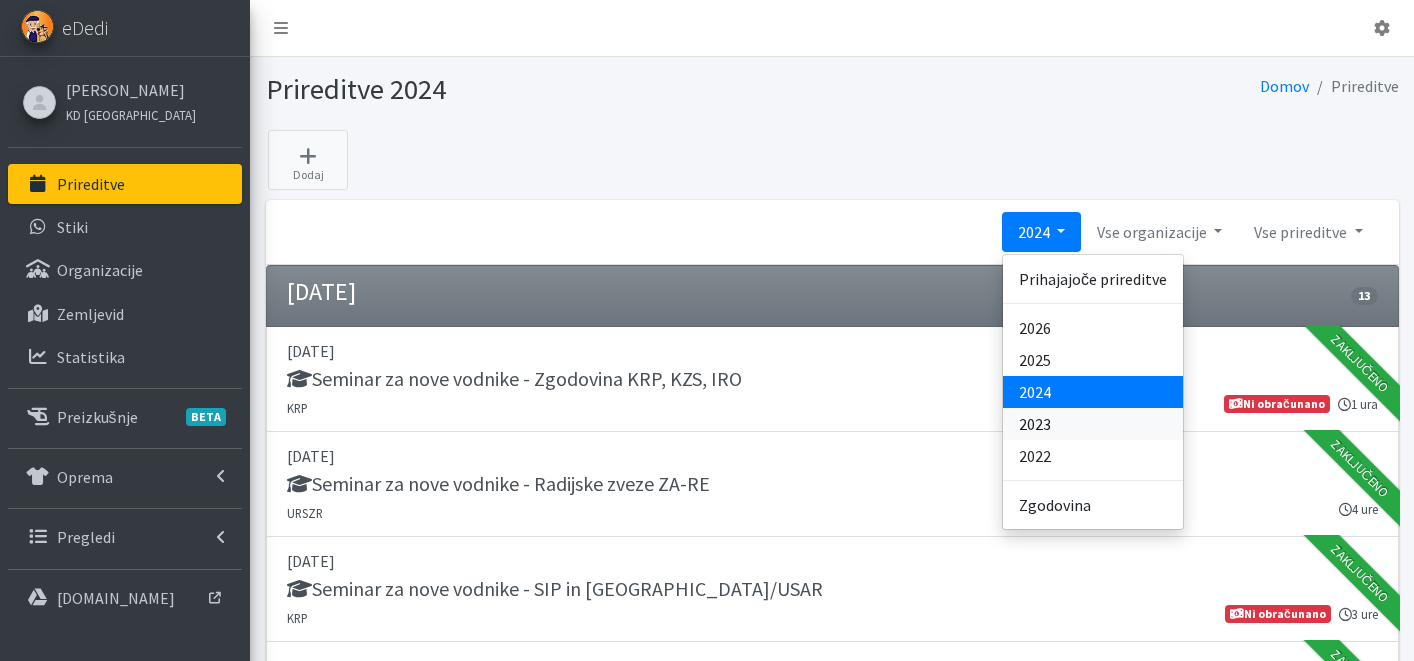 click on "2023" at bounding box center (1093, 424) 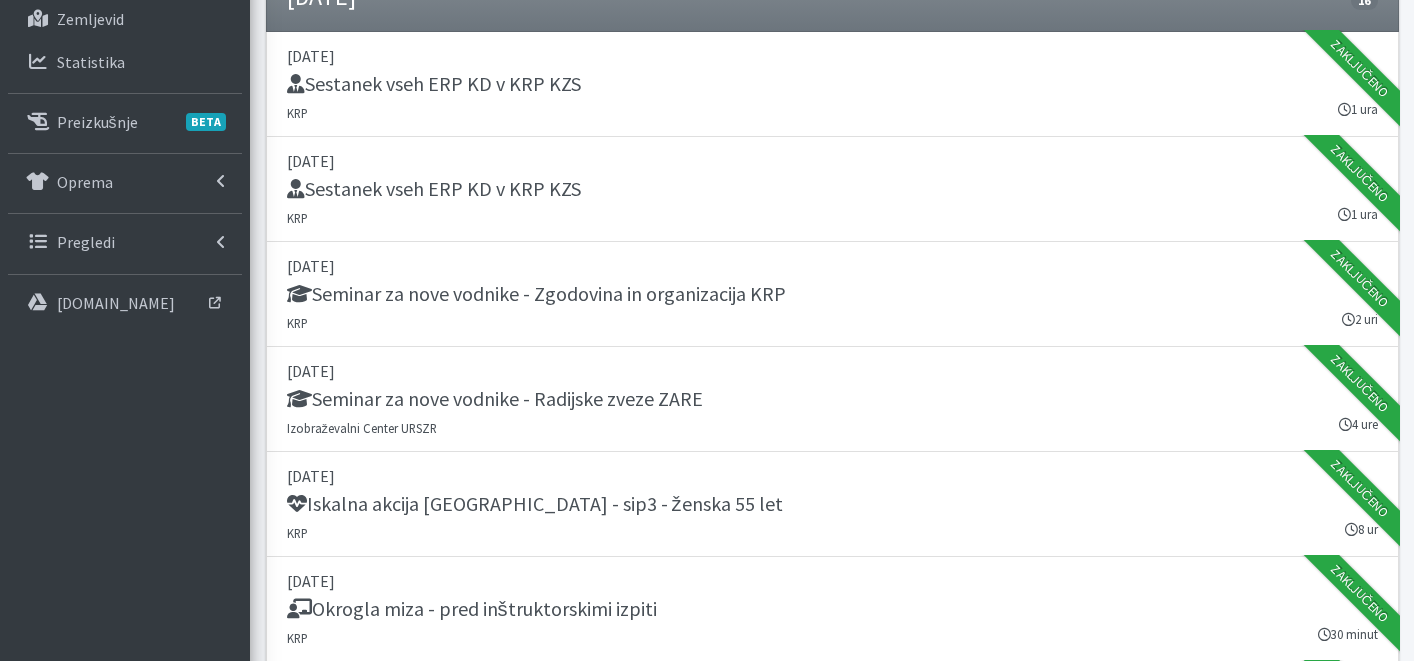 scroll, scrollTop: 0, scrollLeft: 0, axis: both 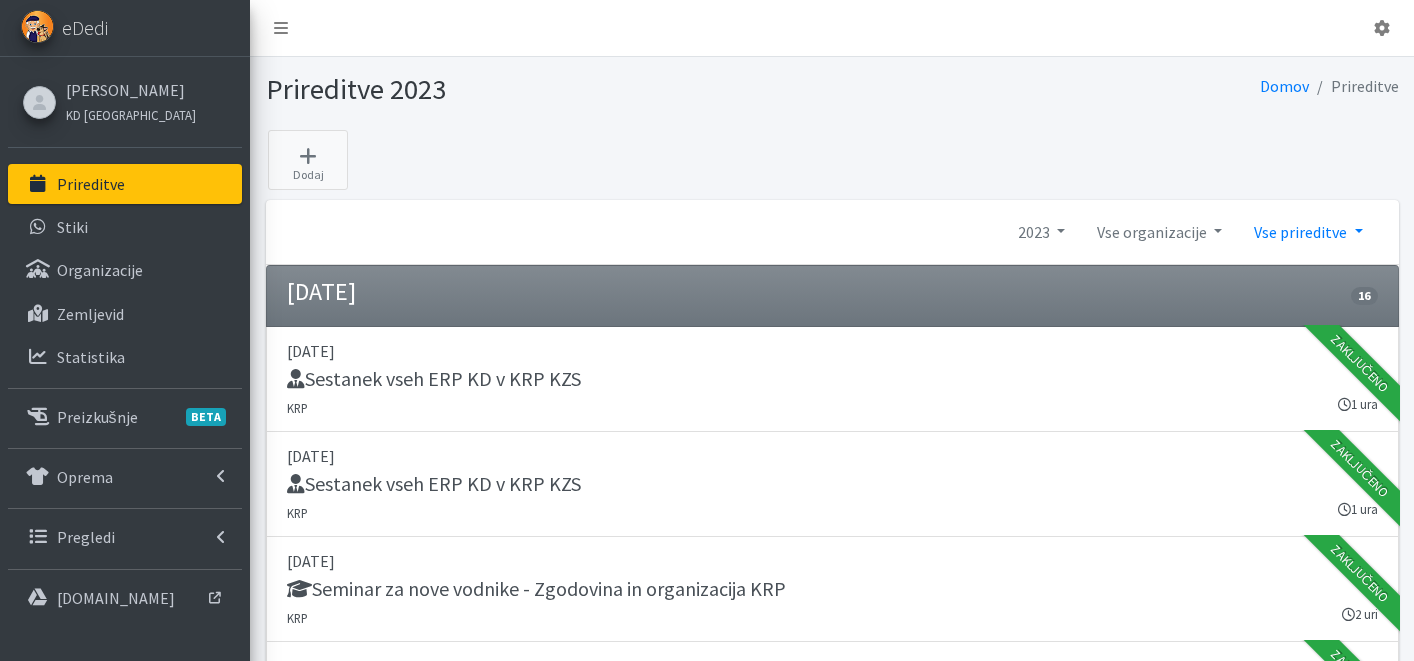 click on "Vse prireditve" at bounding box center [1308, 232] 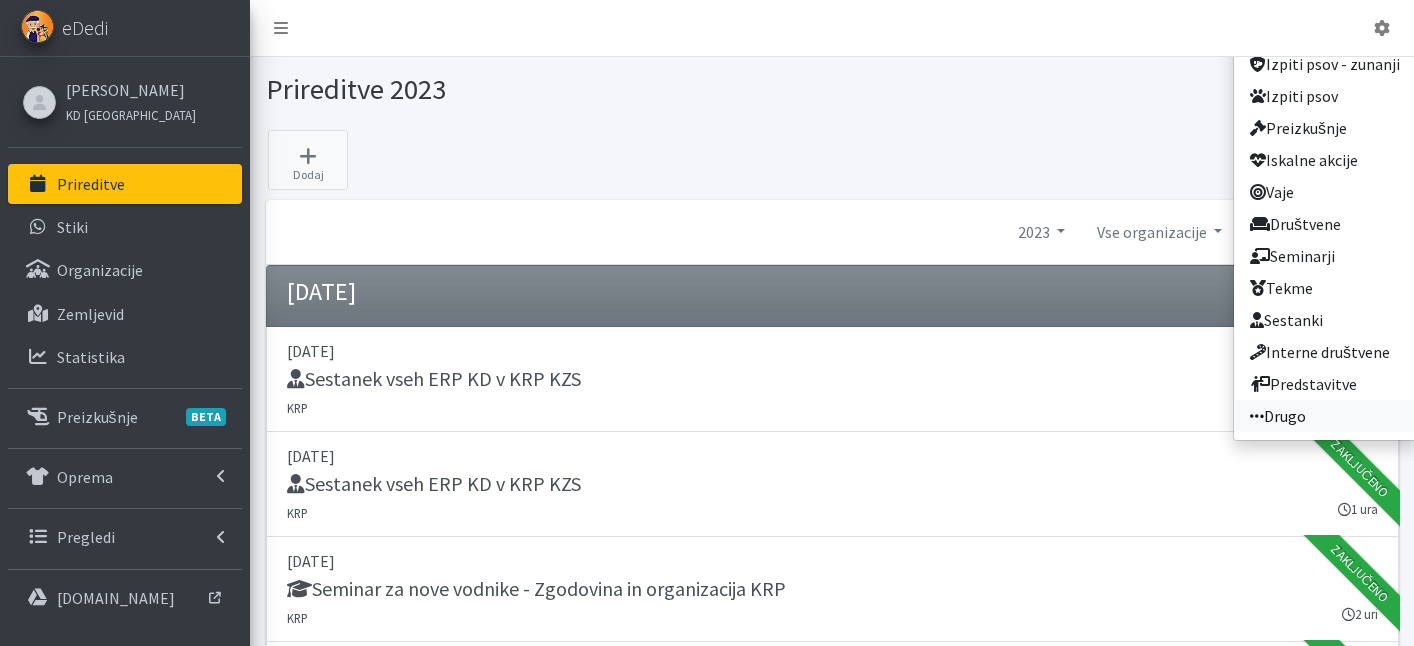 click on "Drugo" at bounding box center [1325, 416] 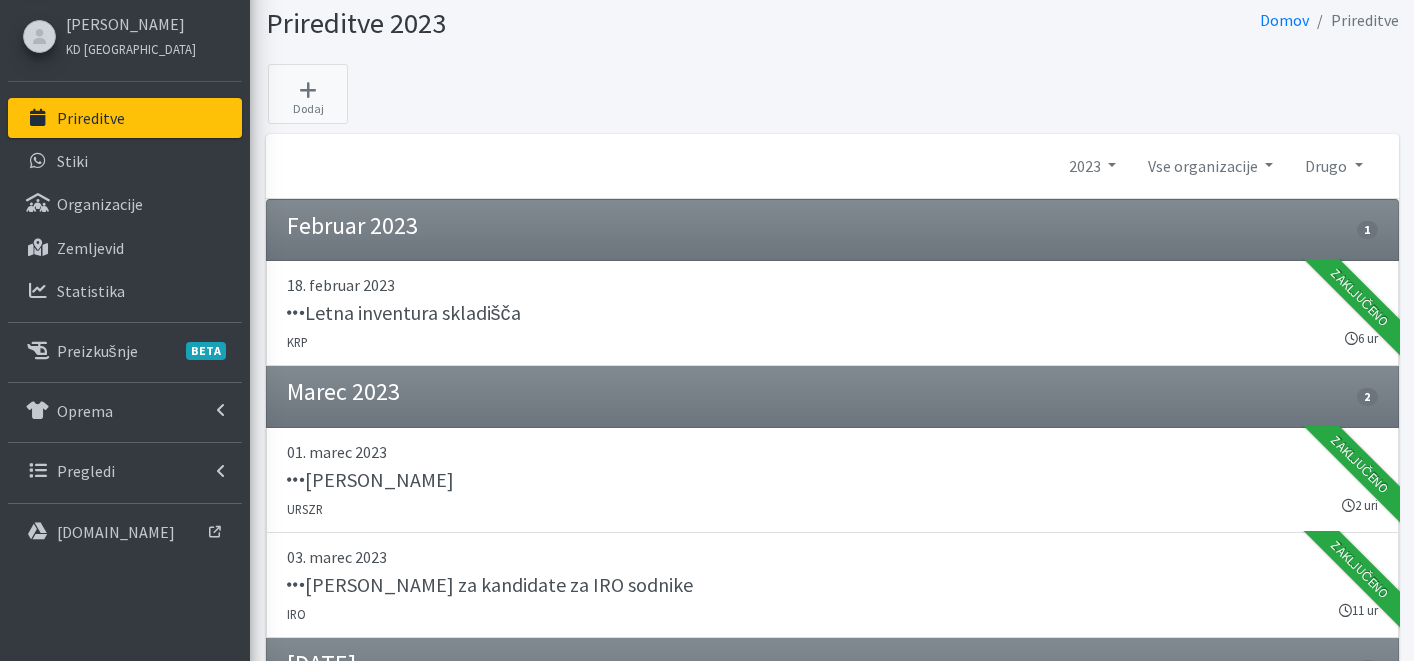 scroll, scrollTop: 0, scrollLeft: 0, axis: both 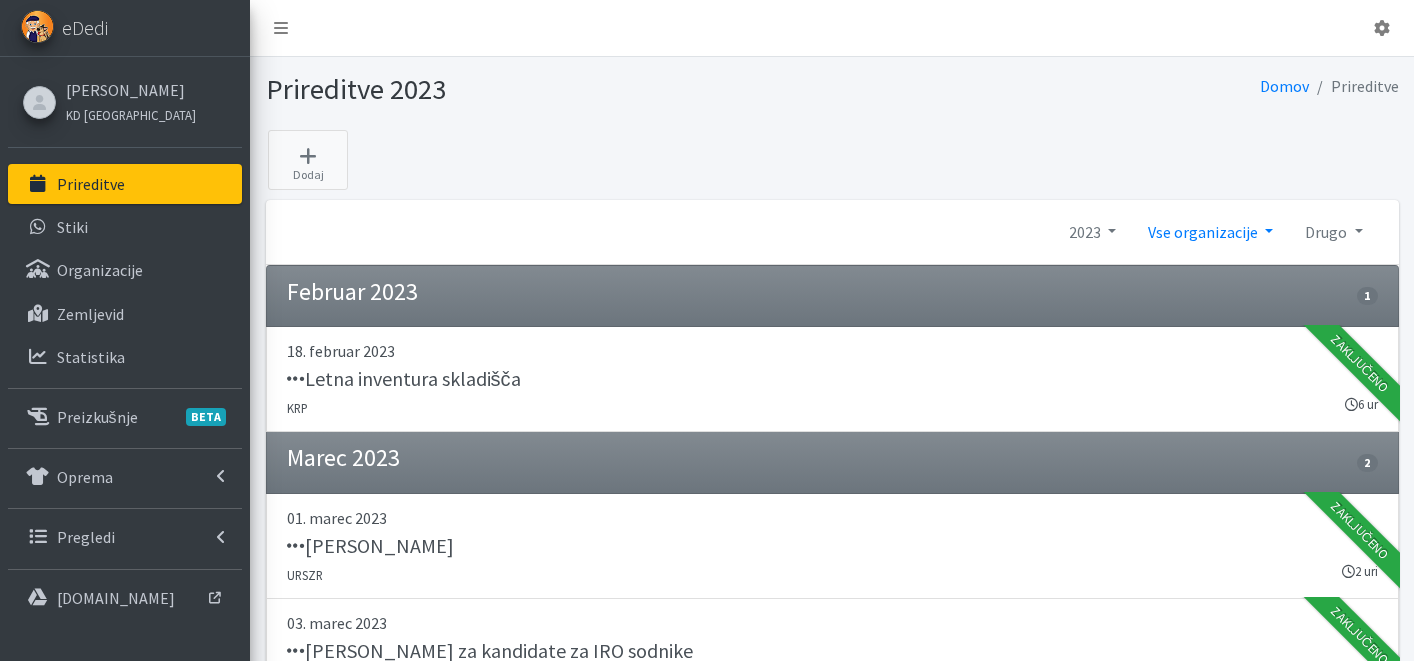 click on "Vse organizacije" at bounding box center [1210, 232] 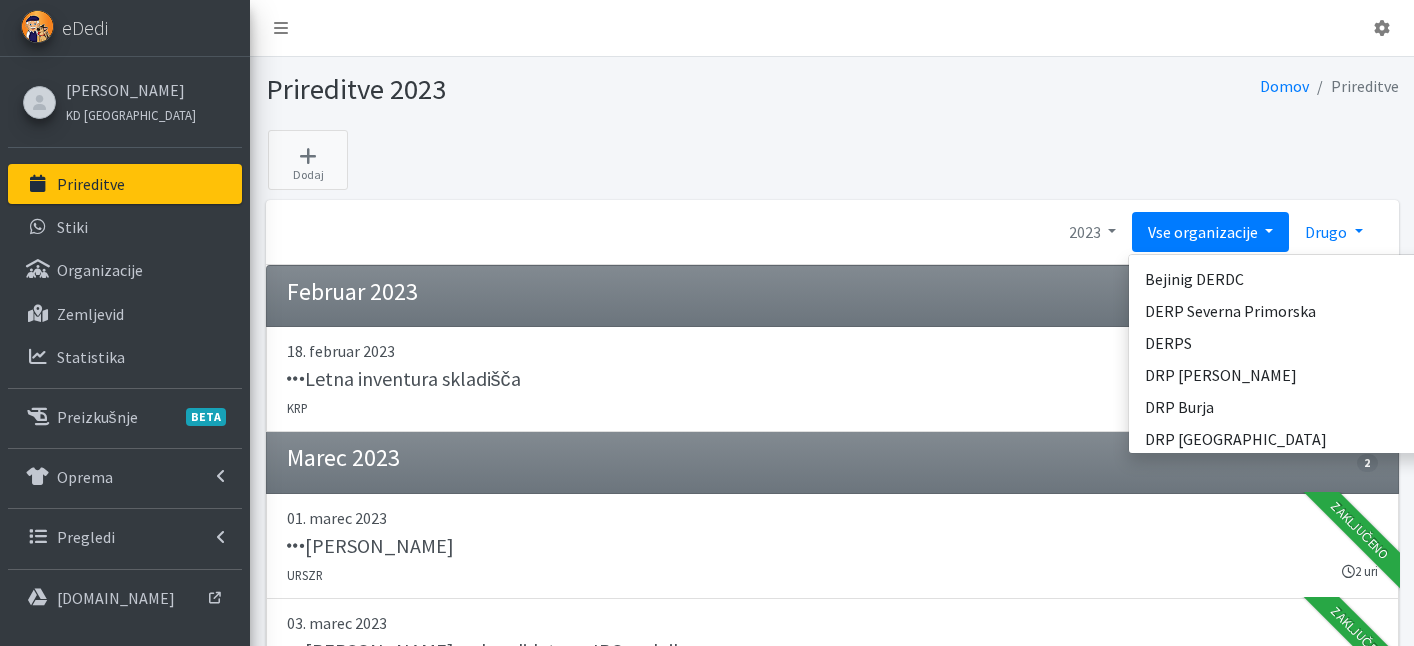 click on "Drugo" at bounding box center (1333, 232) 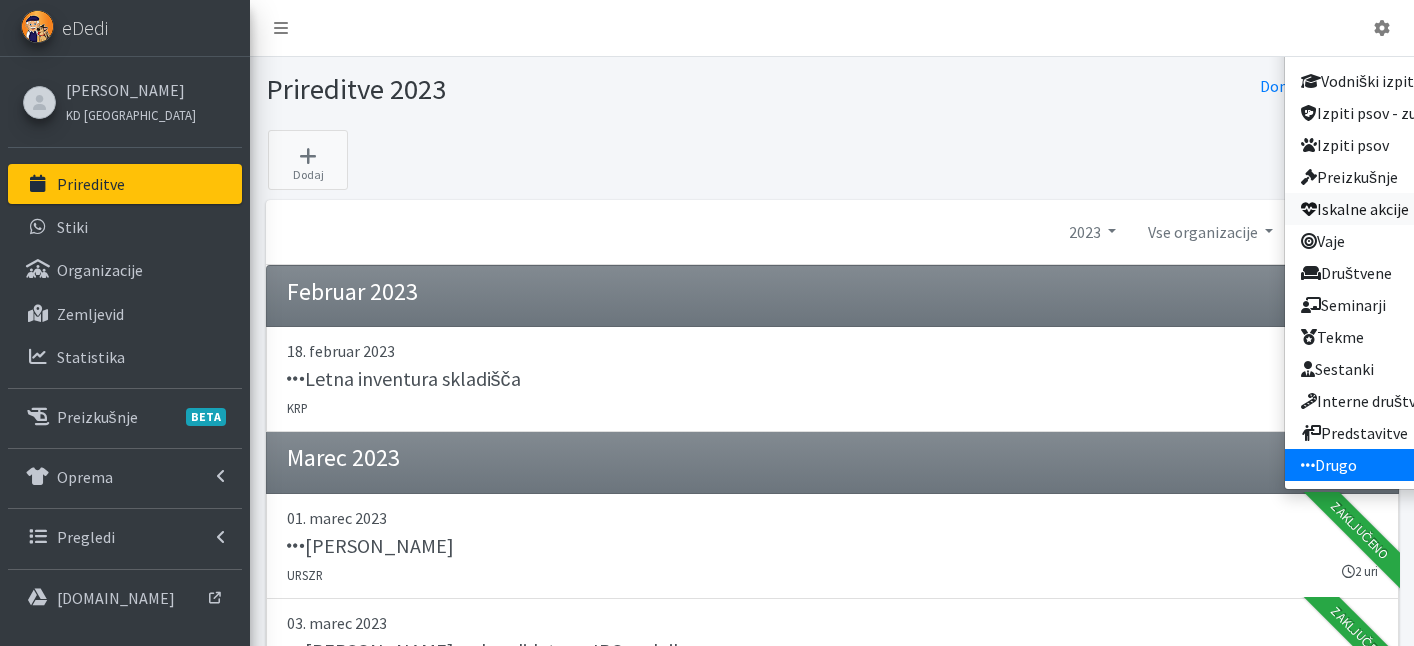click on "Iskalne akcije" at bounding box center [1376, 209] 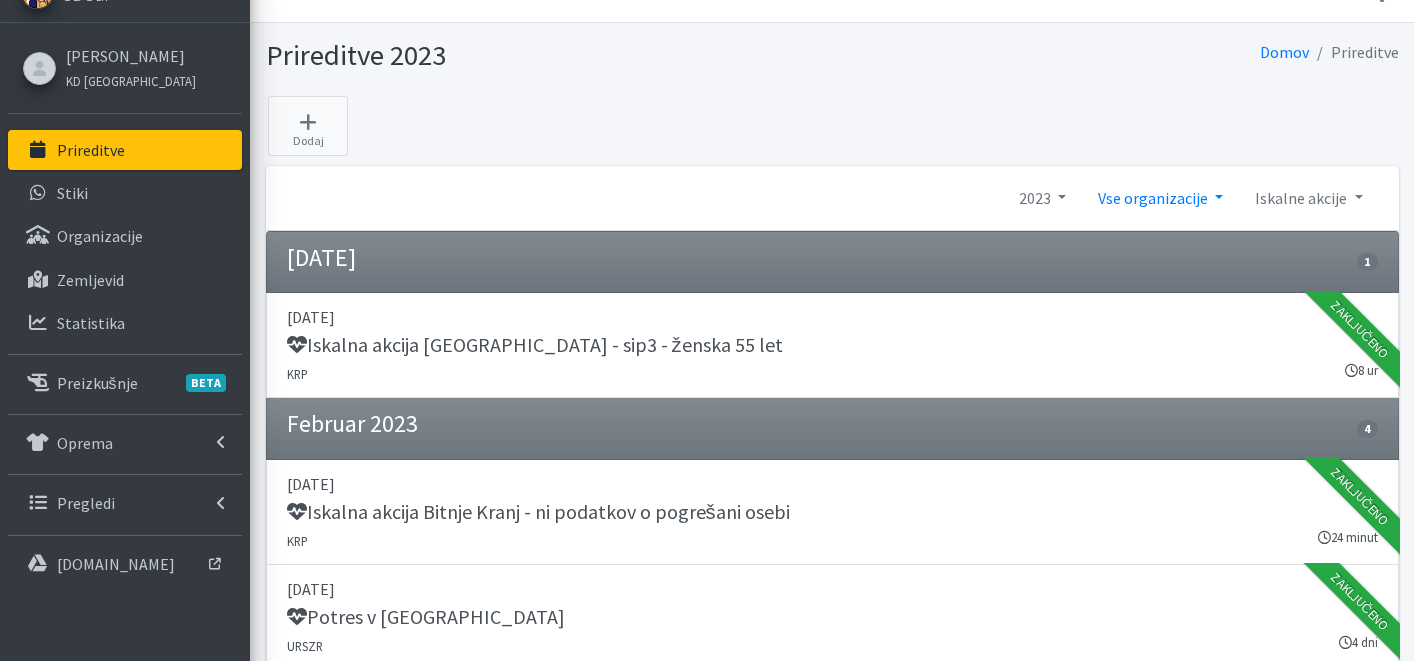 scroll, scrollTop: 0, scrollLeft: 0, axis: both 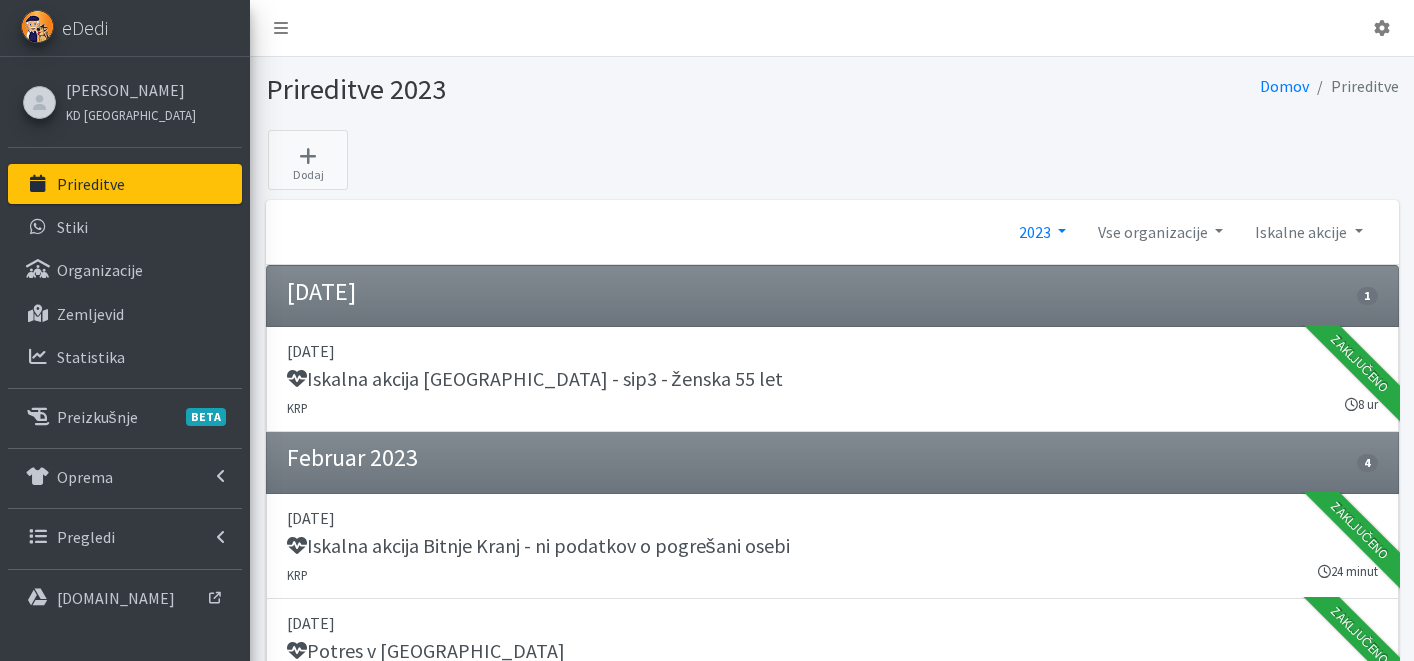 click on "2023" at bounding box center [1042, 232] 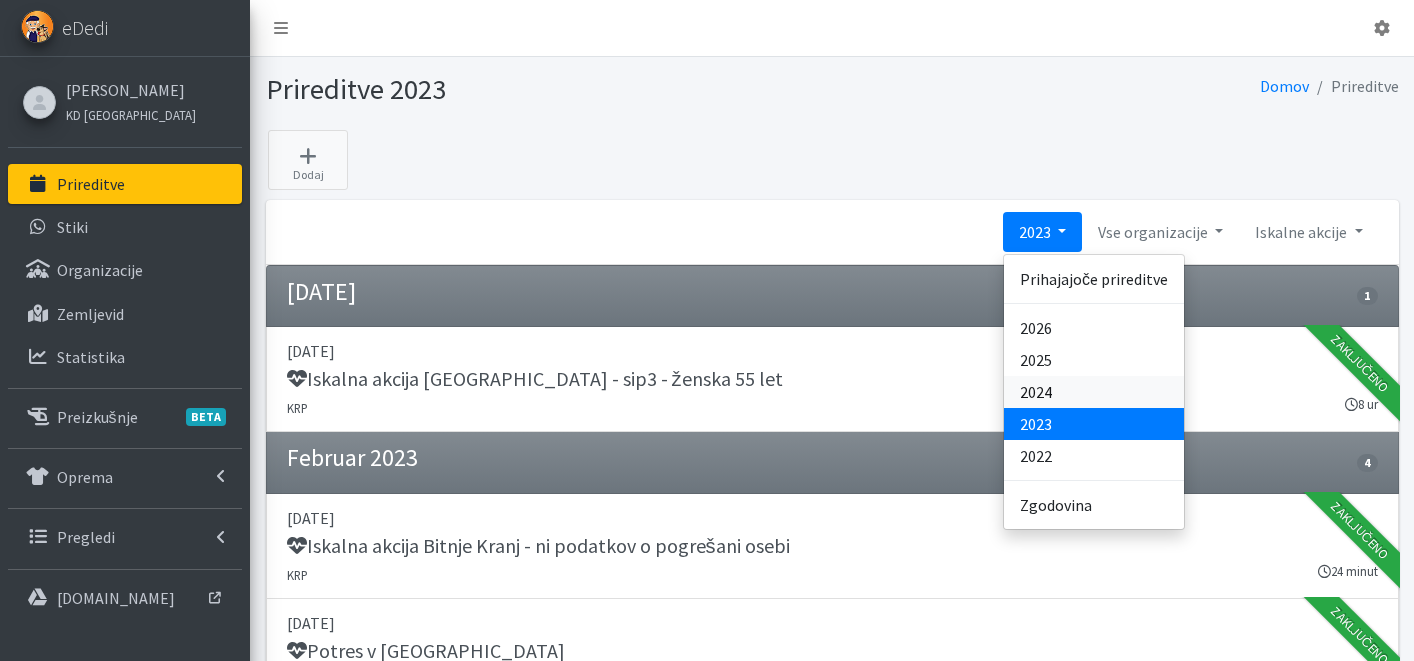 click on "2024" at bounding box center [1094, 392] 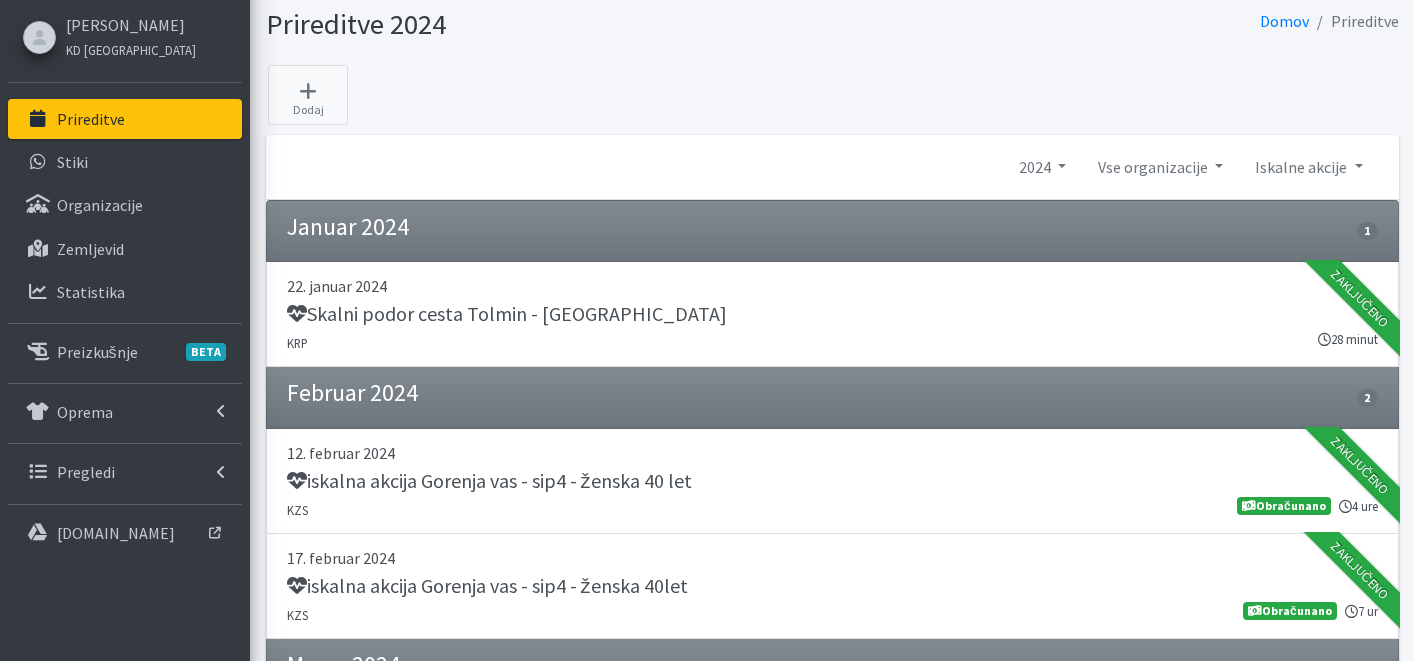 scroll, scrollTop: 0, scrollLeft: 0, axis: both 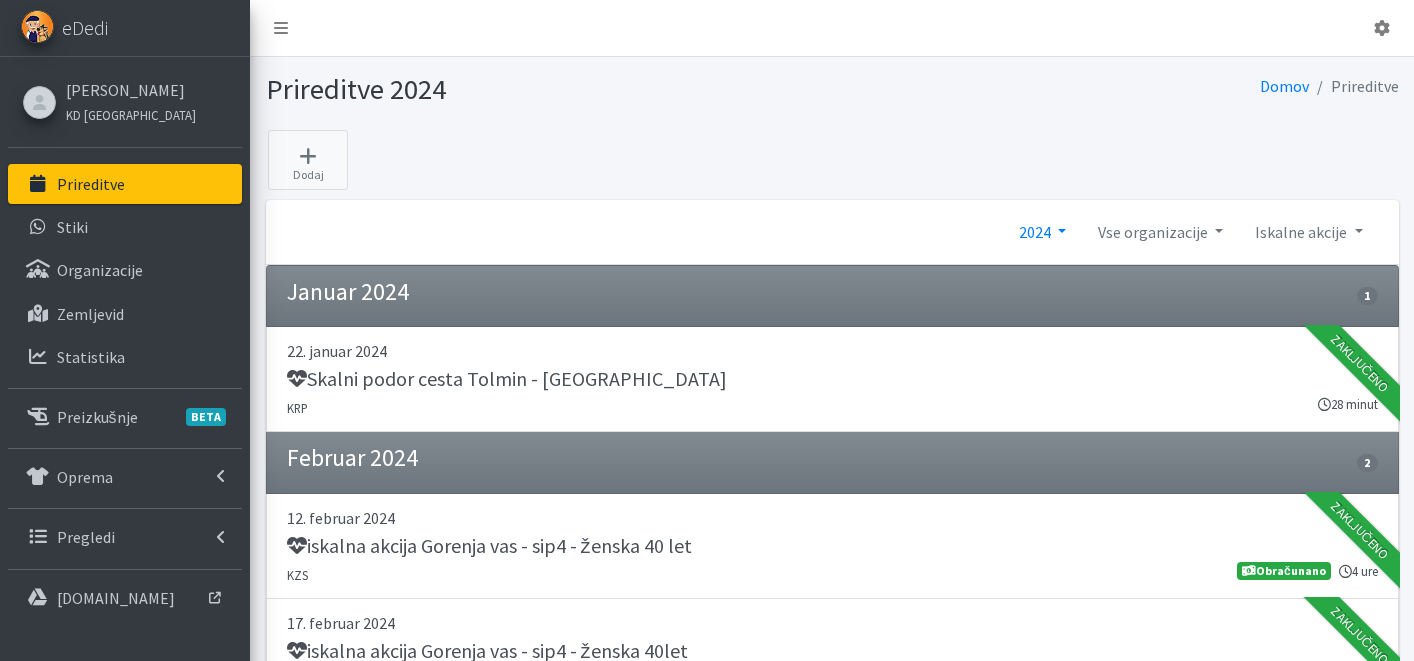 click on "2024" at bounding box center [1042, 232] 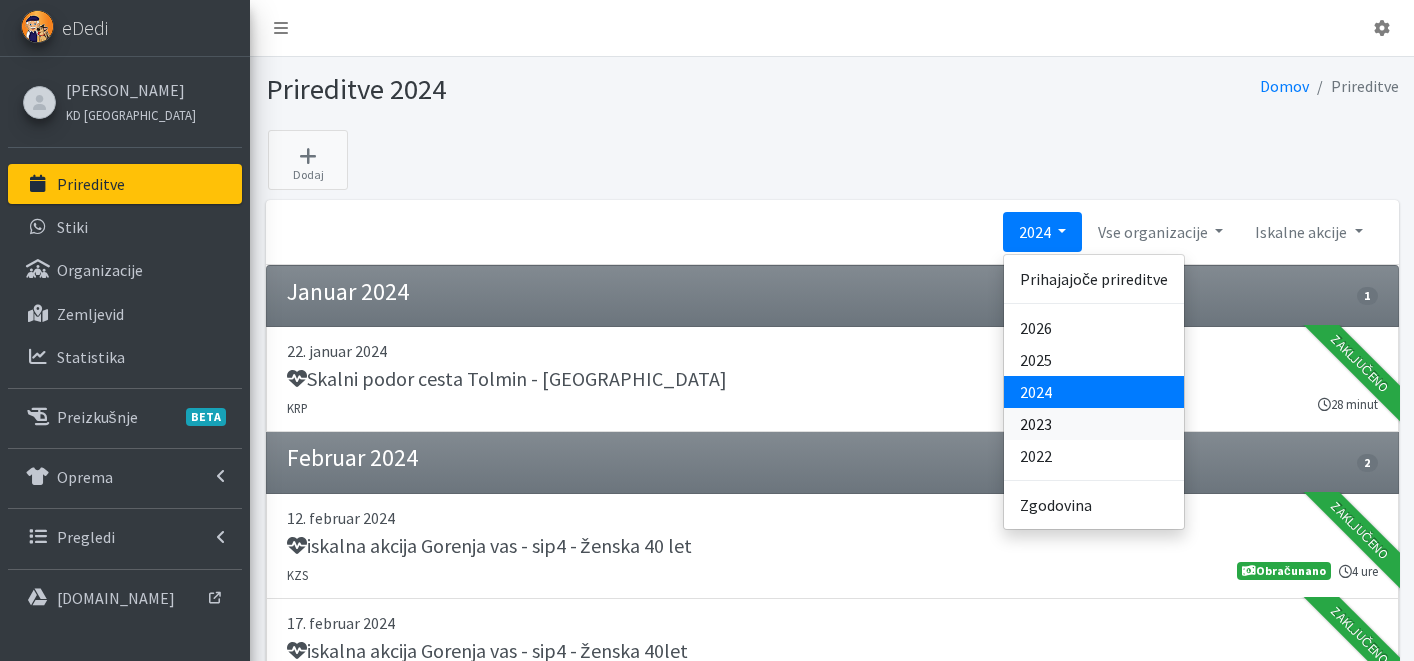 click on "2023" at bounding box center (1094, 424) 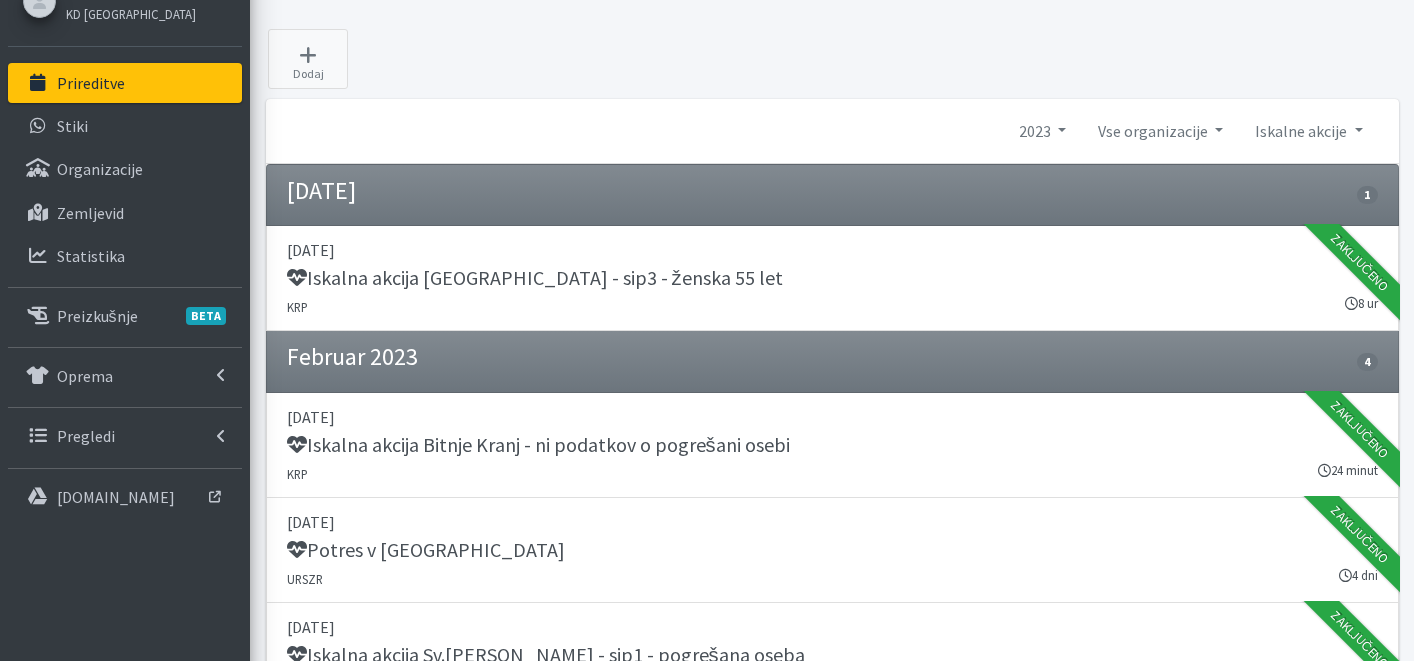 scroll, scrollTop: 0, scrollLeft: 0, axis: both 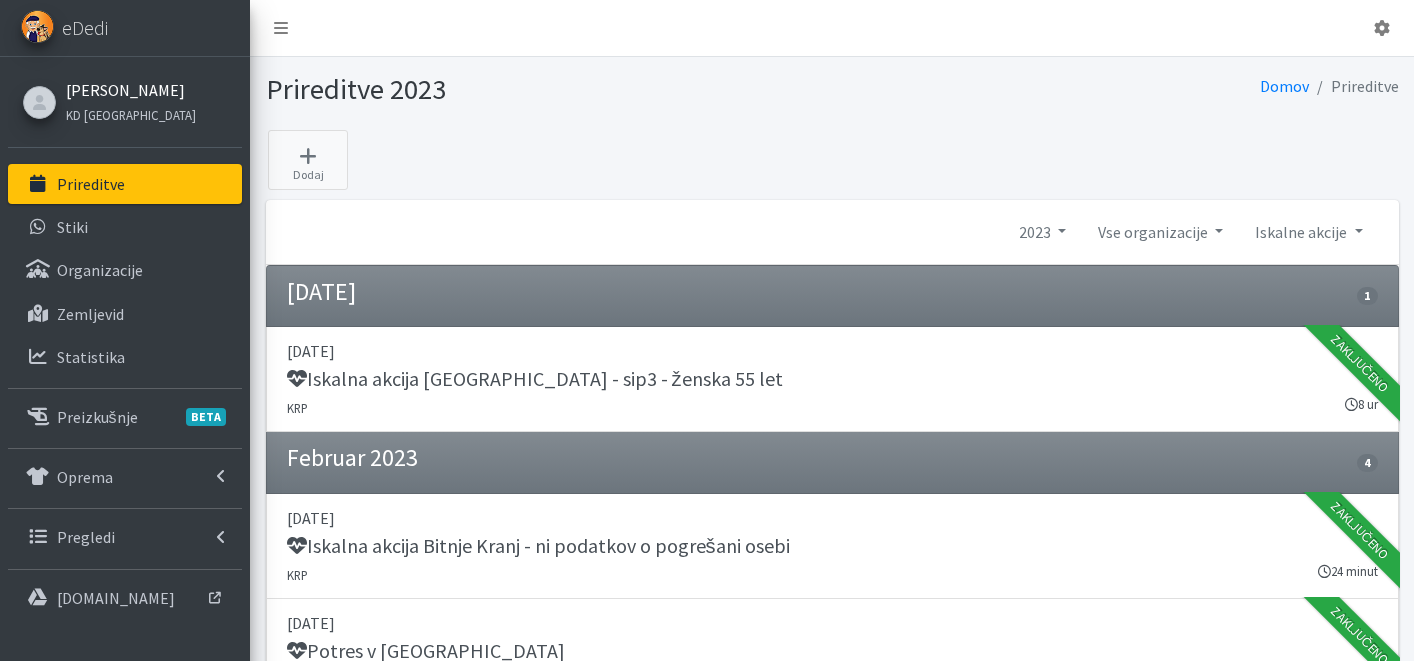 click on "[PERSON_NAME]" at bounding box center [131, 90] 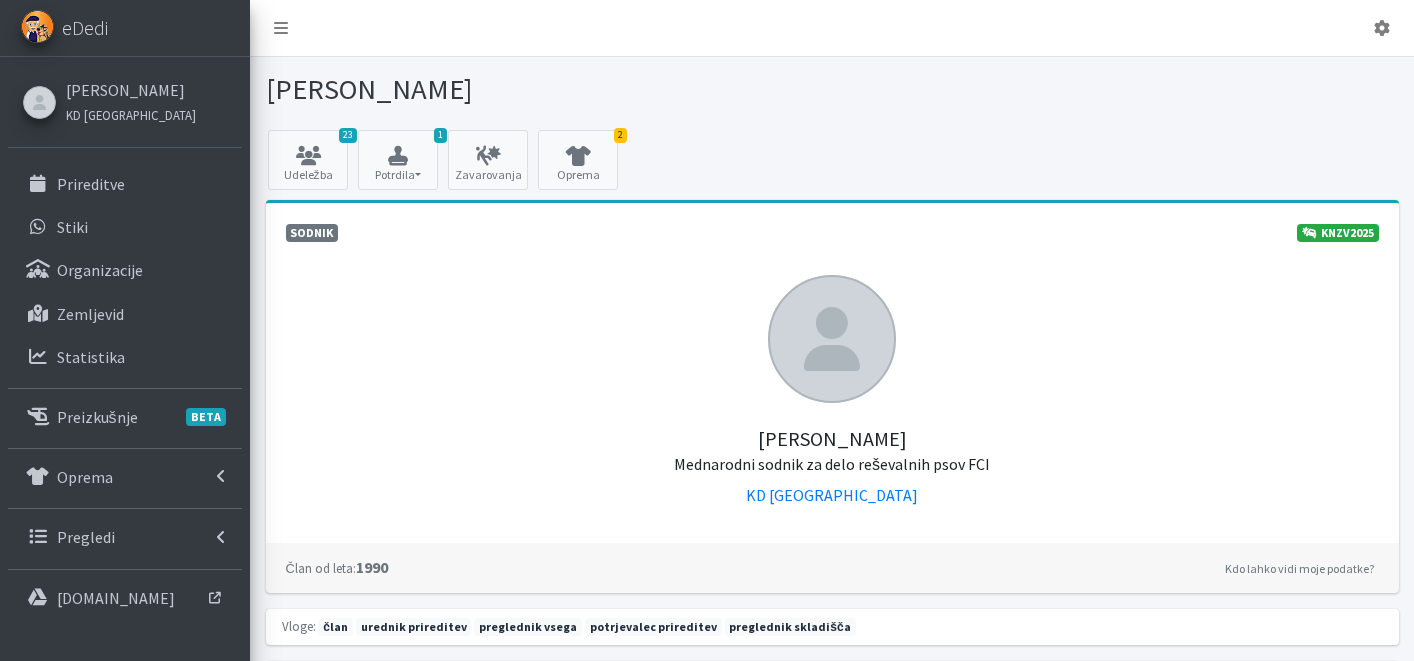 scroll, scrollTop: 0, scrollLeft: 0, axis: both 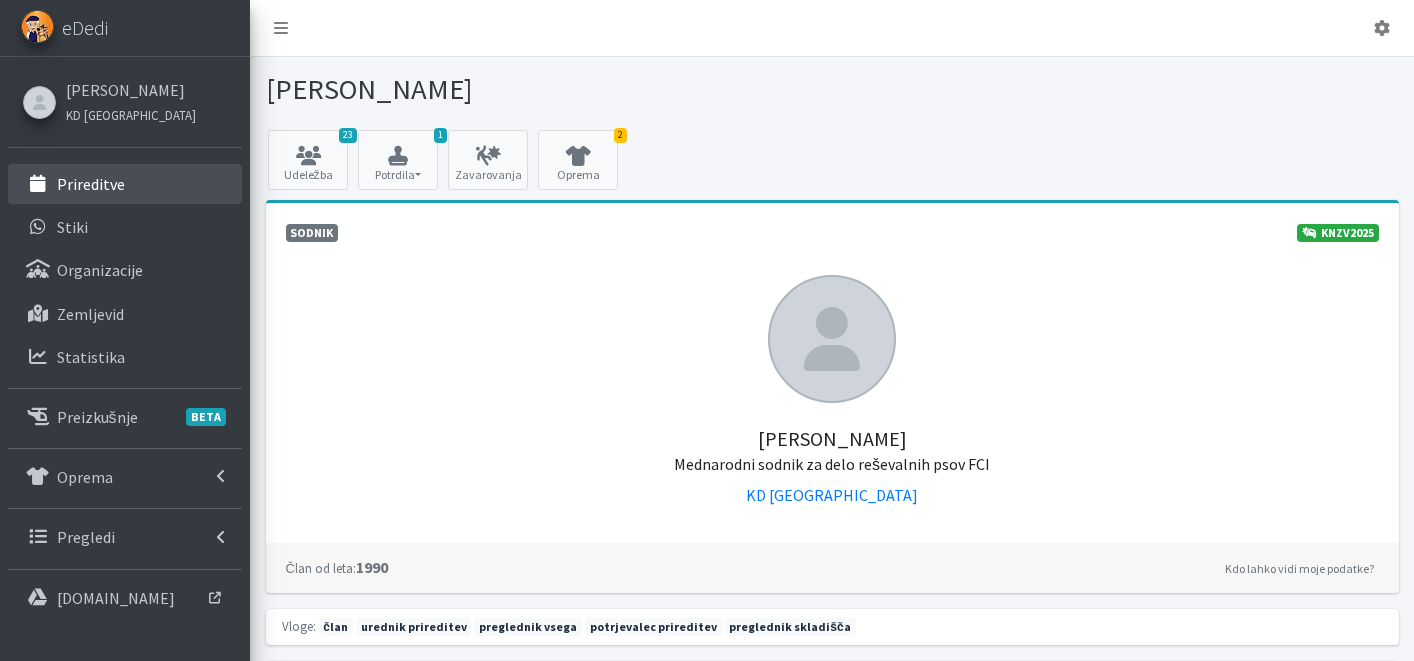 click on "Prireditve" at bounding box center (91, 184) 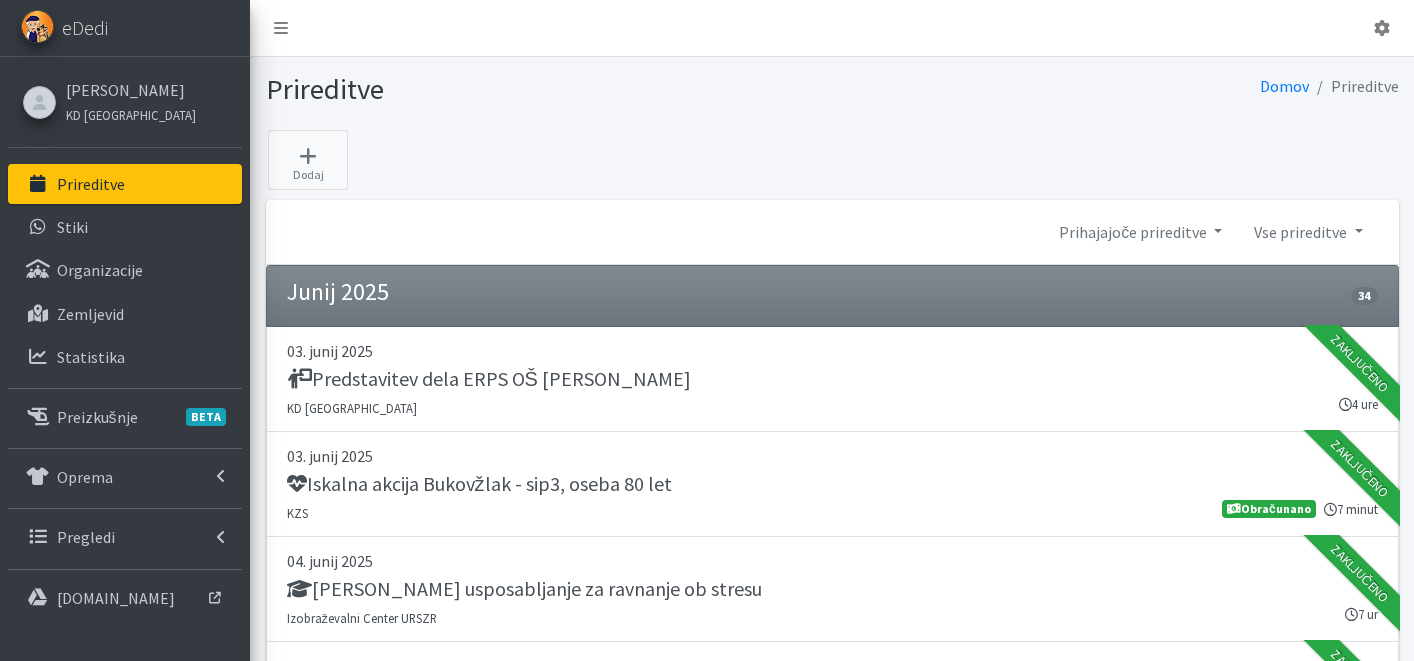 scroll, scrollTop: 0, scrollLeft: 0, axis: both 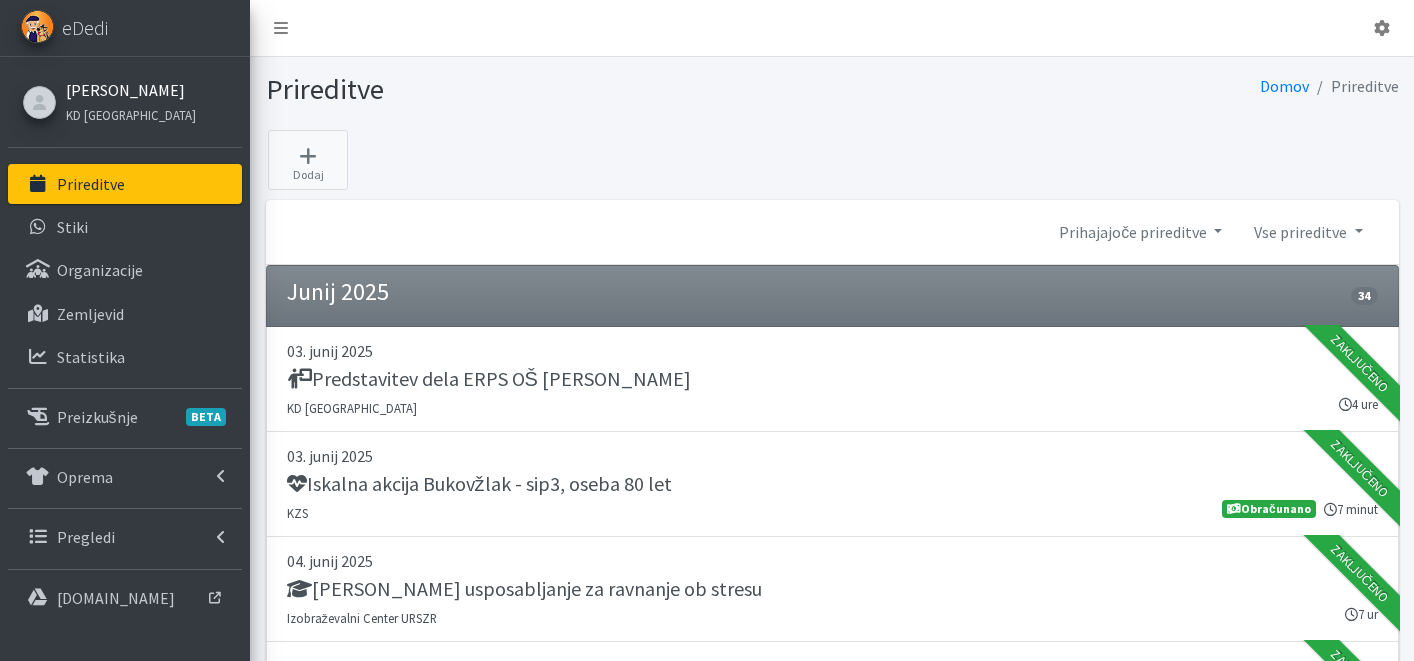 click on "[PERSON_NAME]" at bounding box center (131, 90) 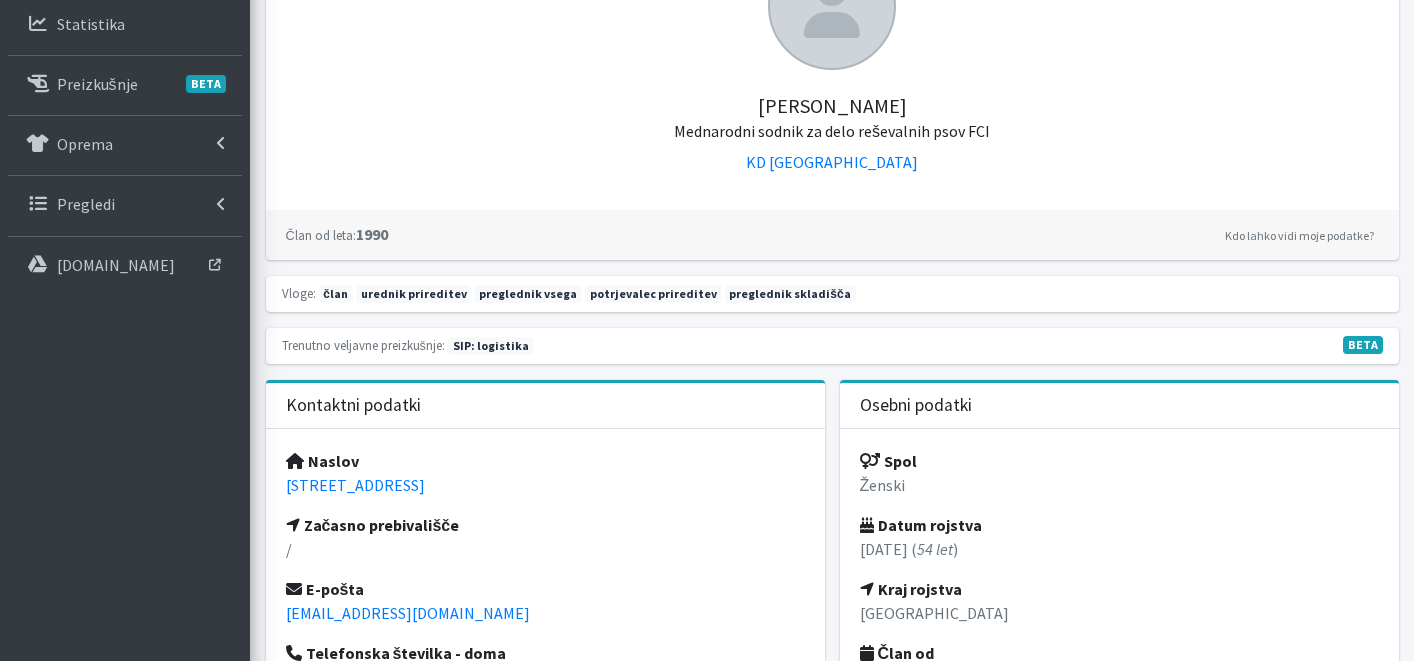scroll, scrollTop: 26, scrollLeft: 0, axis: vertical 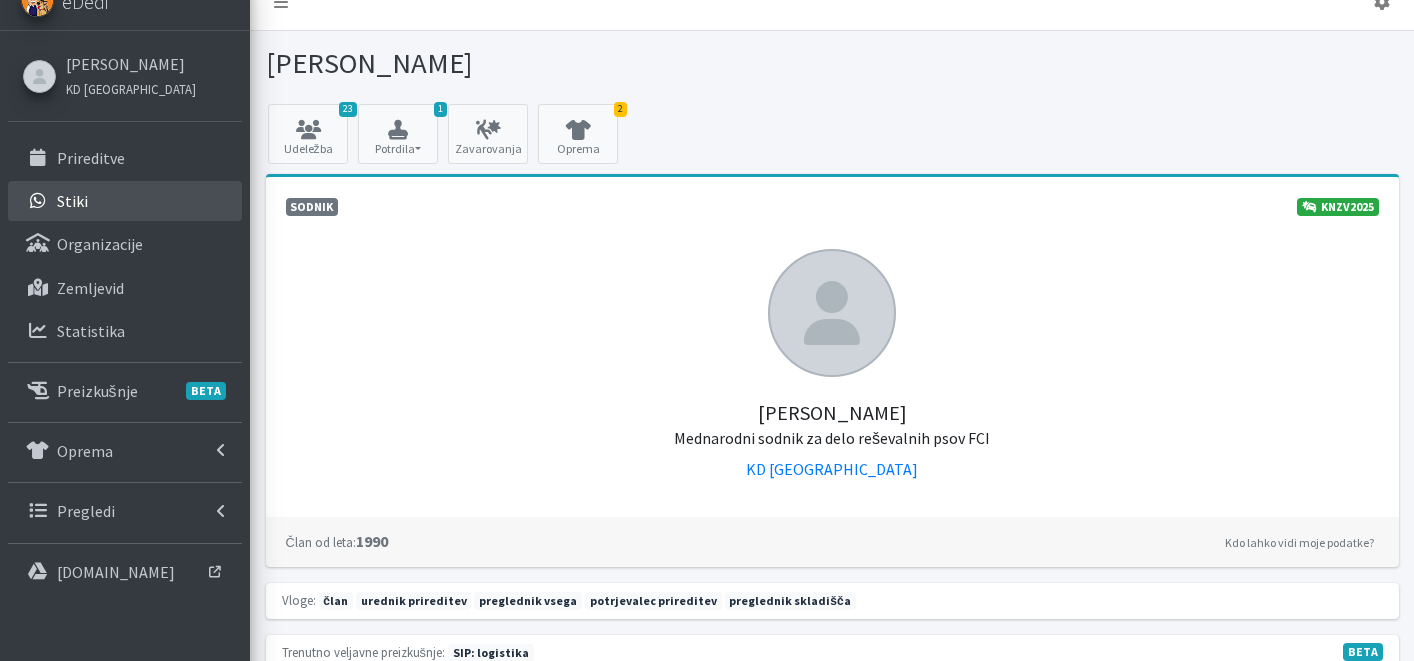 click on "Stiki" at bounding box center (125, 201) 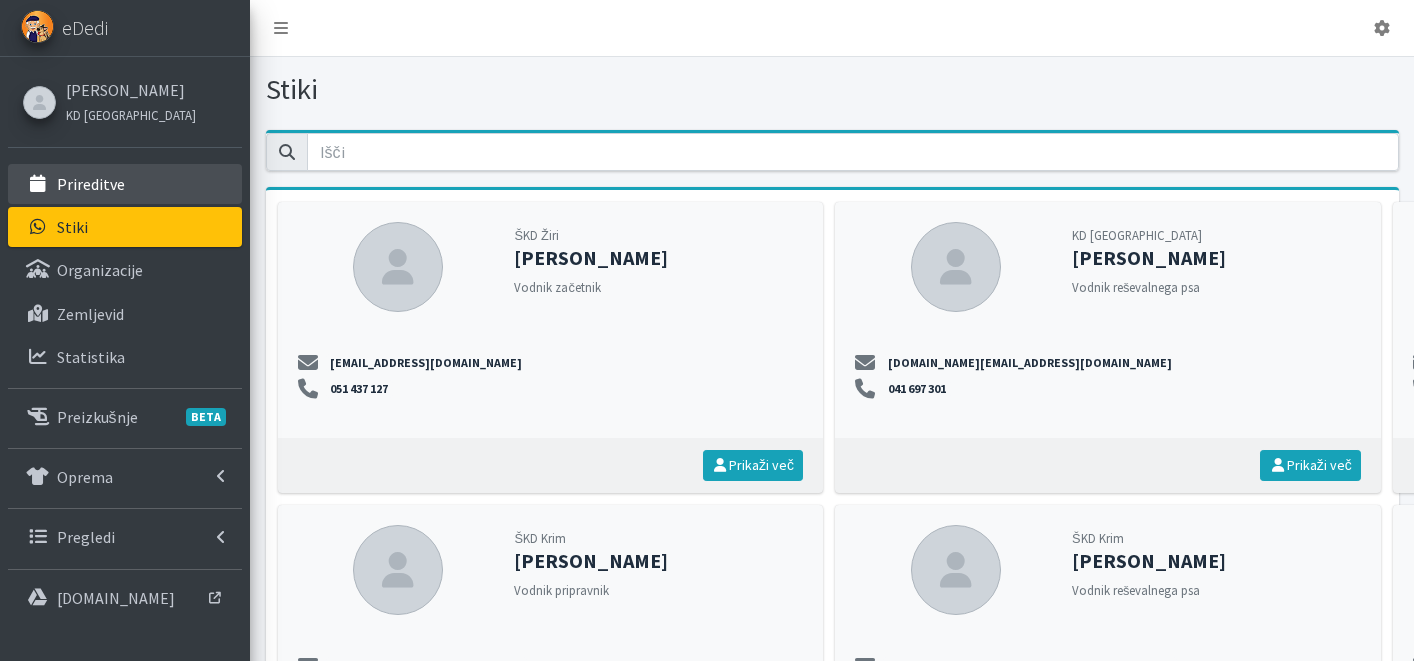 scroll, scrollTop: 0, scrollLeft: 0, axis: both 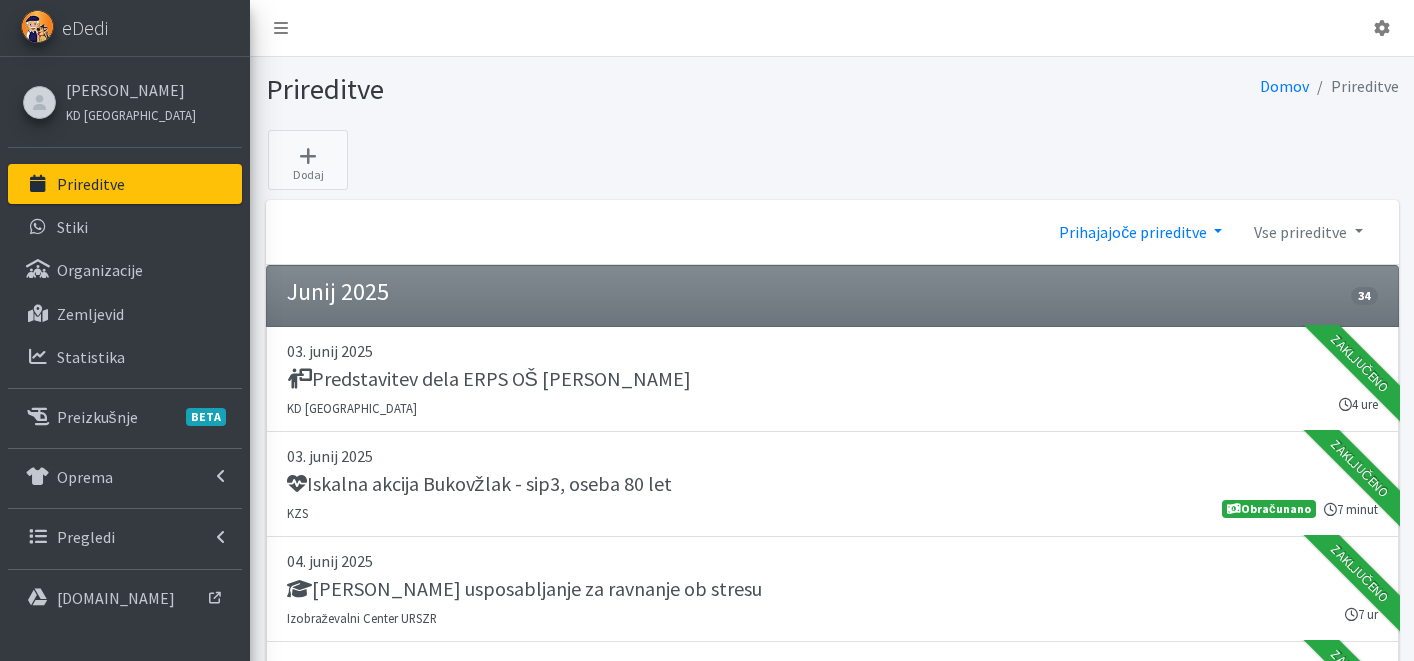 click on "Prihajajoče prireditve" at bounding box center (1140, 232) 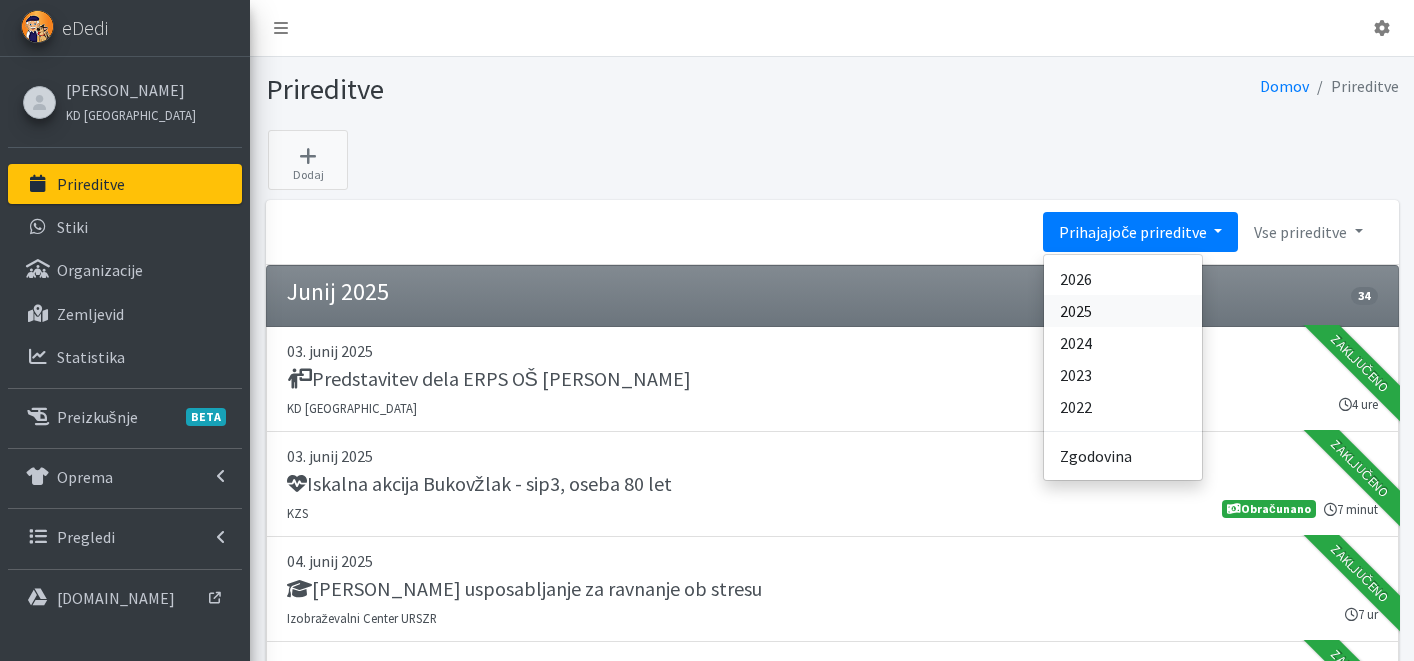click on "2025" at bounding box center [1123, 311] 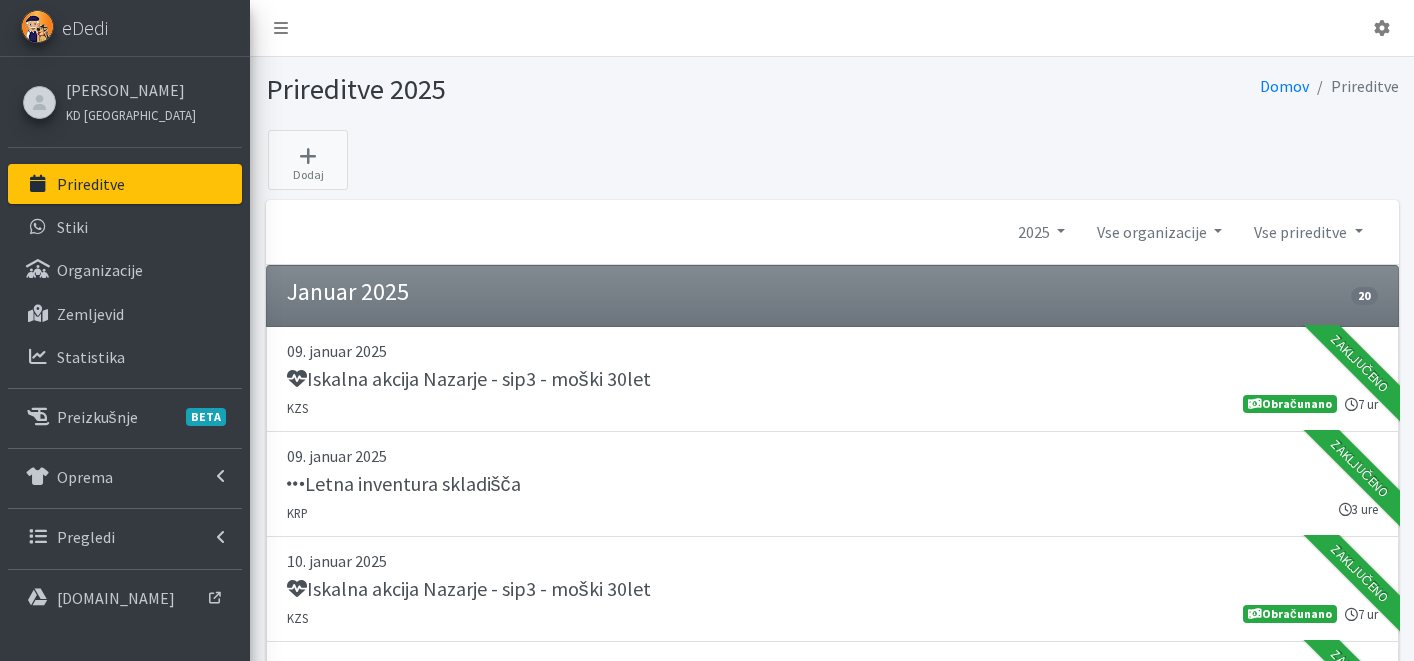 click on "Vse prireditve" at bounding box center (1308, 232) 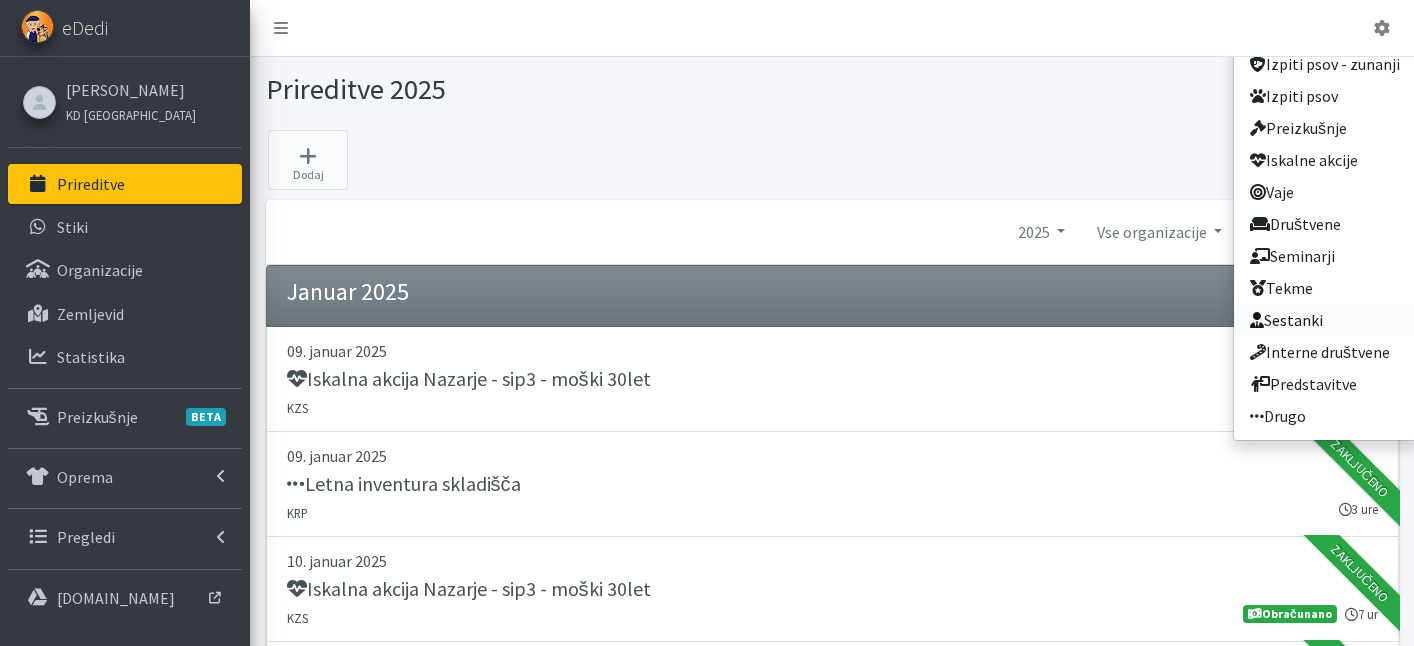 click on "Sestanki" at bounding box center [1325, 320] 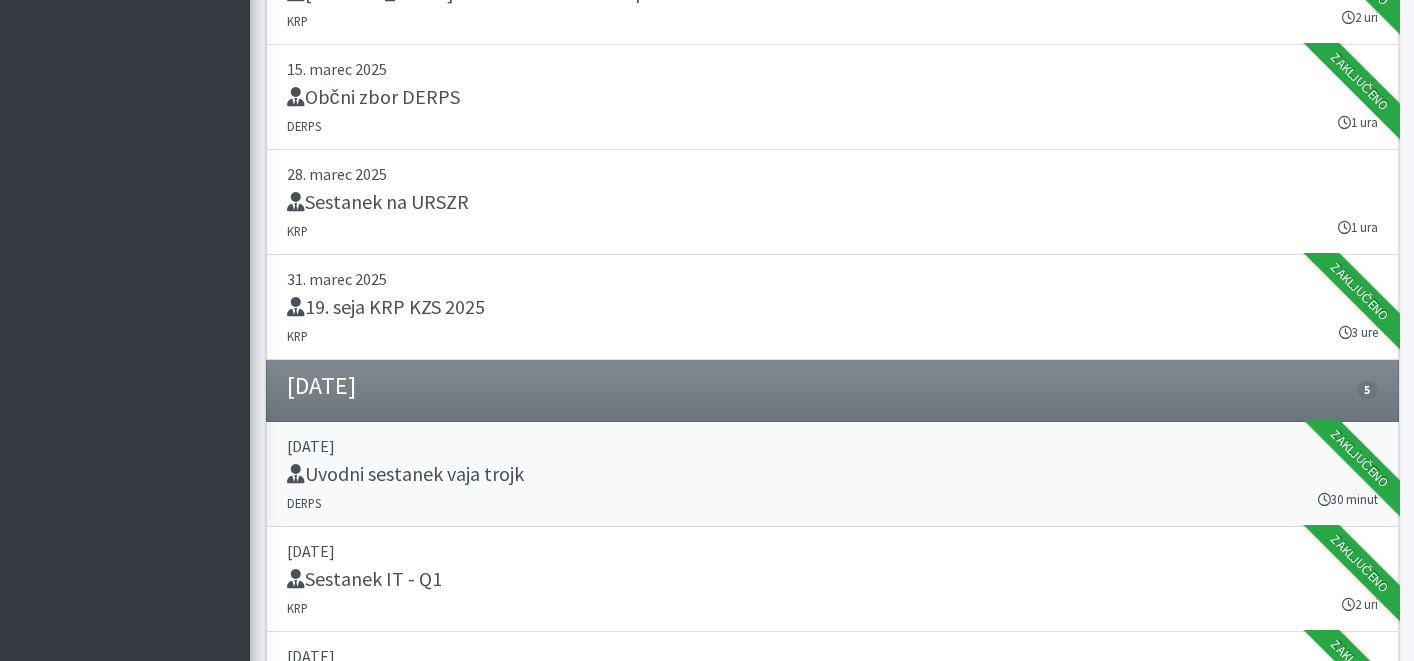 scroll, scrollTop: 1770, scrollLeft: 0, axis: vertical 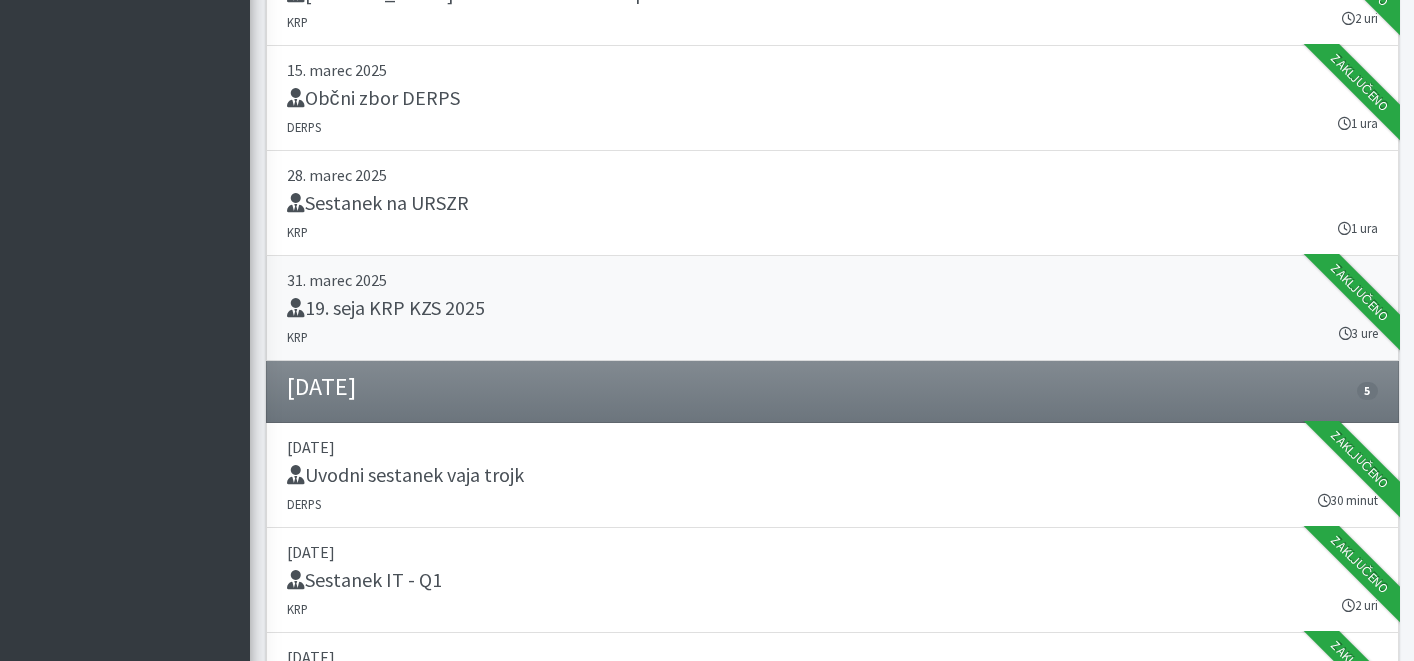click on "19. seja KRP KZS 2025" at bounding box center [832, 310] 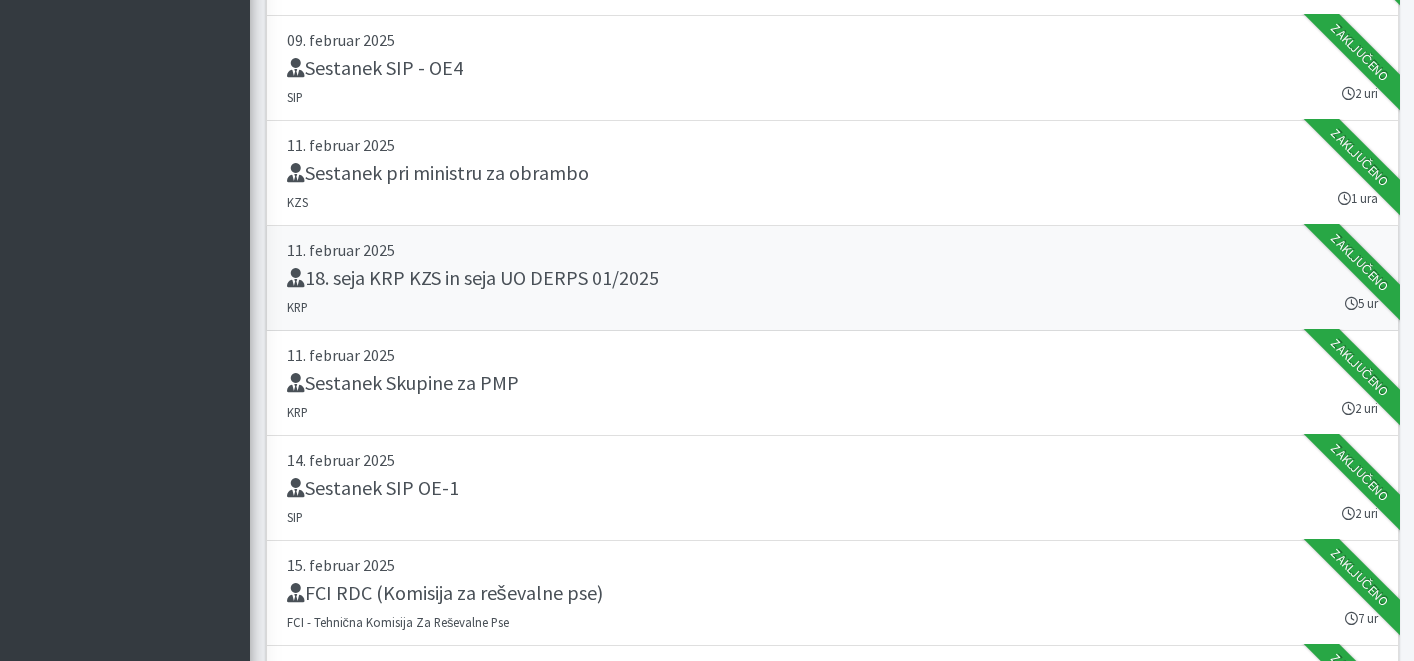 scroll, scrollTop: 791, scrollLeft: 0, axis: vertical 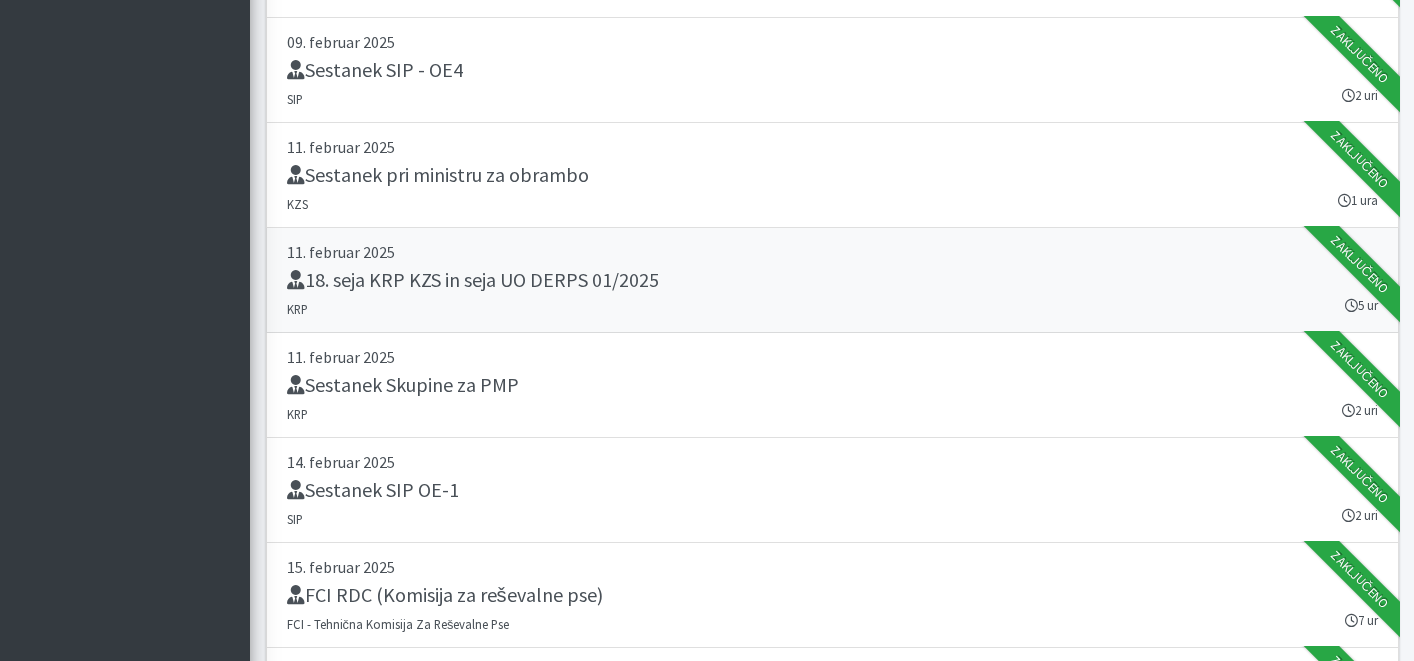 click on "18. seja KRP KZS in seja UO DERPS 01/2025" at bounding box center [832, 282] 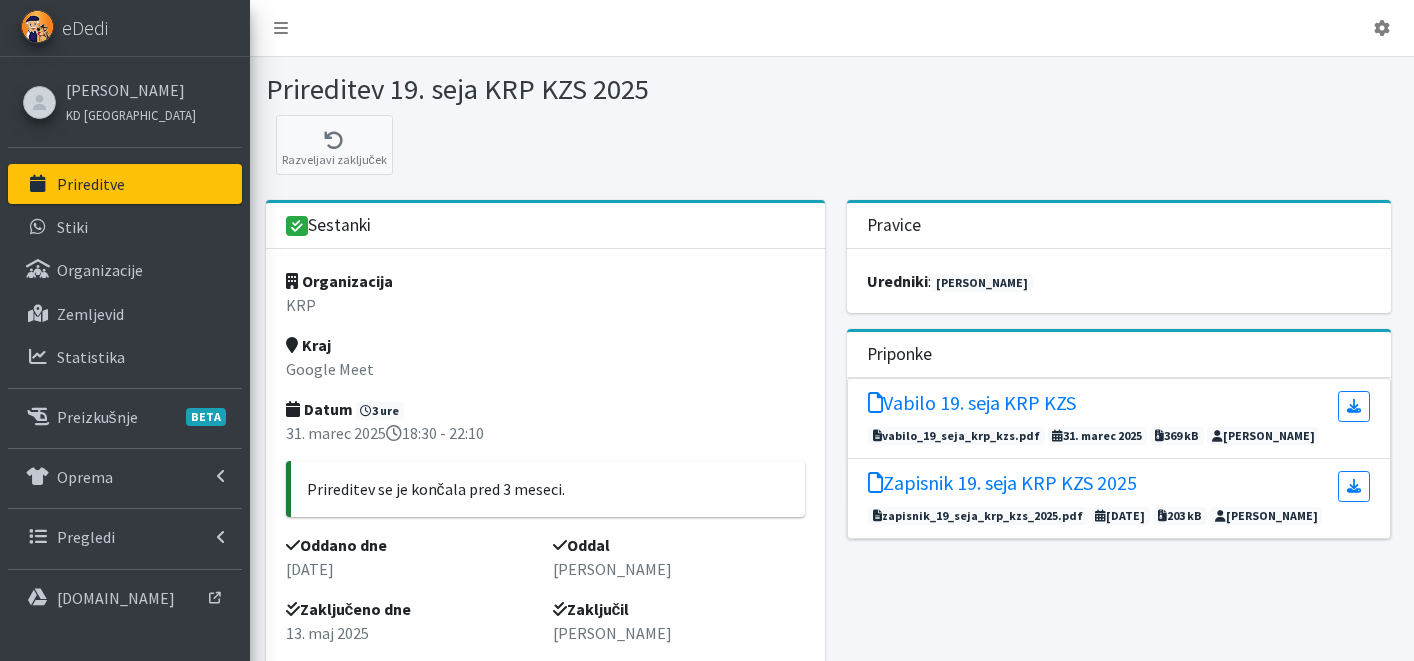 scroll, scrollTop: 0, scrollLeft: 0, axis: both 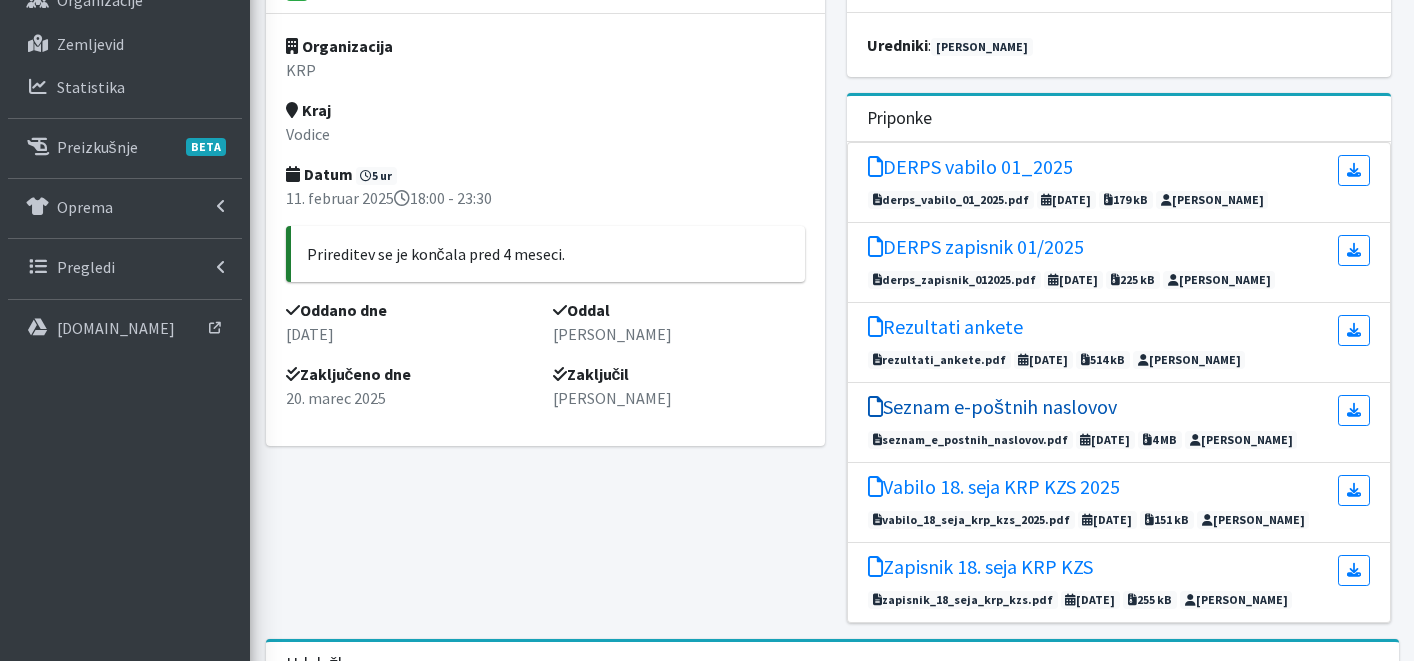 click on "Seznam e-poštnih naslovov" at bounding box center [992, 407] 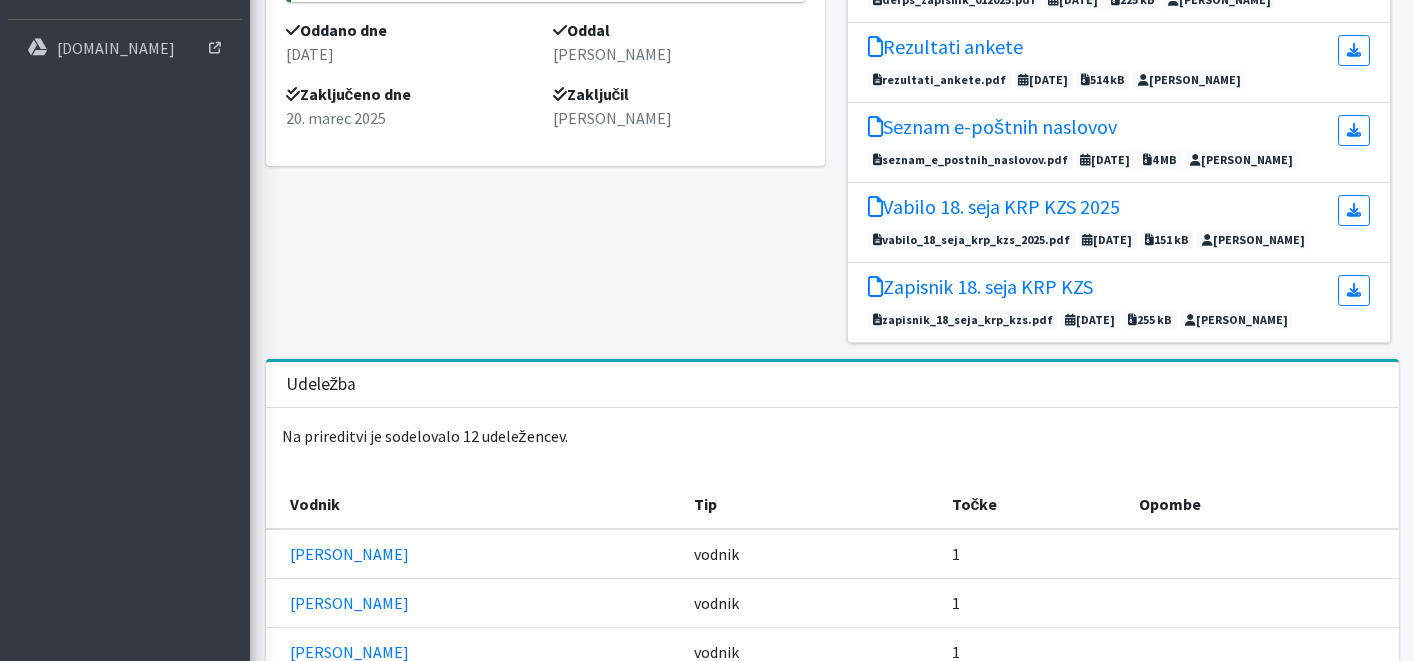 scroll, scrollTop: 0, scrollLeft: 0, axis: both 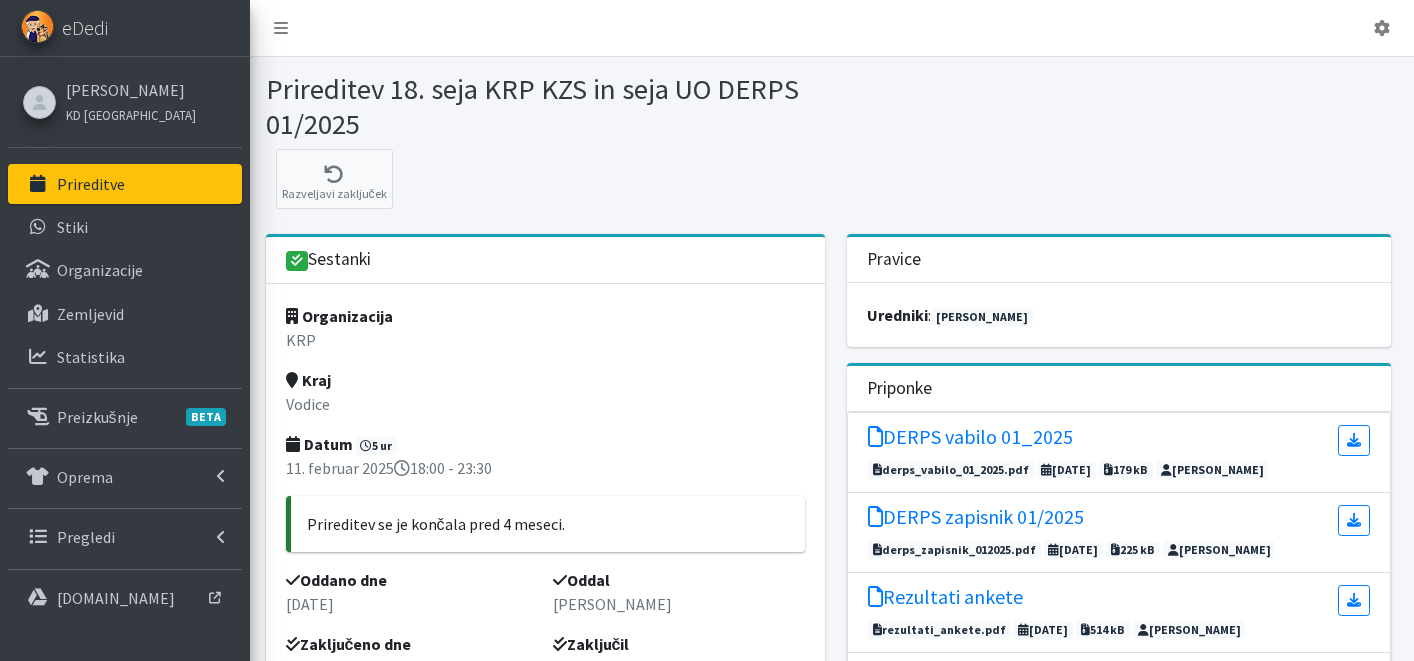 click on "Prireditve" at bounding box center (91, 184) 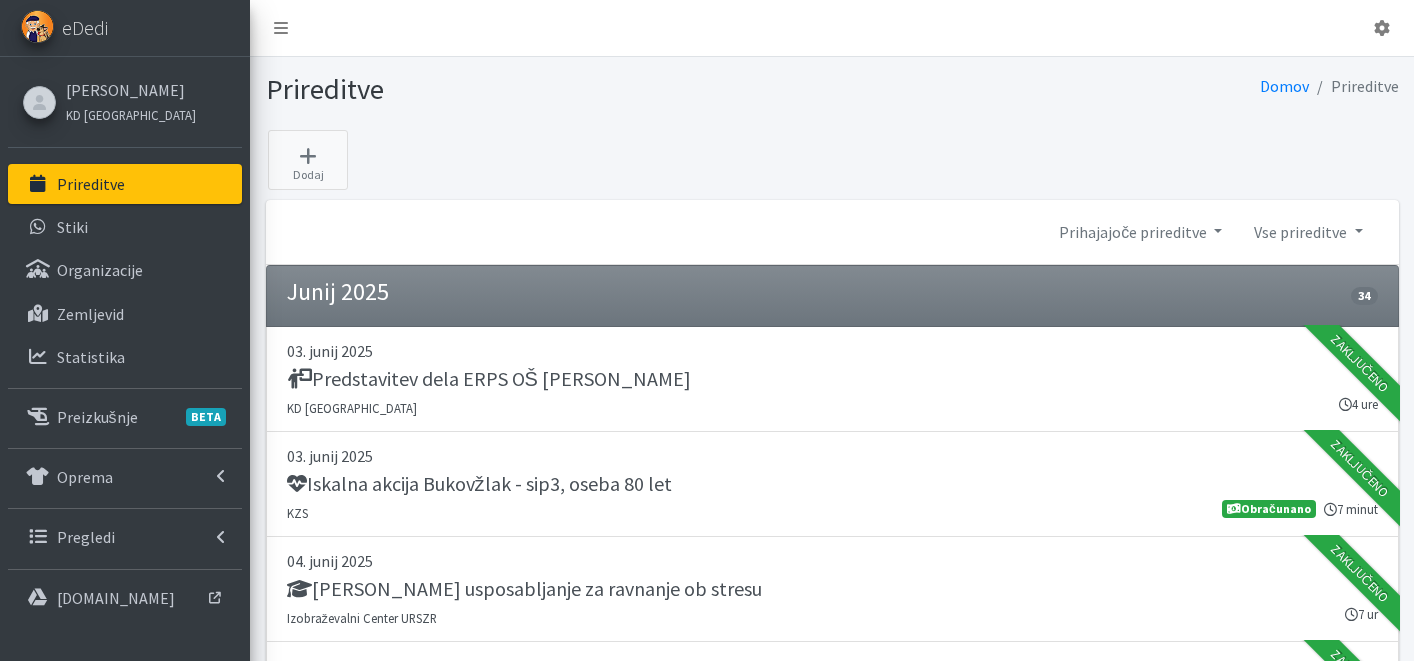 scroll, scrollTop: 0, scrollLeft: 0, axis: both 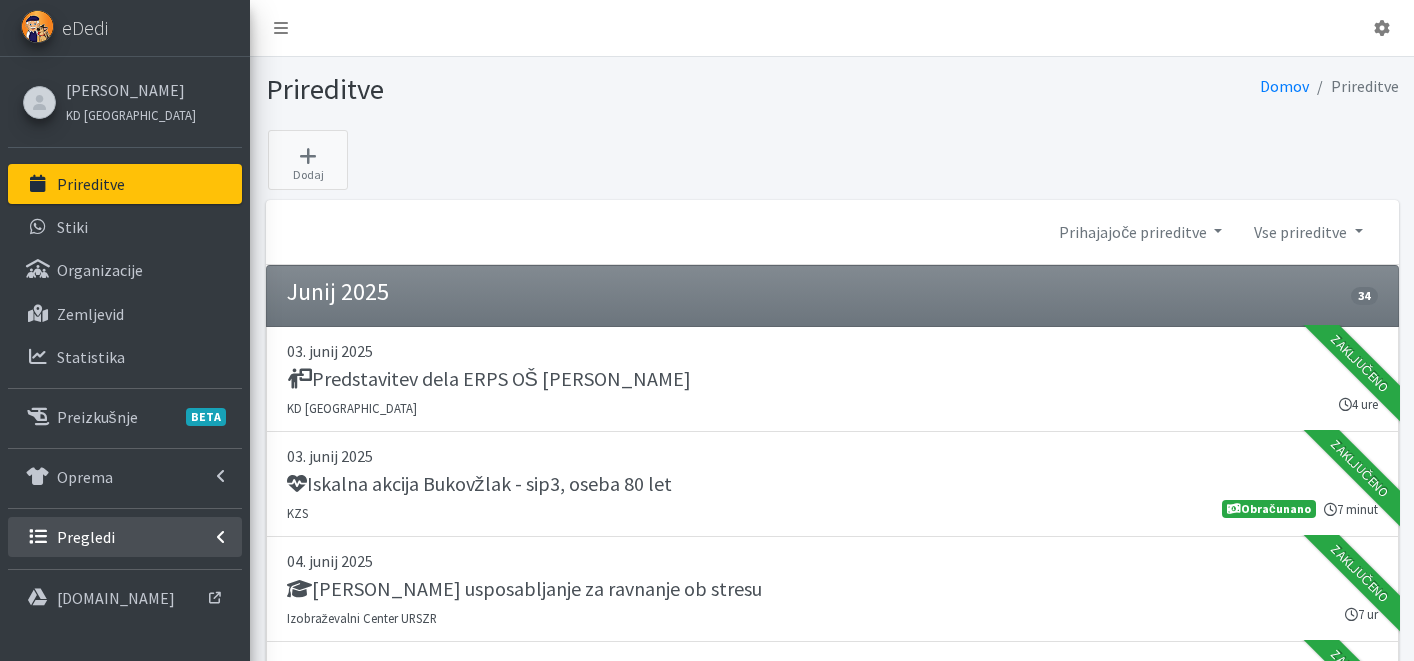 click on "Pregledi" at bounding box center (125, 537) 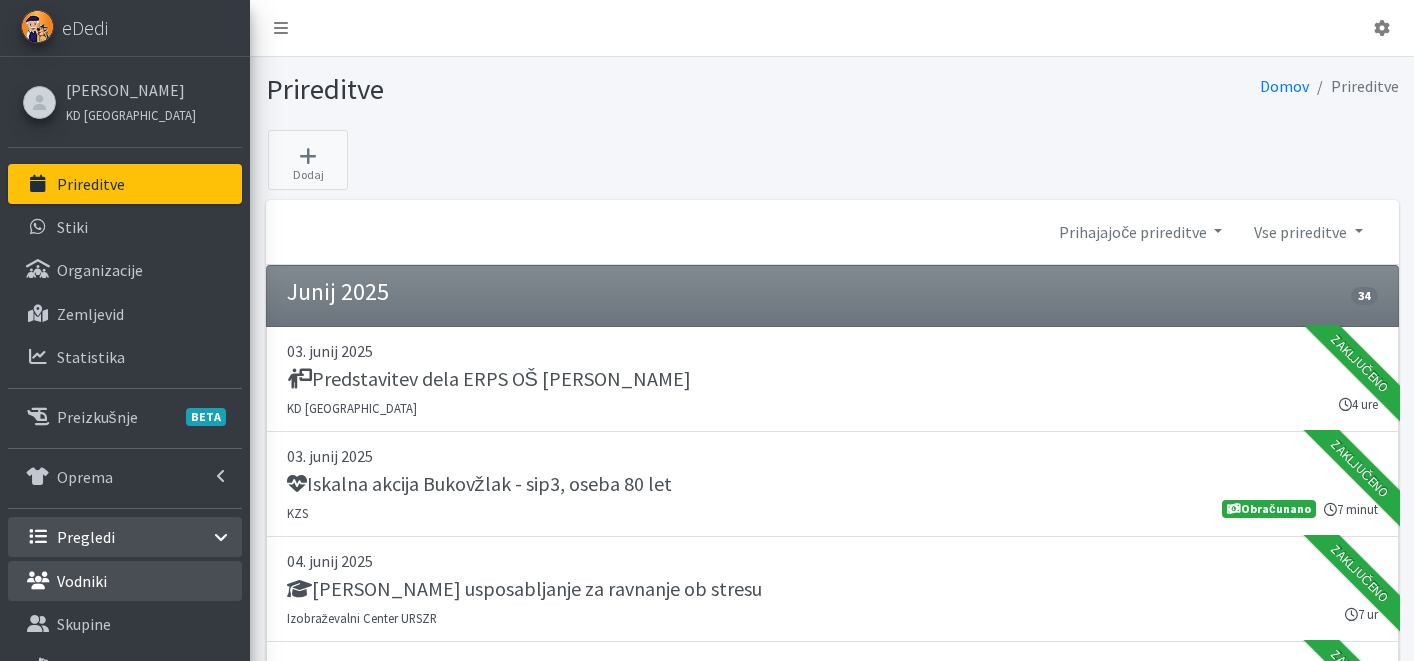 drag, startPoint x: 111, startPoint y: 578, endPoint x: 166, endPoint y: 588, distance: 55.9017 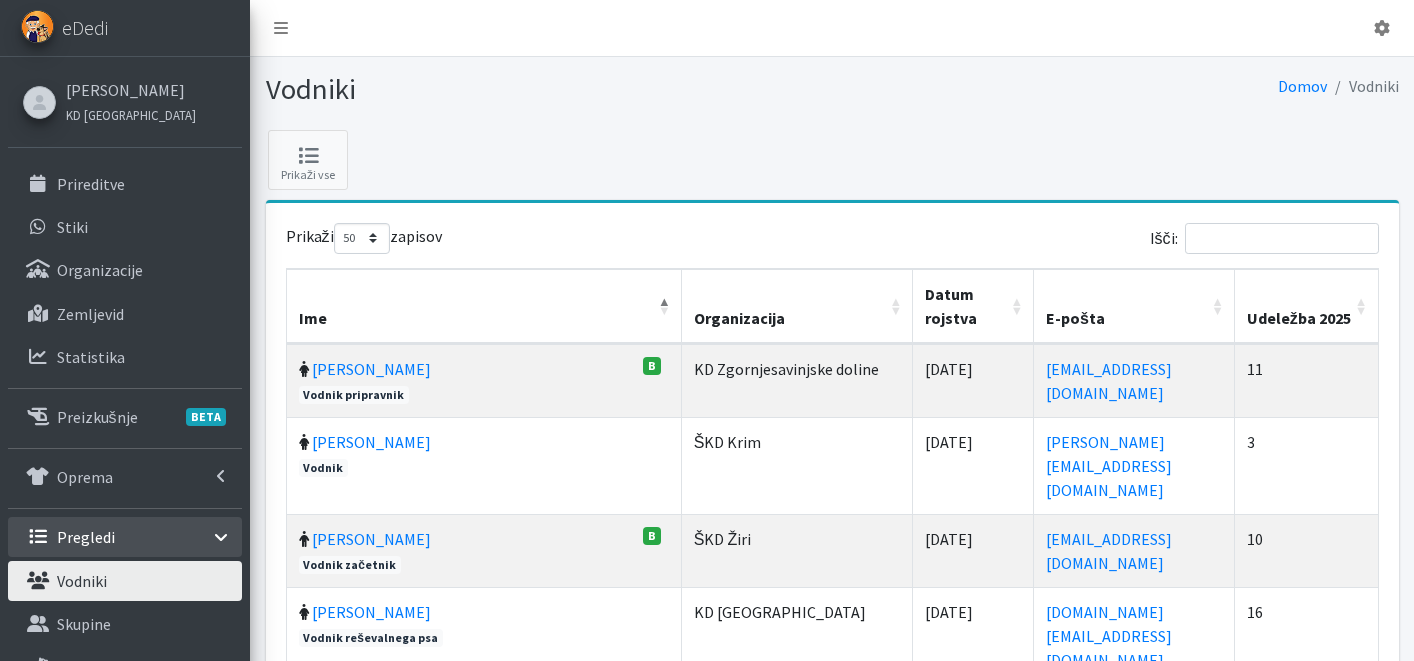 select on "50" 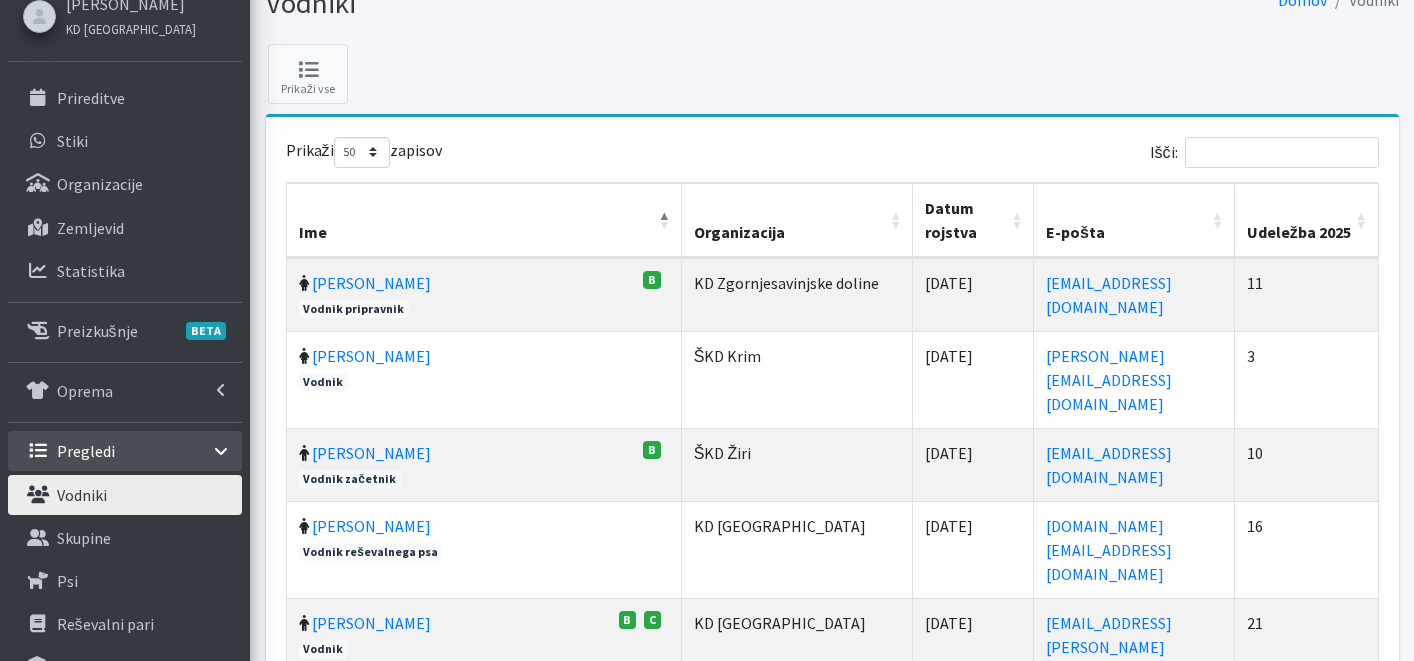 scroll, scrollTop: 204, scrollLeft: 0, axis: vertical 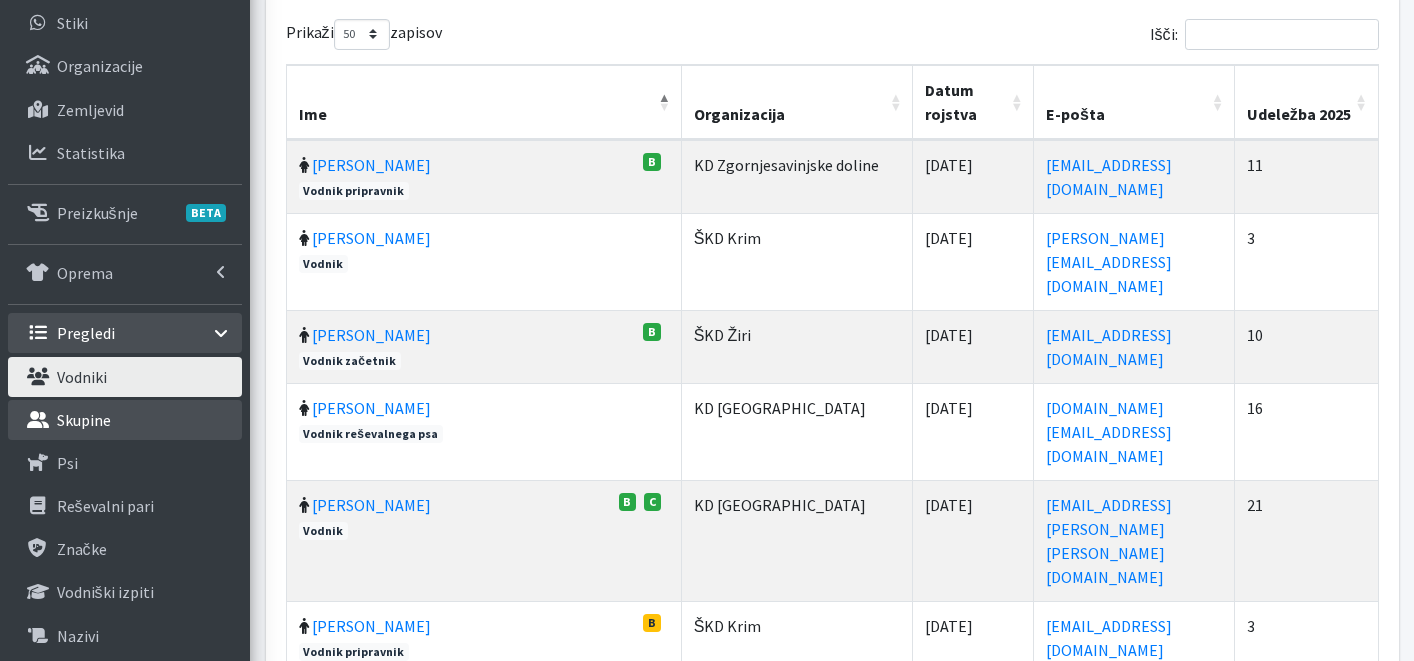 click on "Skupine" at bounding box center [125, 420] 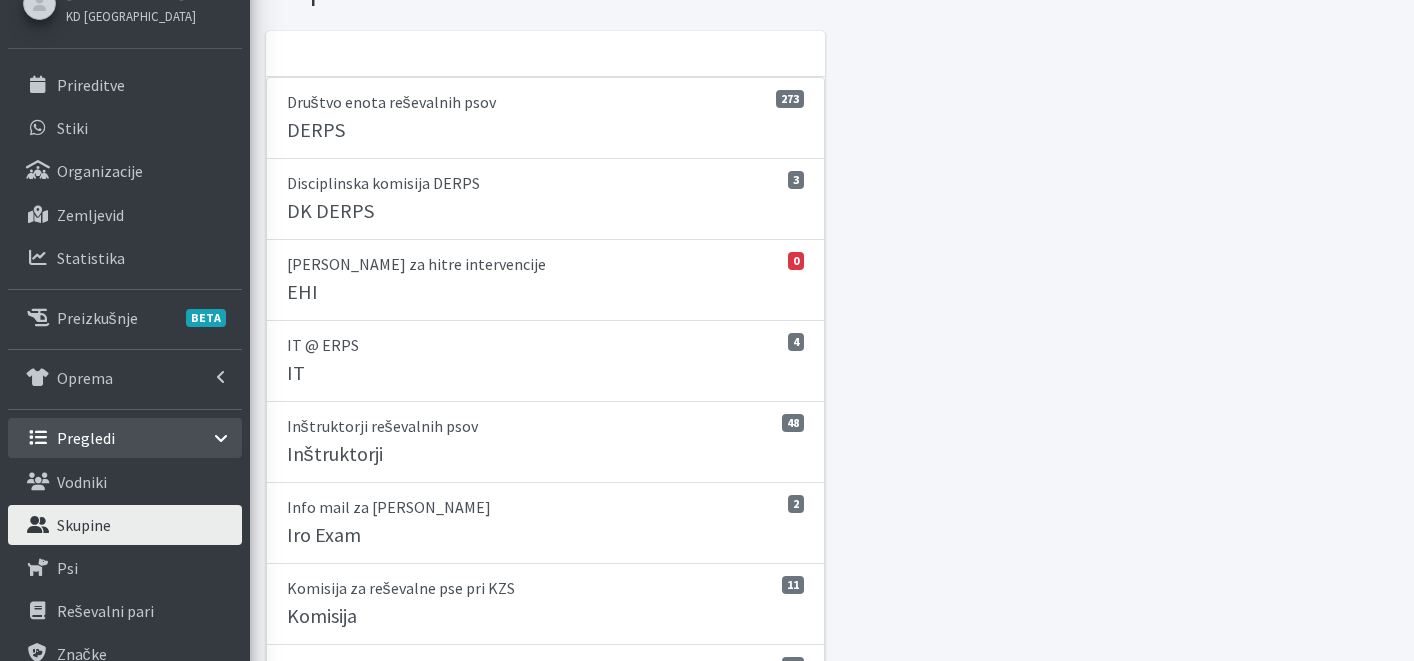 scroll, scrollTop: 360, scrollLeft: 0, axis: vertical 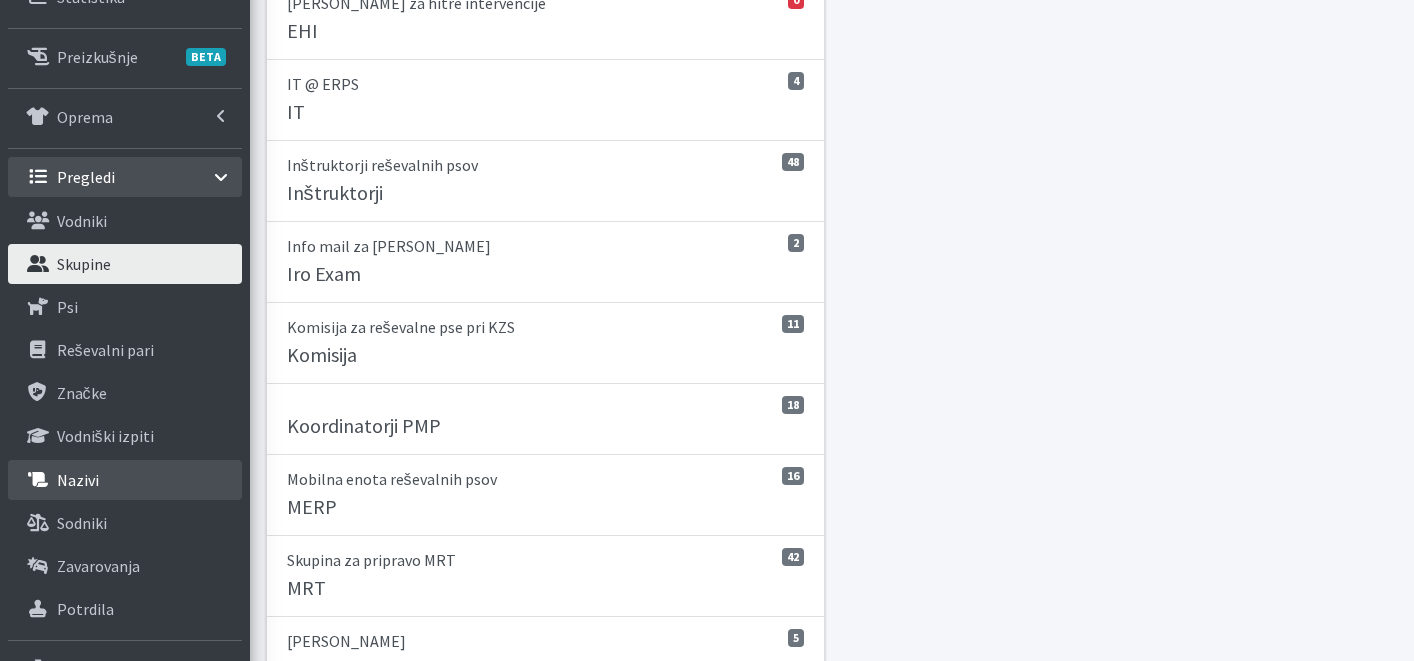 click on "Nazivi" at bounding box center [125, 480] 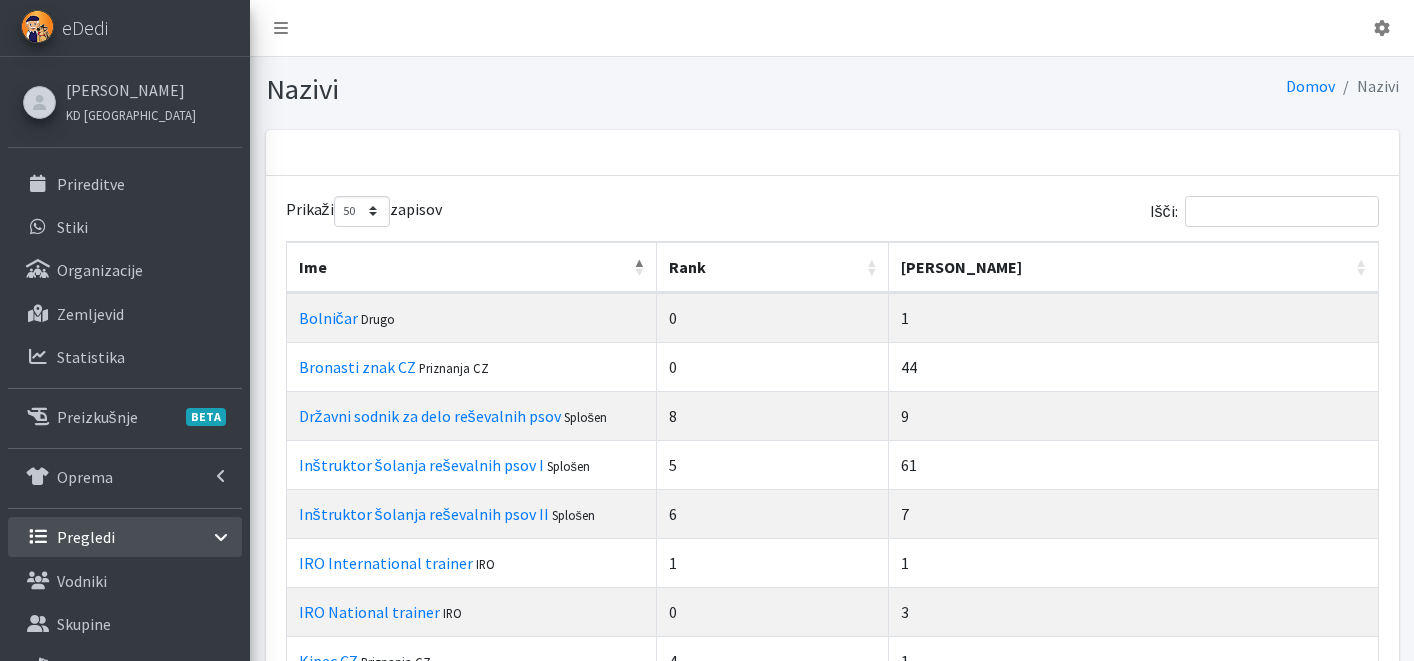 select on "50" 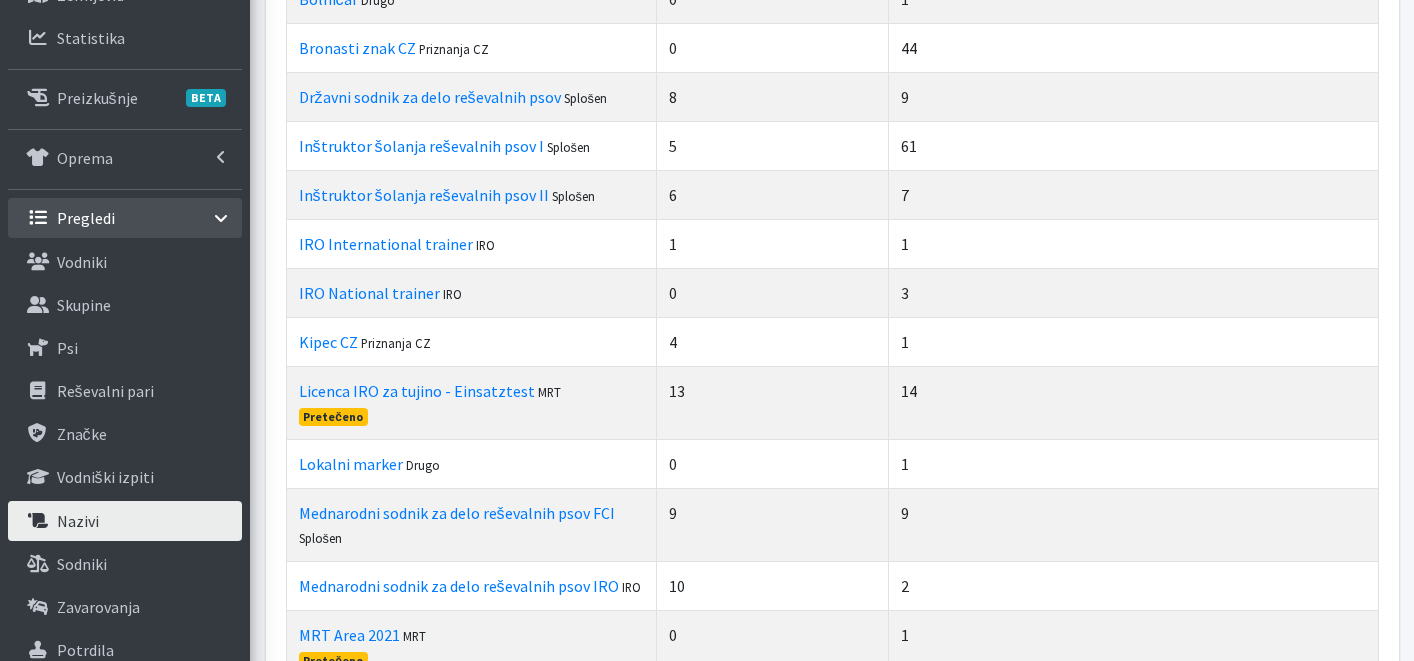 scroll, scrollTop: 84, scrollLeft: 0, axis: vertical 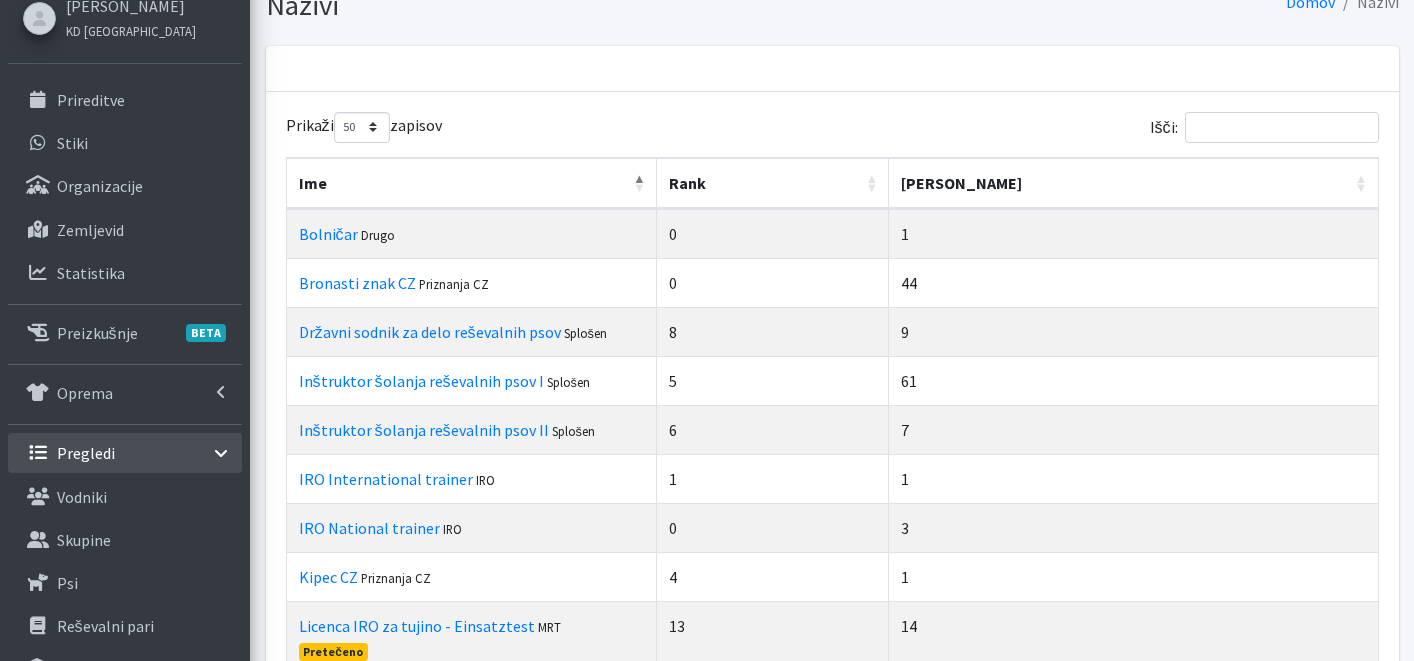 click on "Rank" at bounding box center [773, 183] 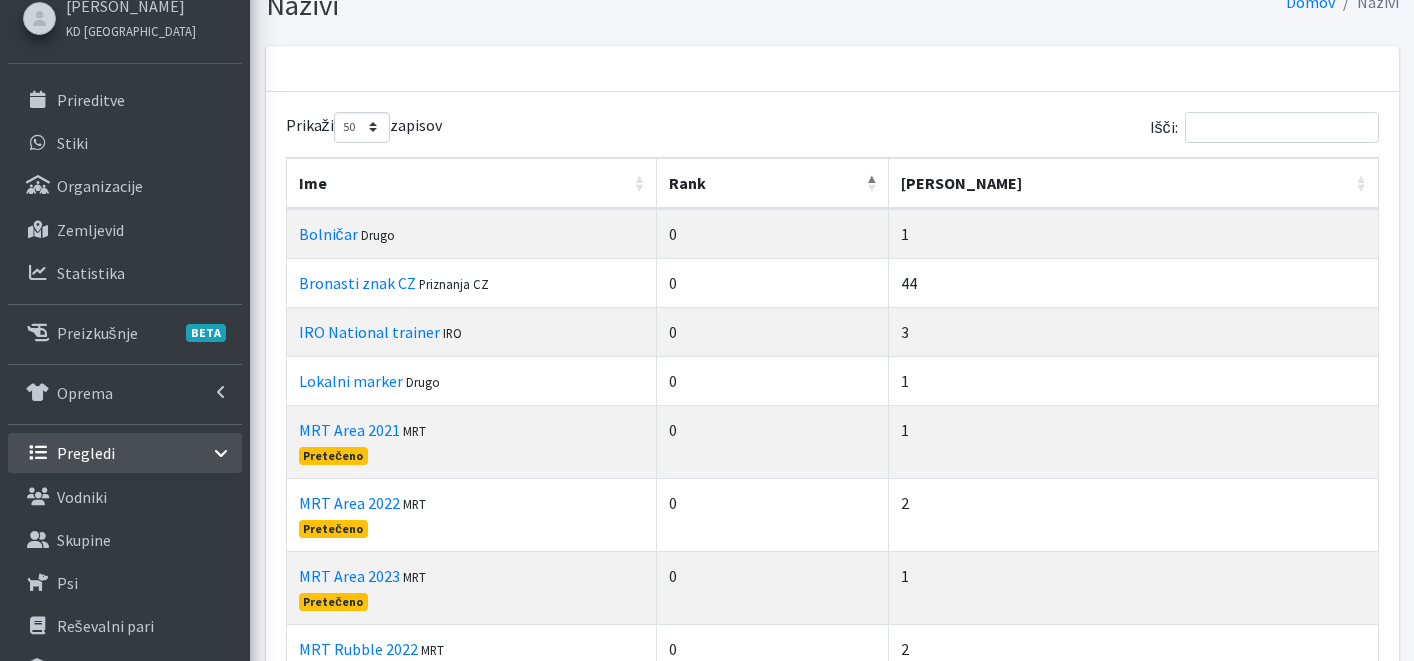 click on "Rank" at bounding box center [773, 183] 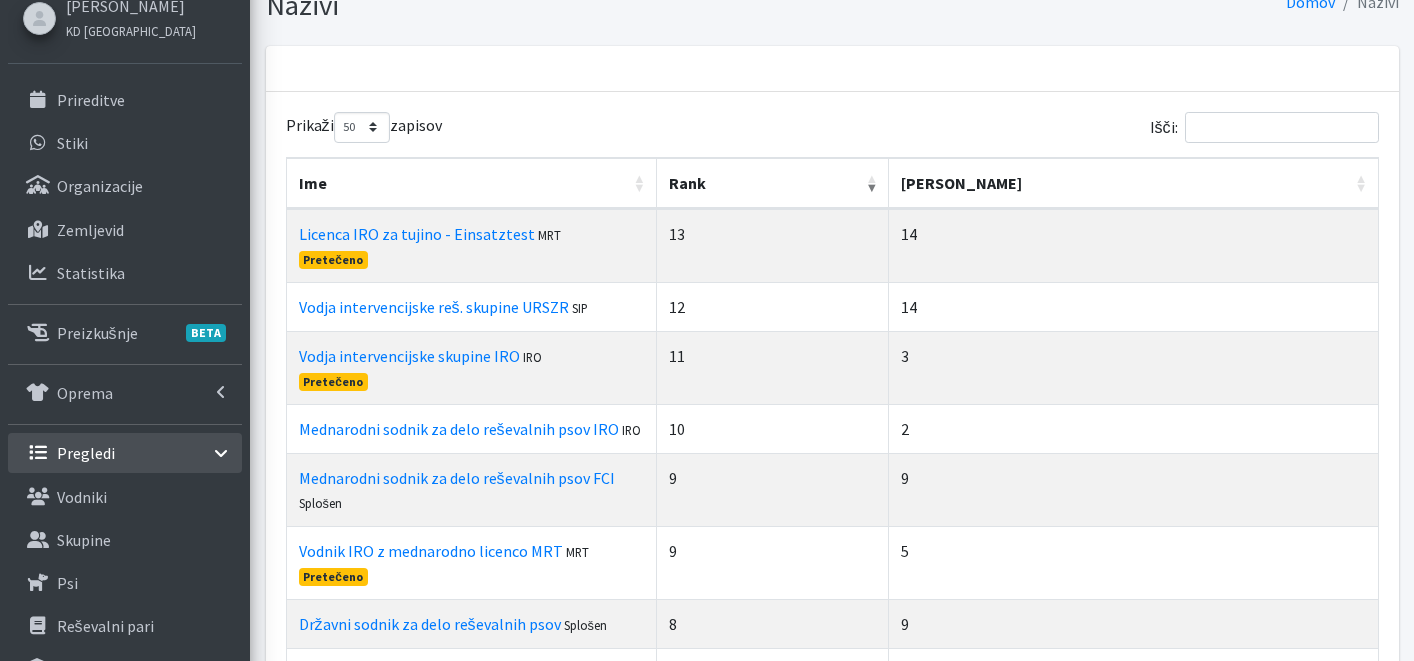 click on "Rank" at bounding box center [773, 183] 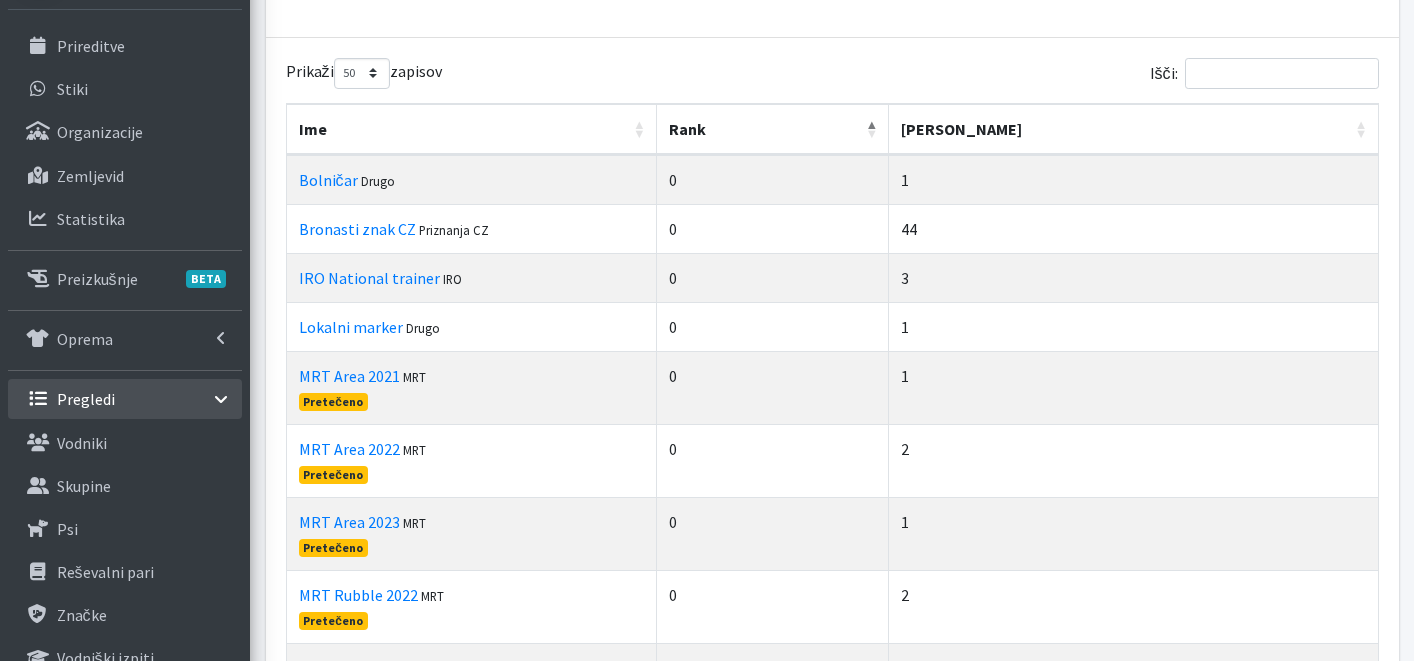 scroll, scrollTop: 0, scrollLeft: 0, axis: both 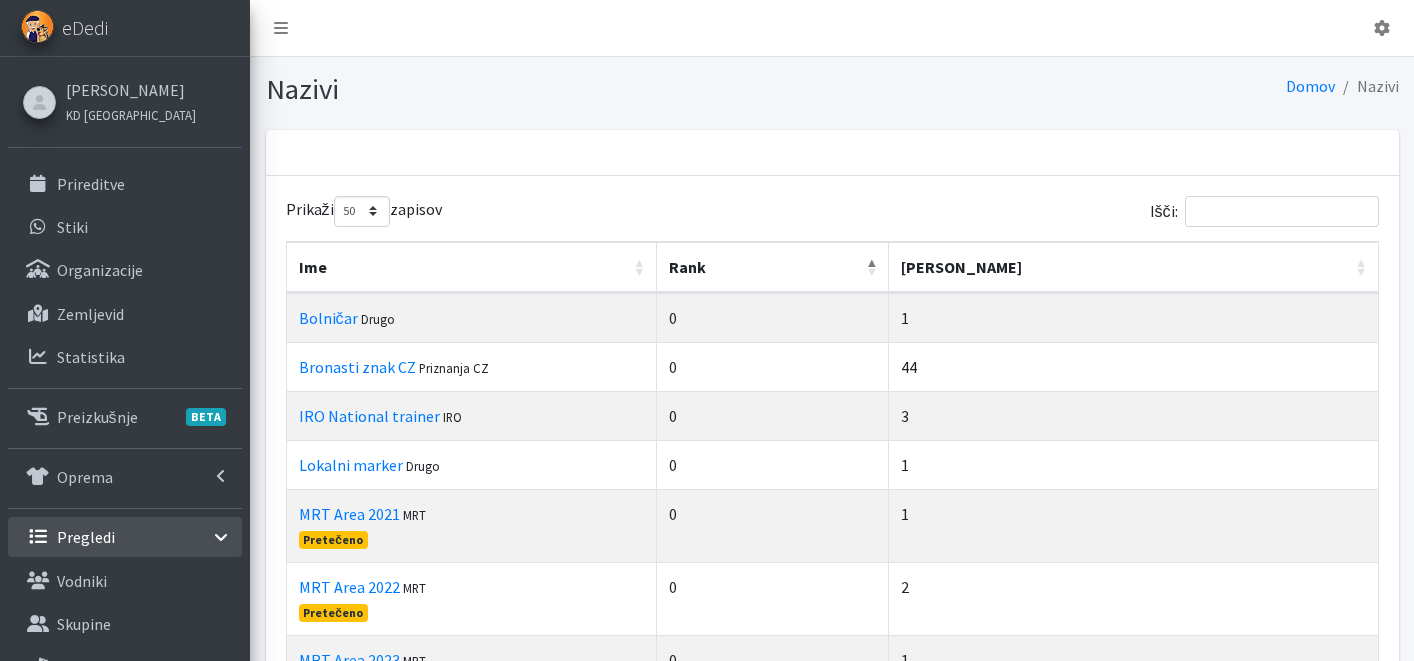 click on "Ime" at bounding box center (472, 267) 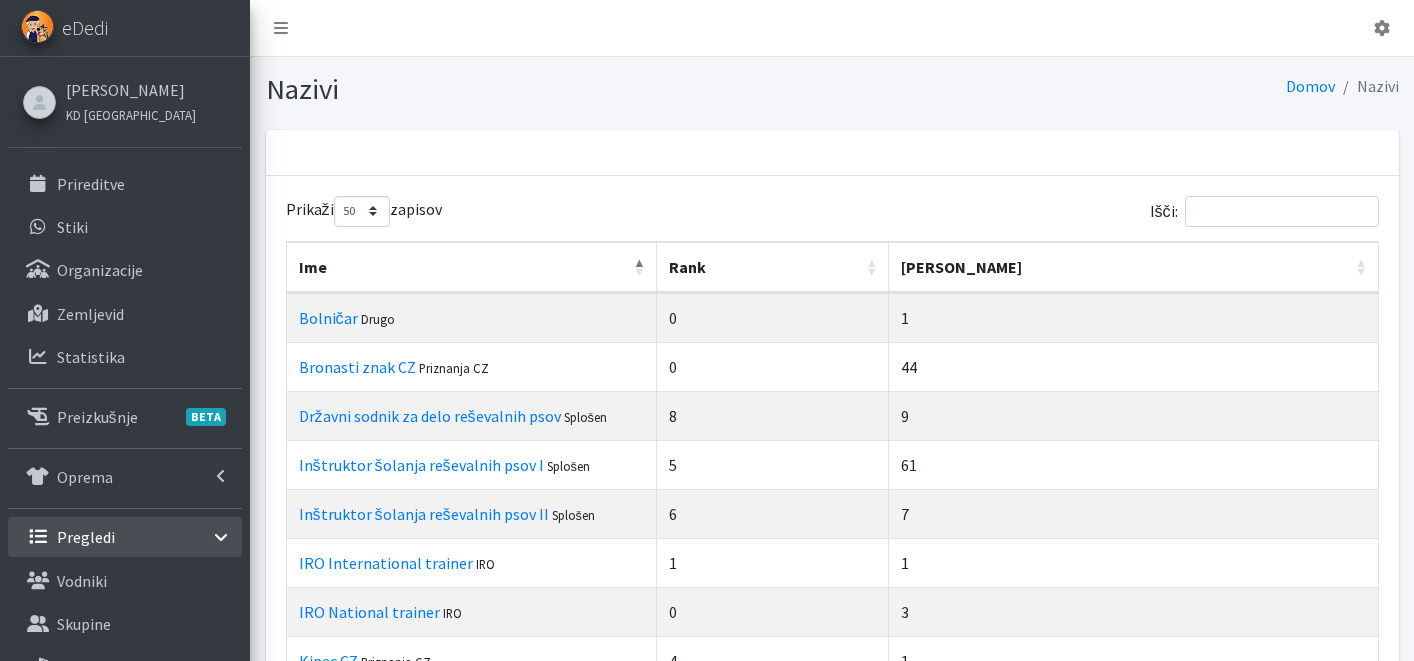 click on "Ime" at bounding box center (472, 267) 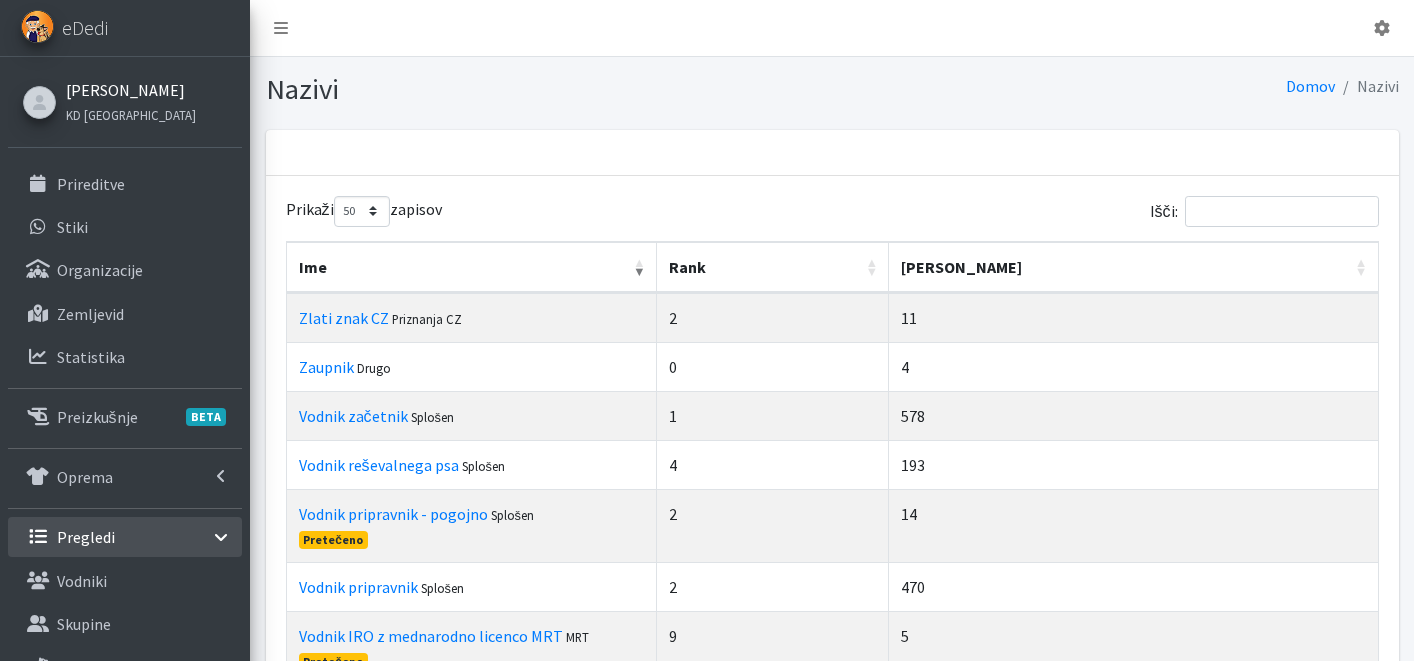 click on "[PERSON_NAME]" at bounding box center (131, 90) 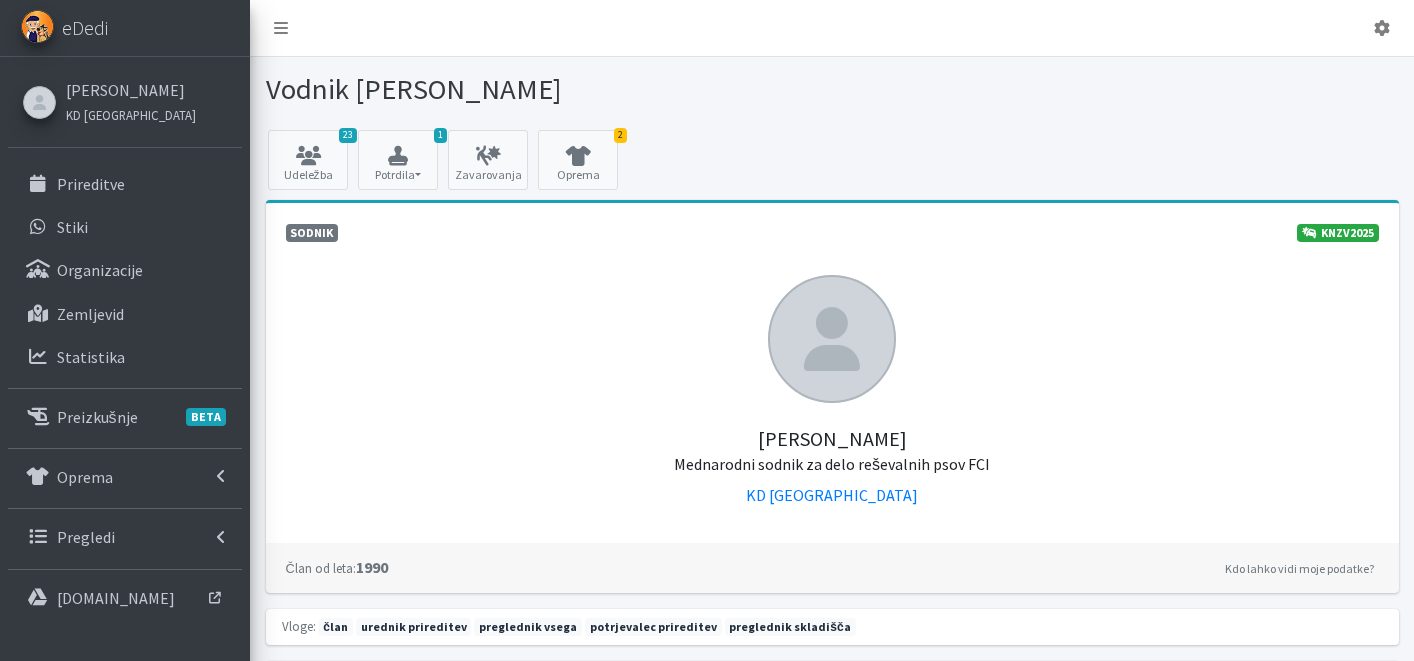 scroll, scrollTop: 0, scrollLeft: 0, axis: both 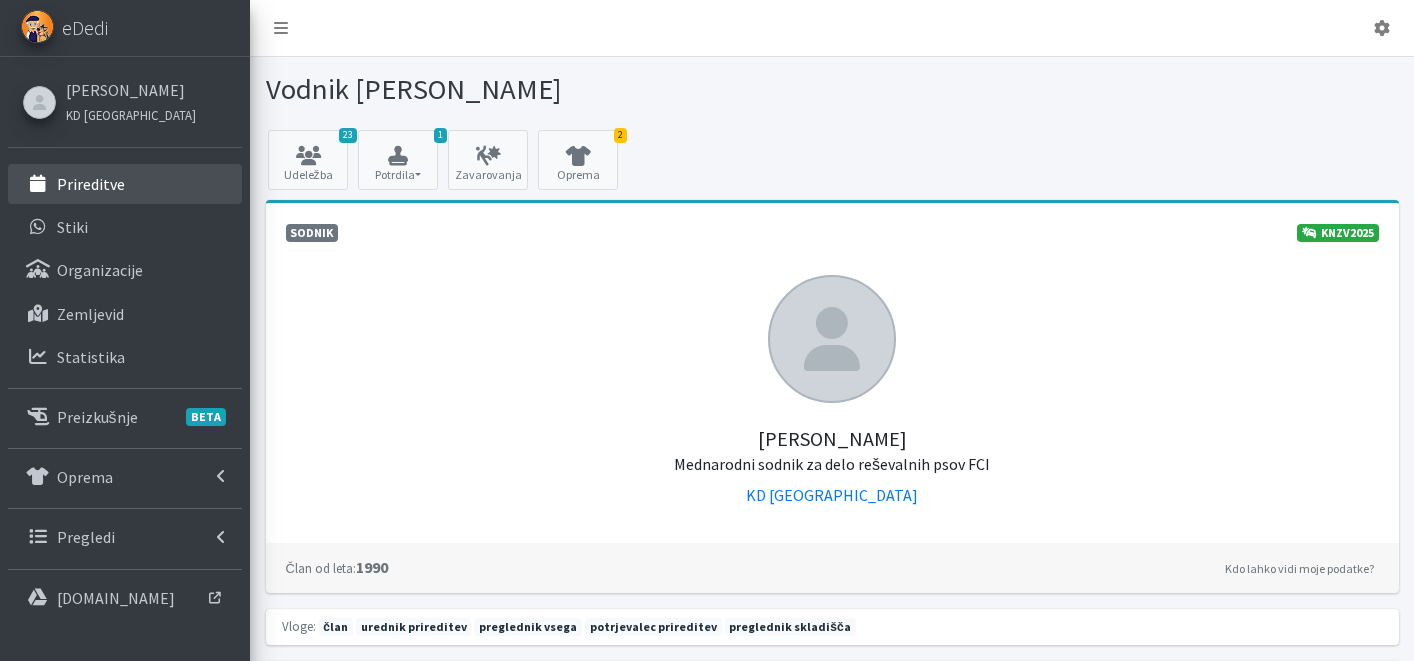 click on "Prireditve" at bounding box center [91, 184] 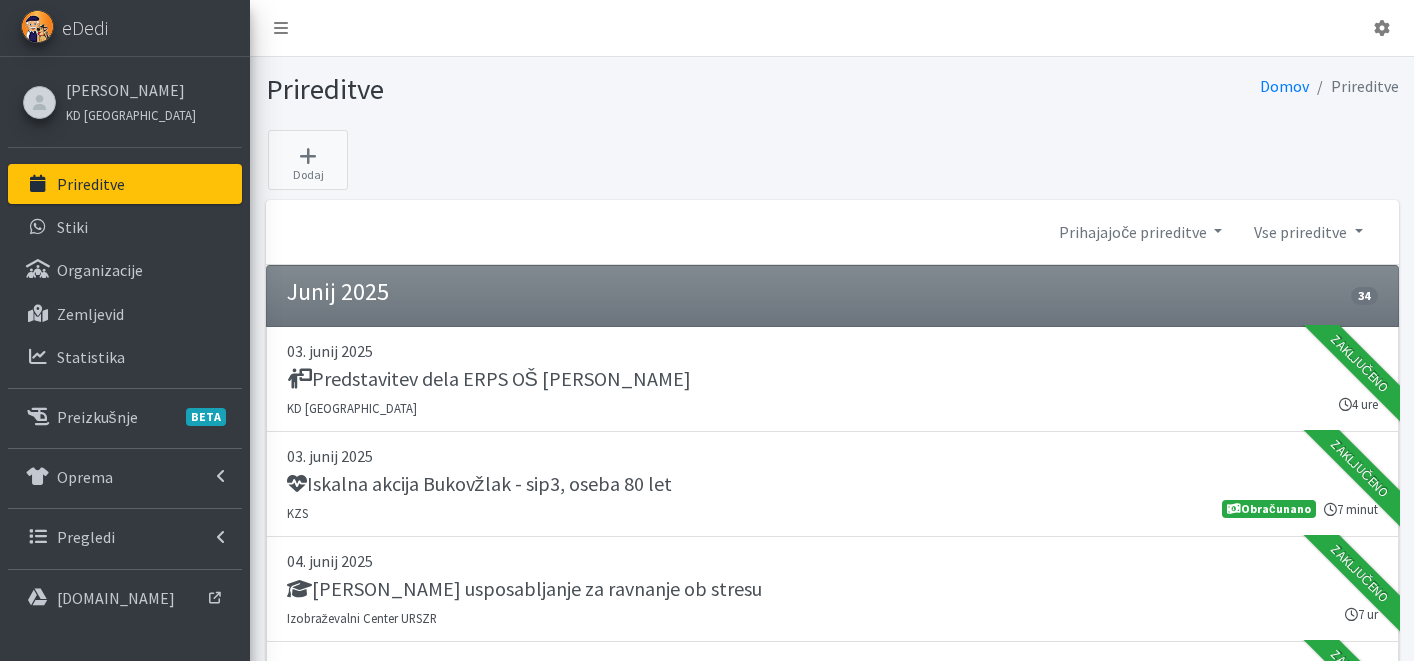 scroll, scrollTop: 0, scrollLeft: 0, axis: both 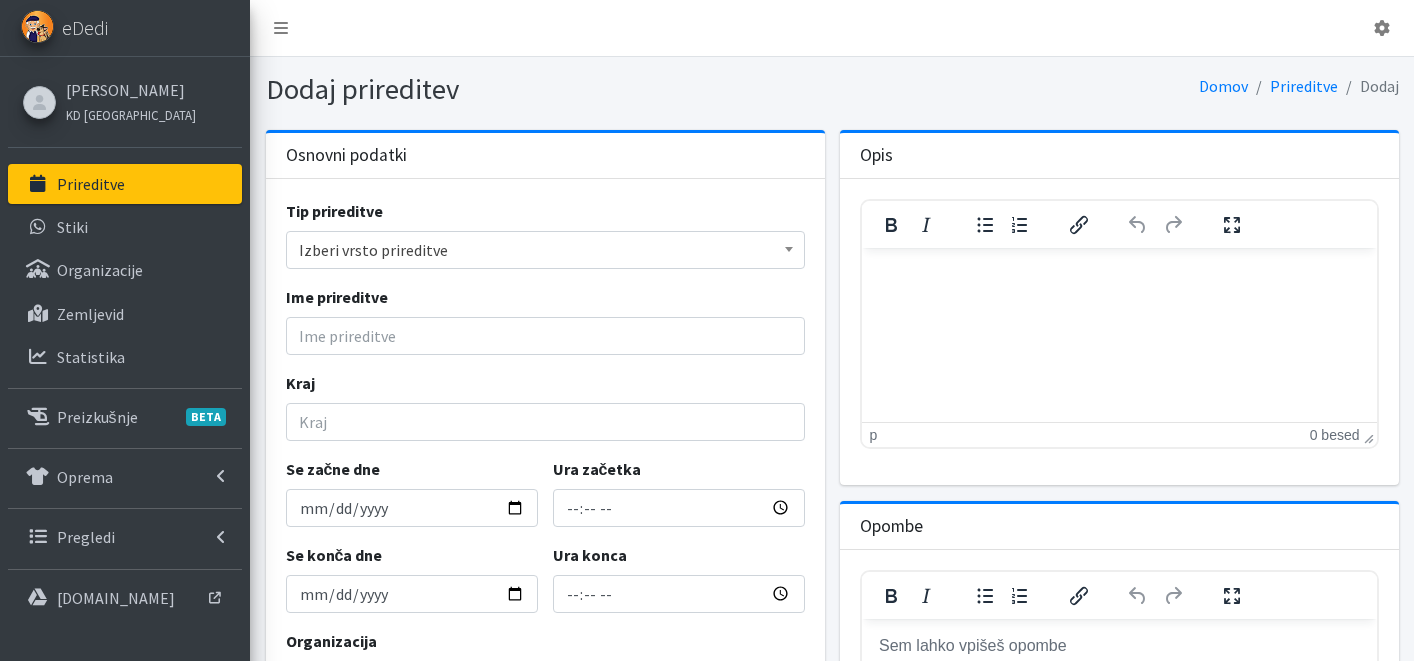 click on "Izberi vrsto prireditve" at bounding box center (545, 250) 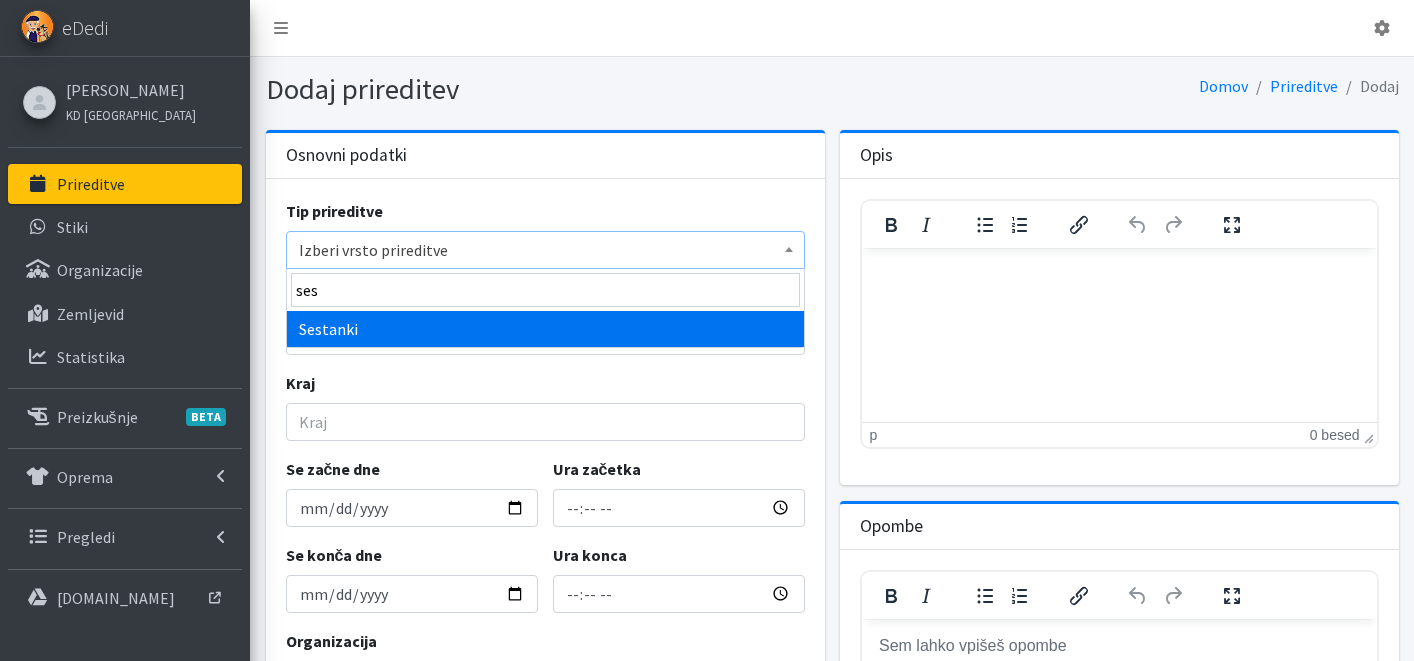 type on "ses" 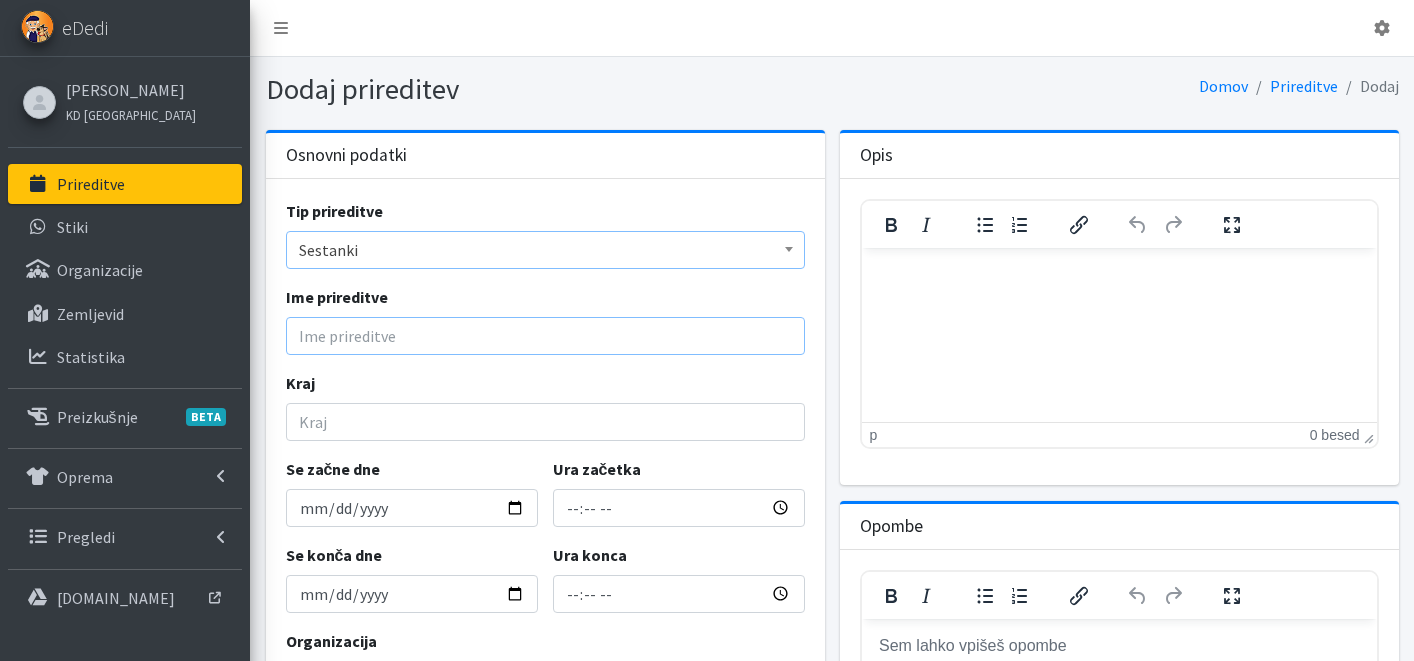 click on "Ime prireditve" at bounding box center [545, 336] 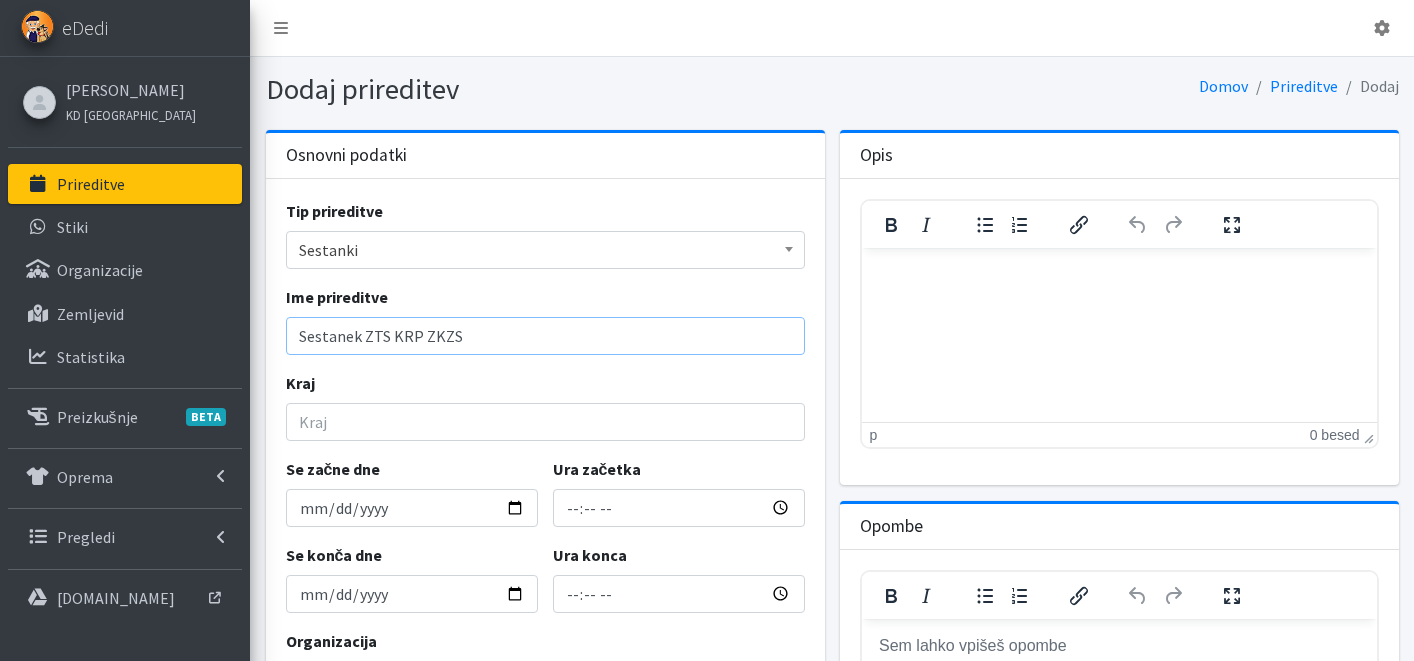 drag, startPoint x: 362, startPoint y: 337, endPoint x: 248, endPoint y: 326, distance: 114.52947 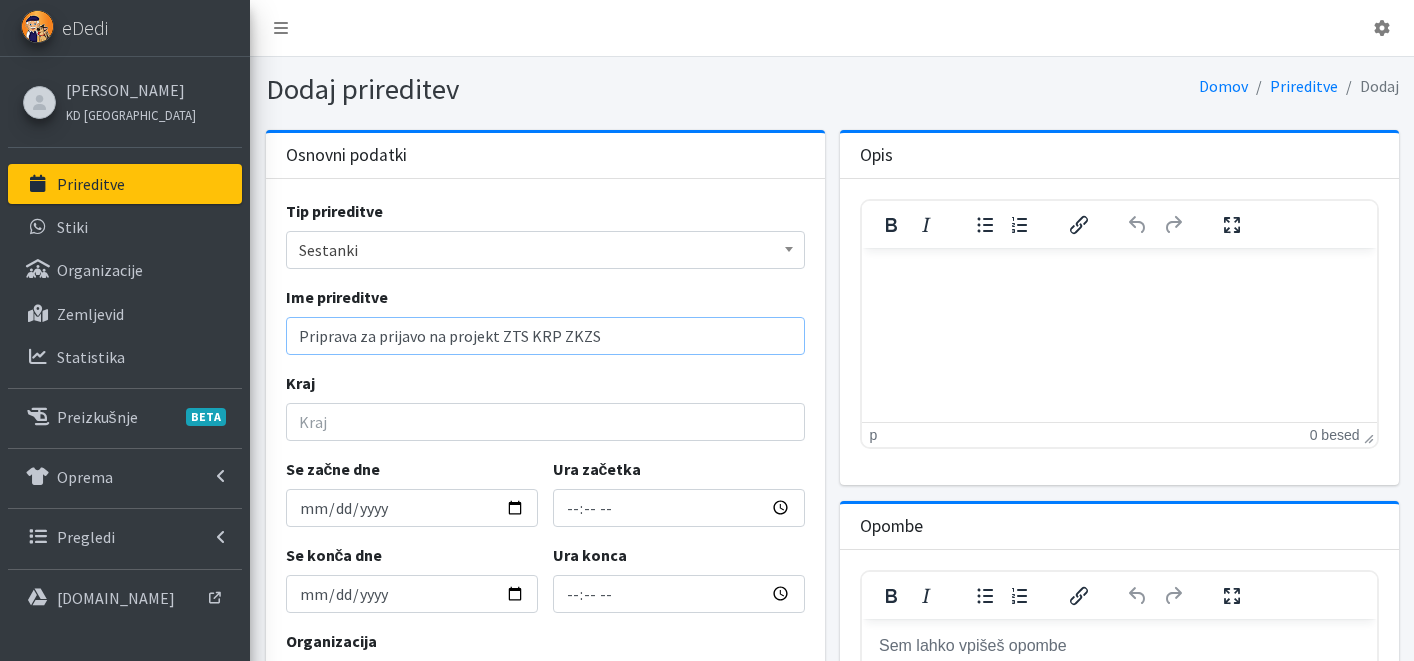click on "Priprava za prijavo na projekt ZTS KRP ZKZS" at bounding box center (545, 336) 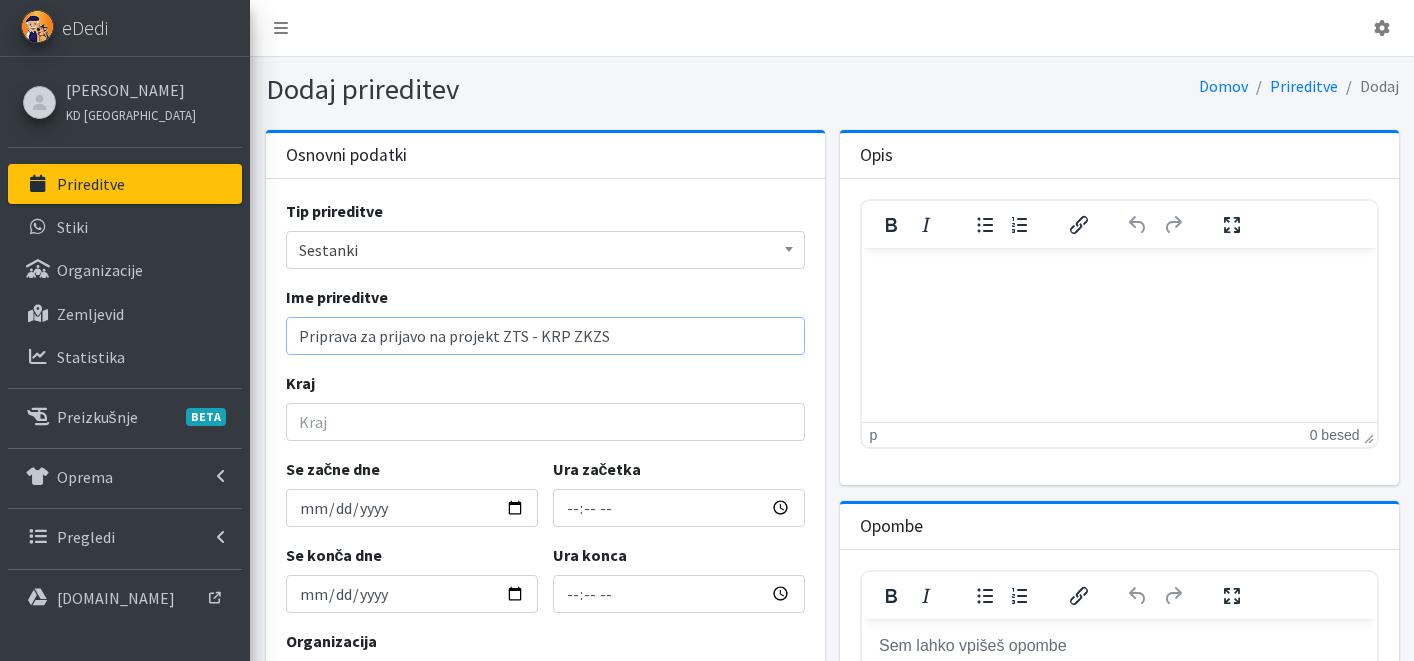 type on "Priprava za prijavo na projekt ZTS - KRP ZKZS" 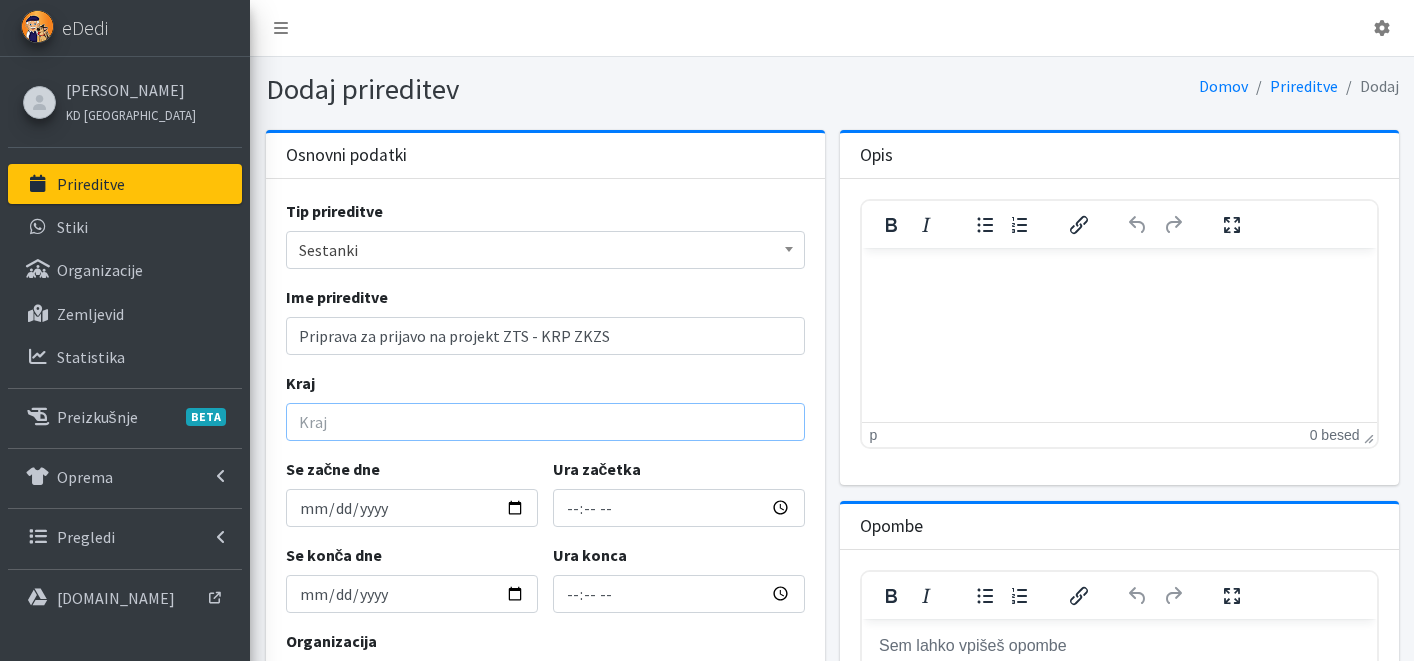 click on "Kraj" at bounding box center [545, 422] 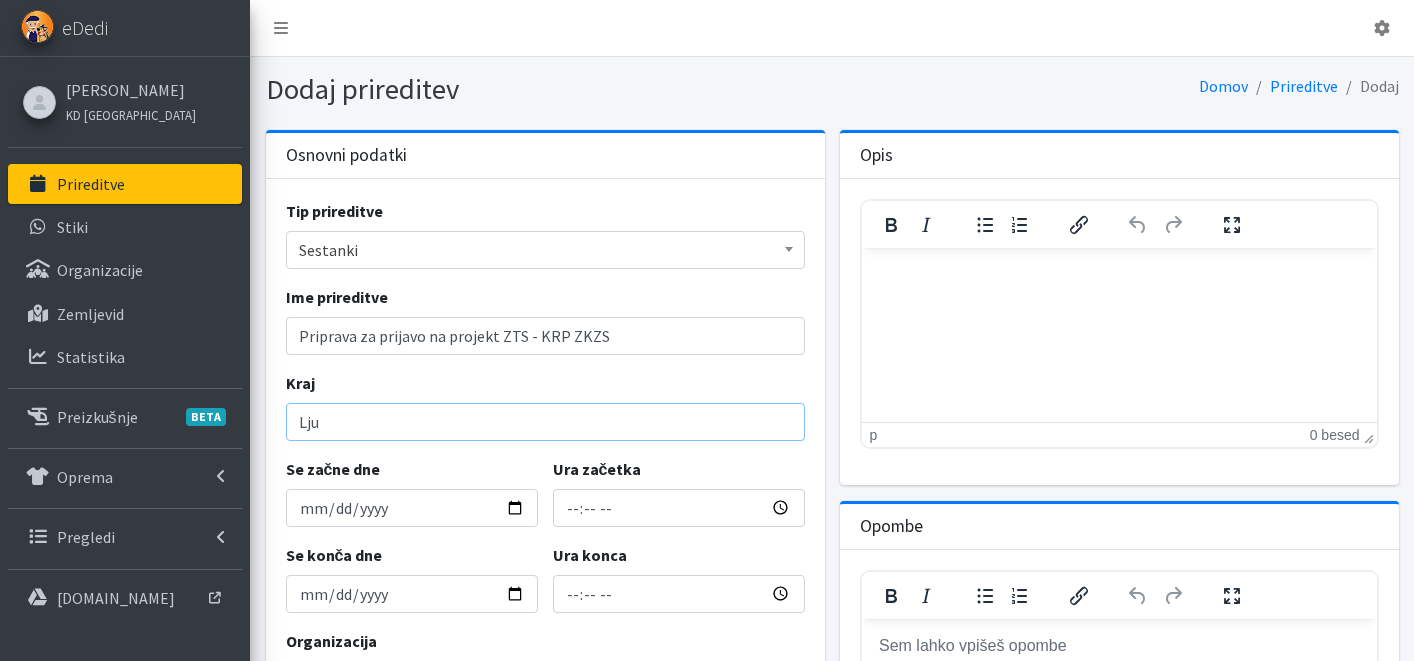 type on "Ljubljana" 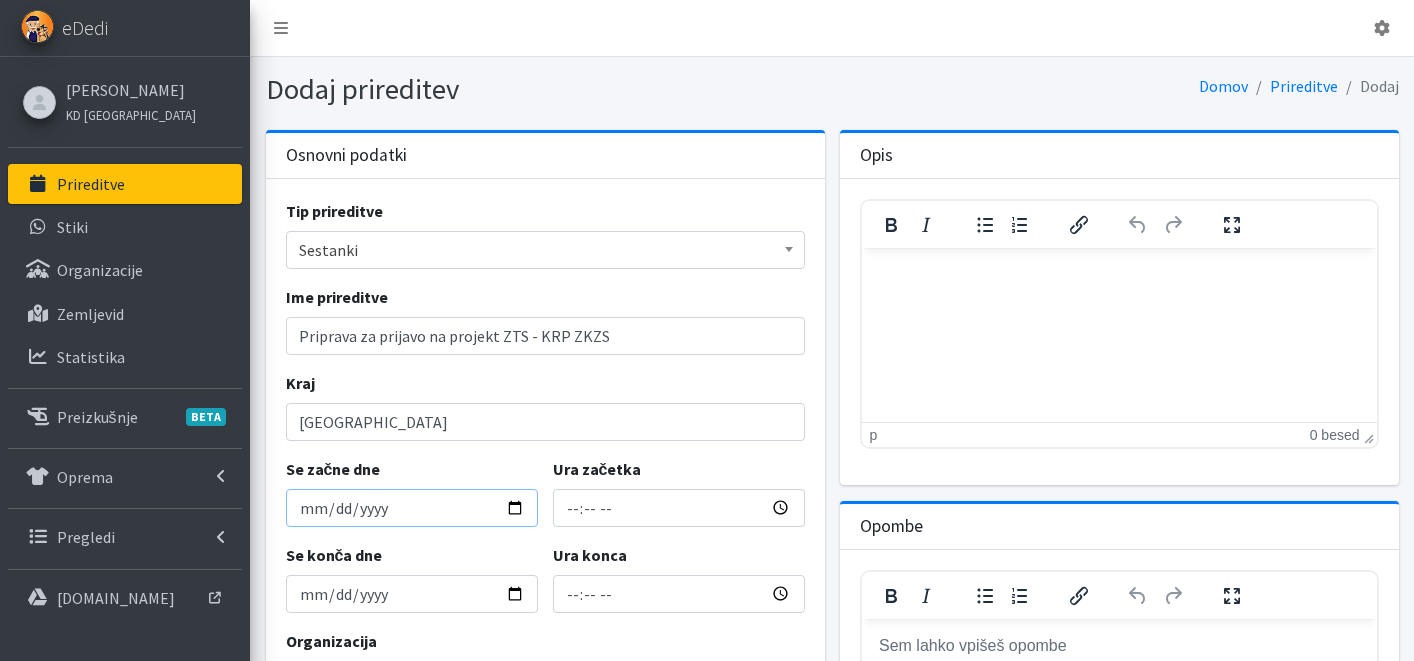 click on "Se začne dne" at bounding box center [412, 508] 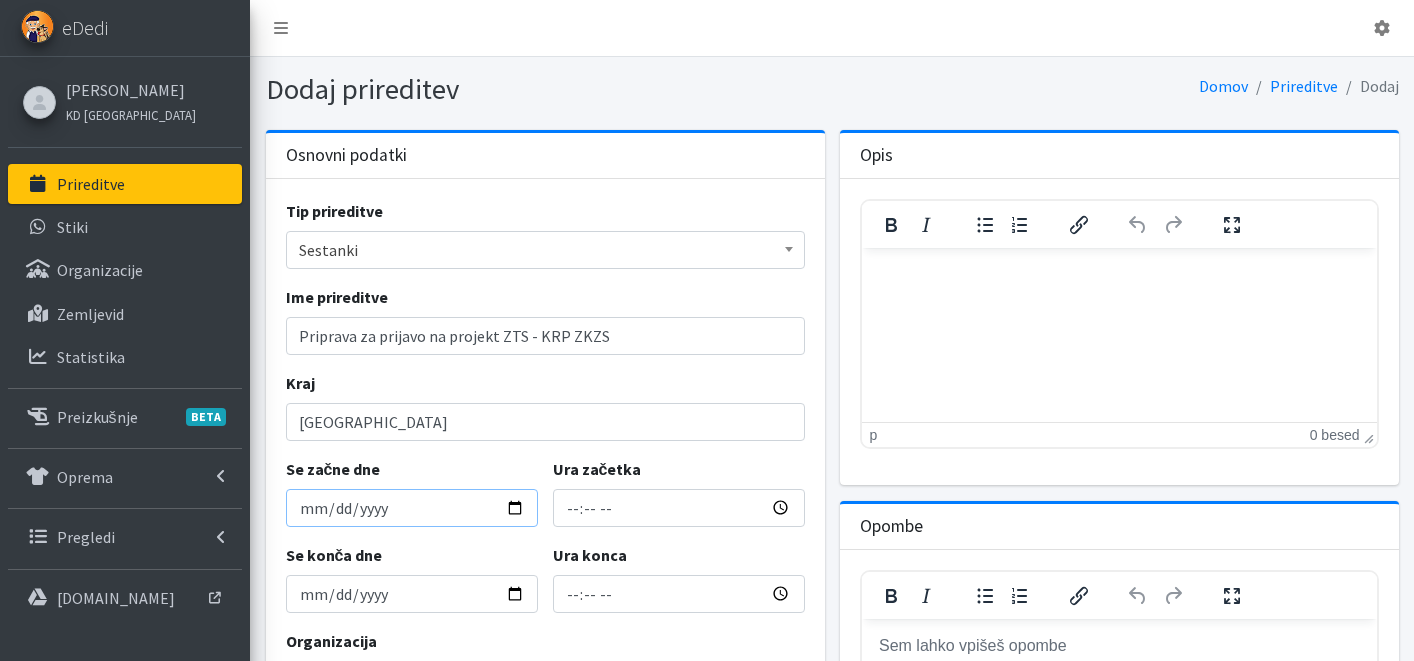 type on "2025-07-11" 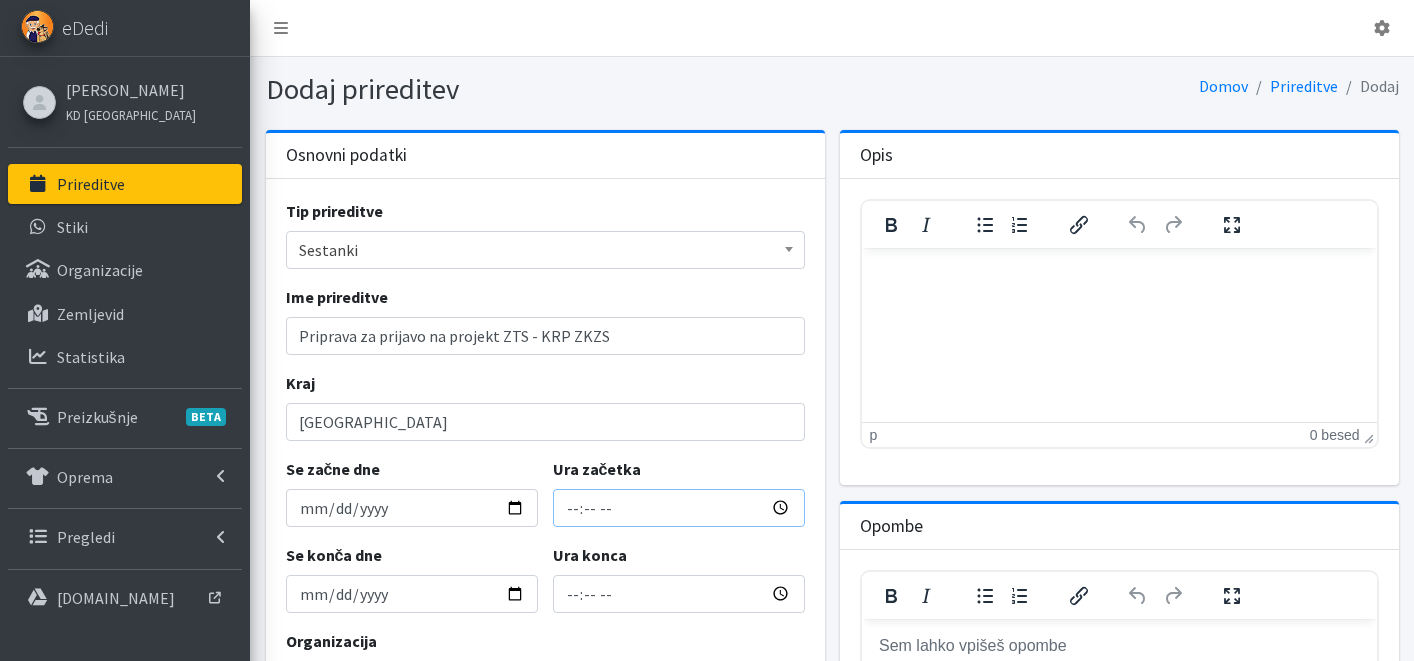 type on "2025-07-11" 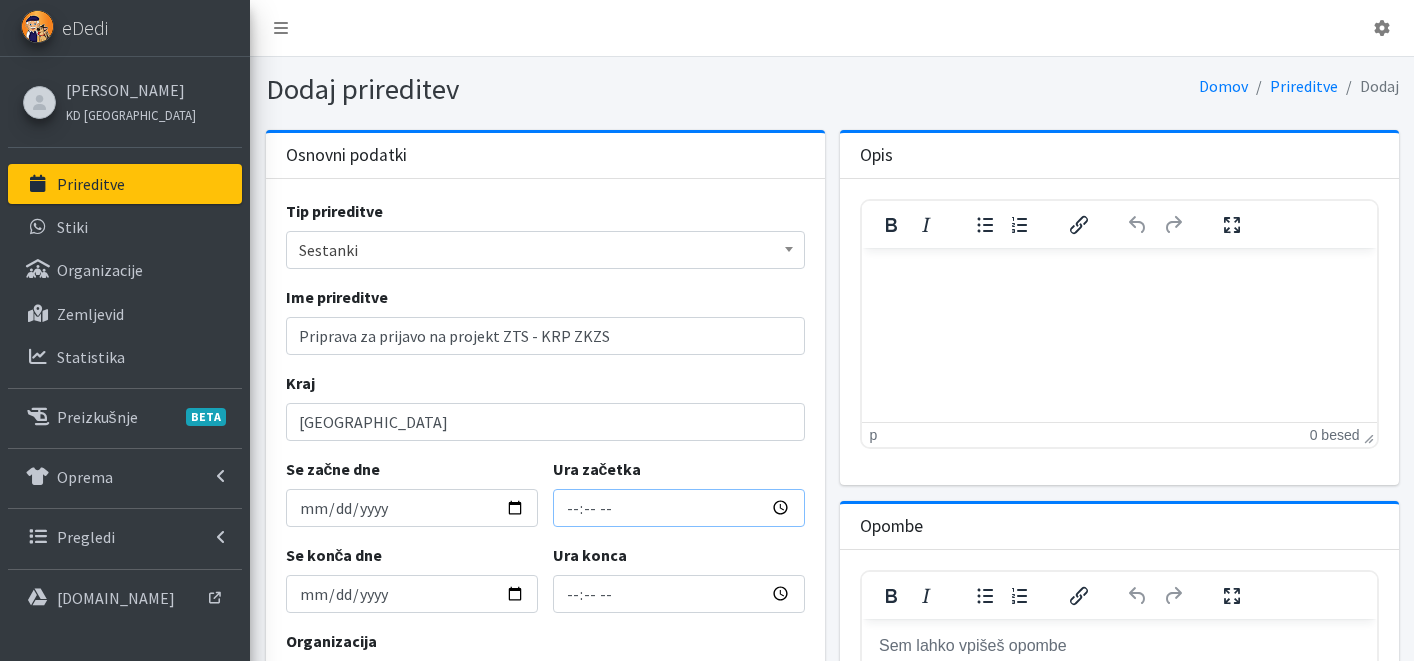 type on "14:00" 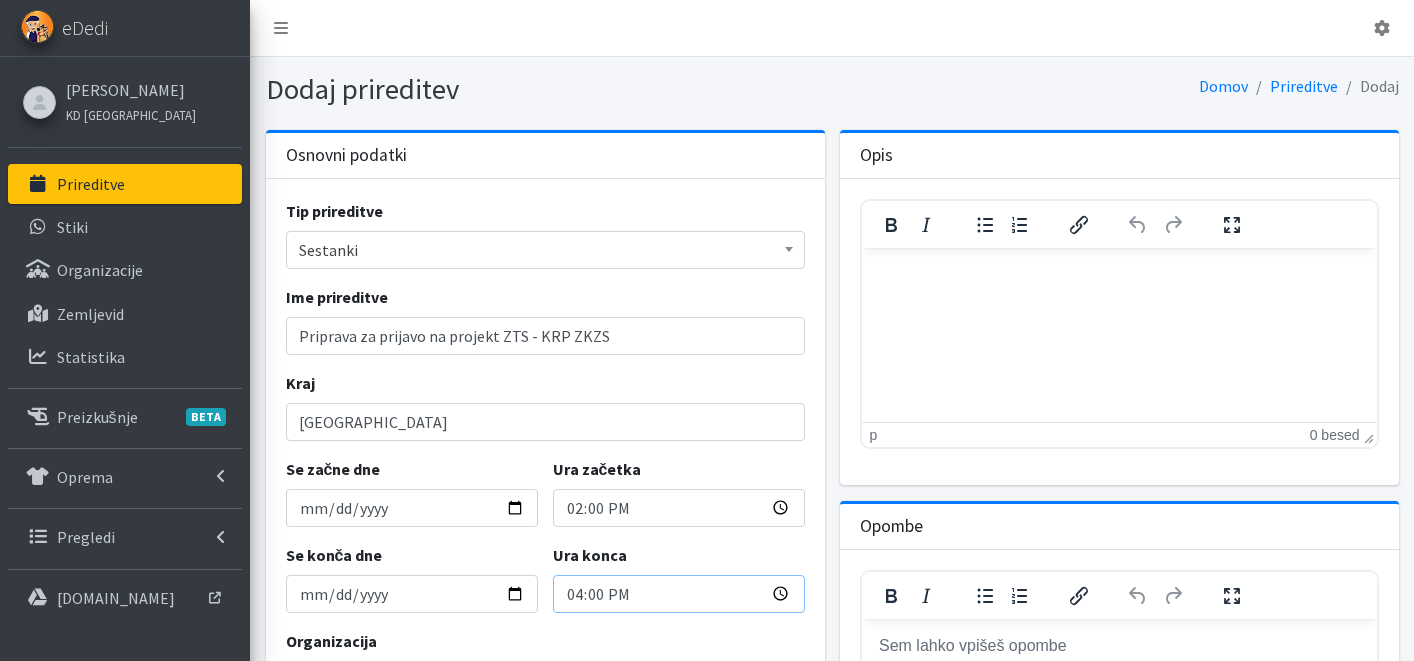 click on "16:00" at bounding box center (679, 594) 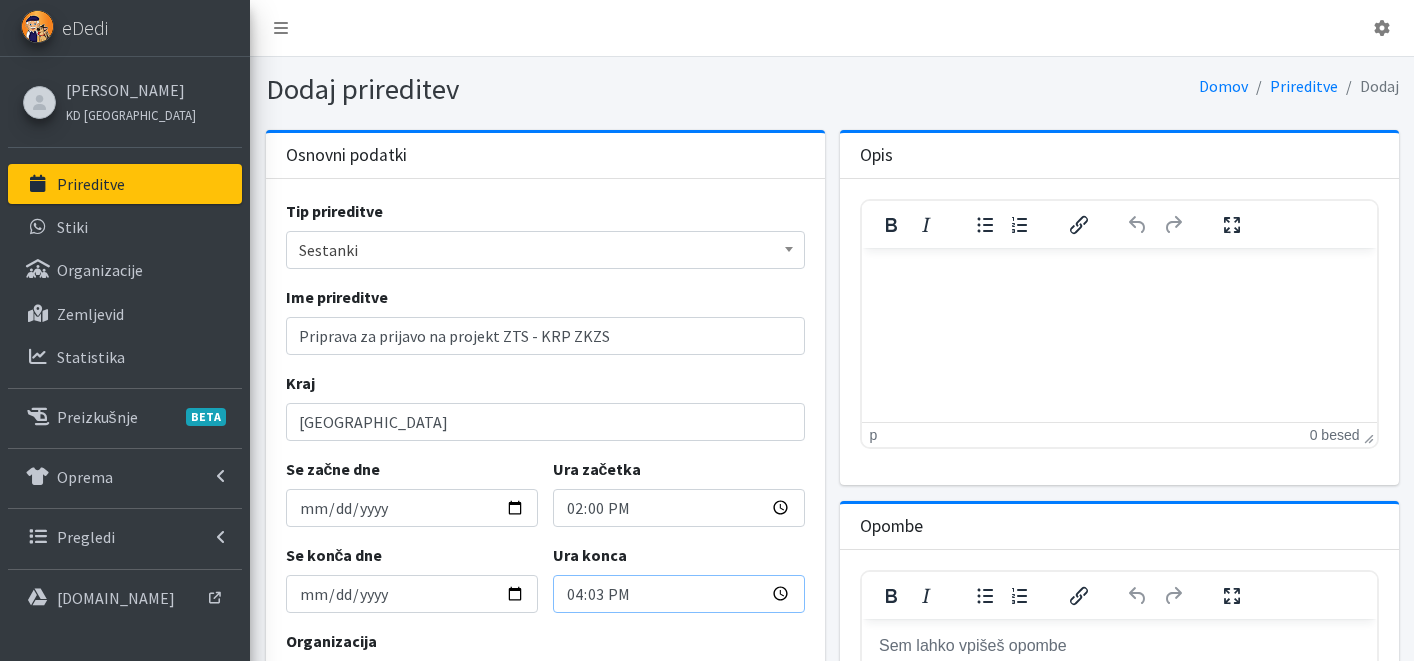 type on "16:30" 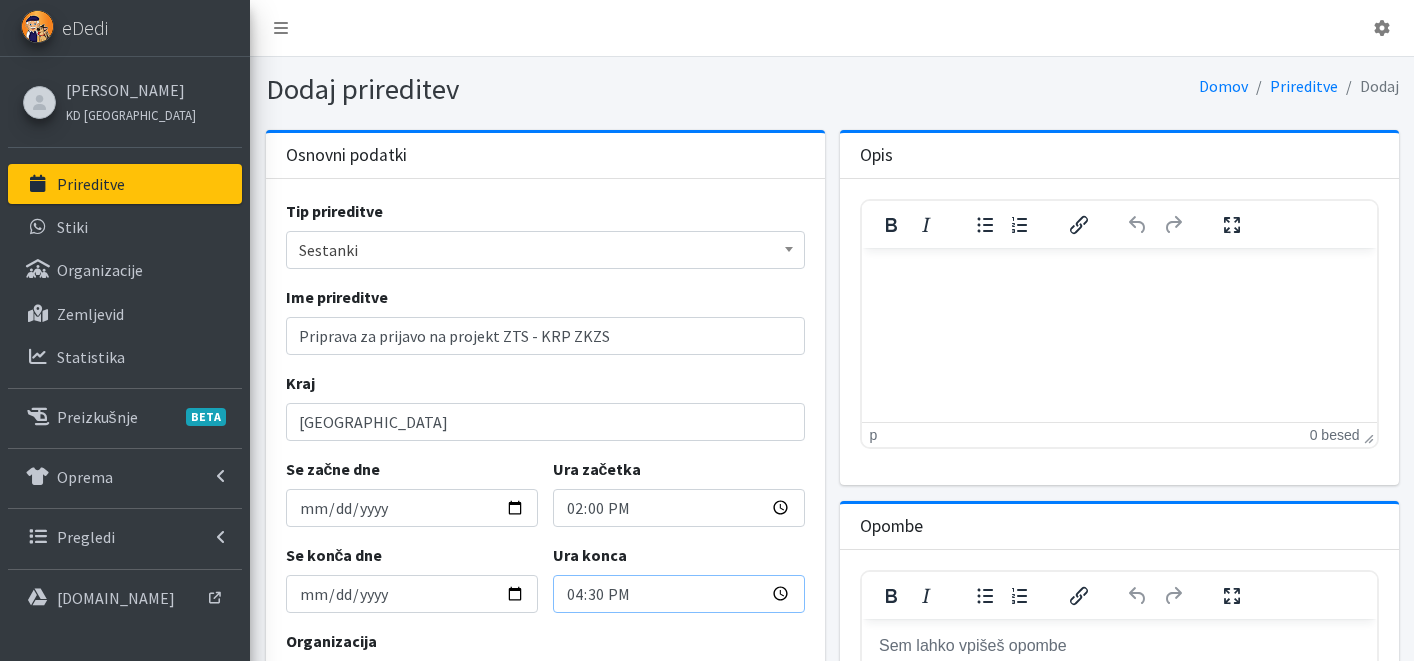 scroll, scrollTop: 273, scrollLeft: 0, axis: vertical 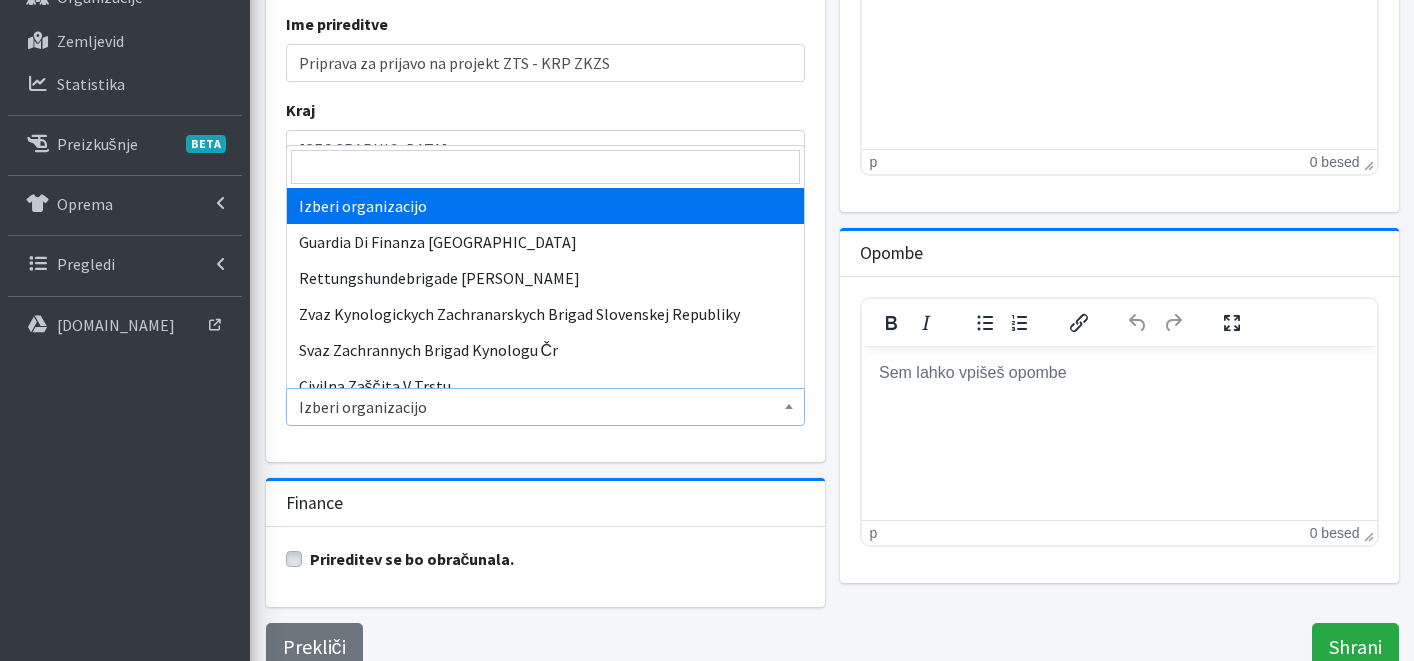 click on "Izberi organizacijo" at bounding box center [545, 407] 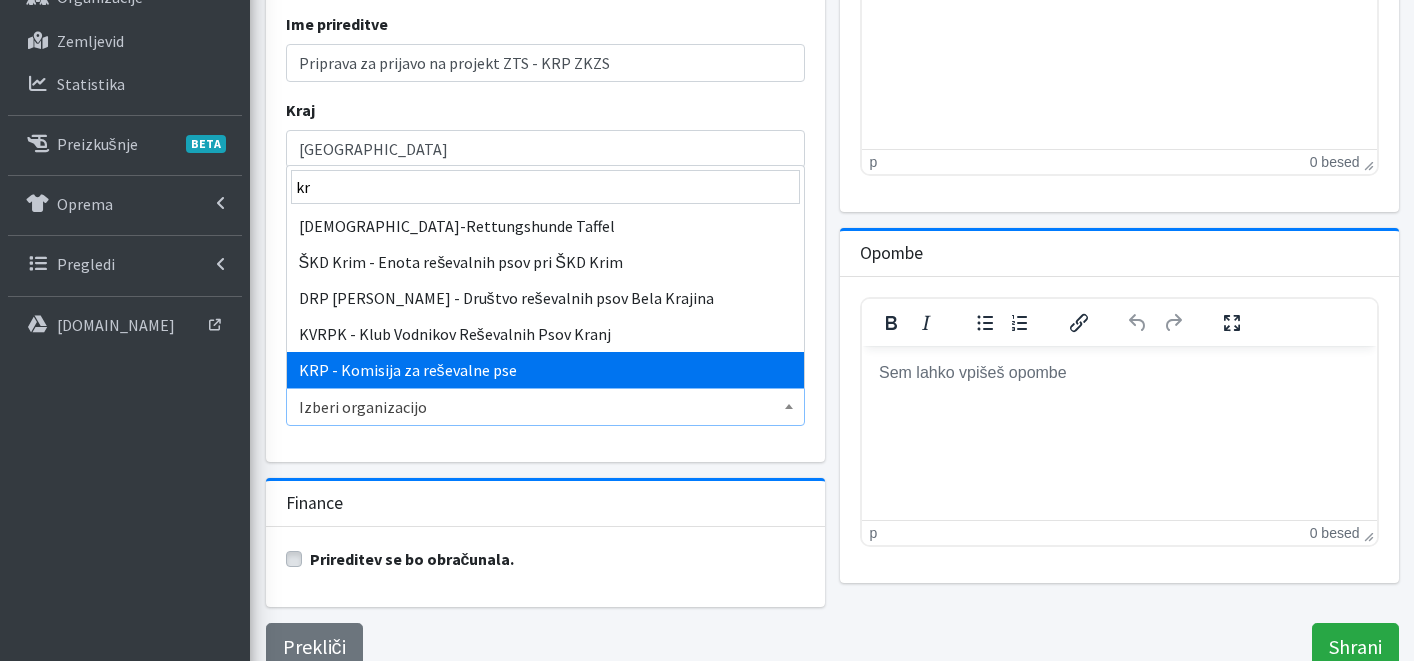 type on "kr" 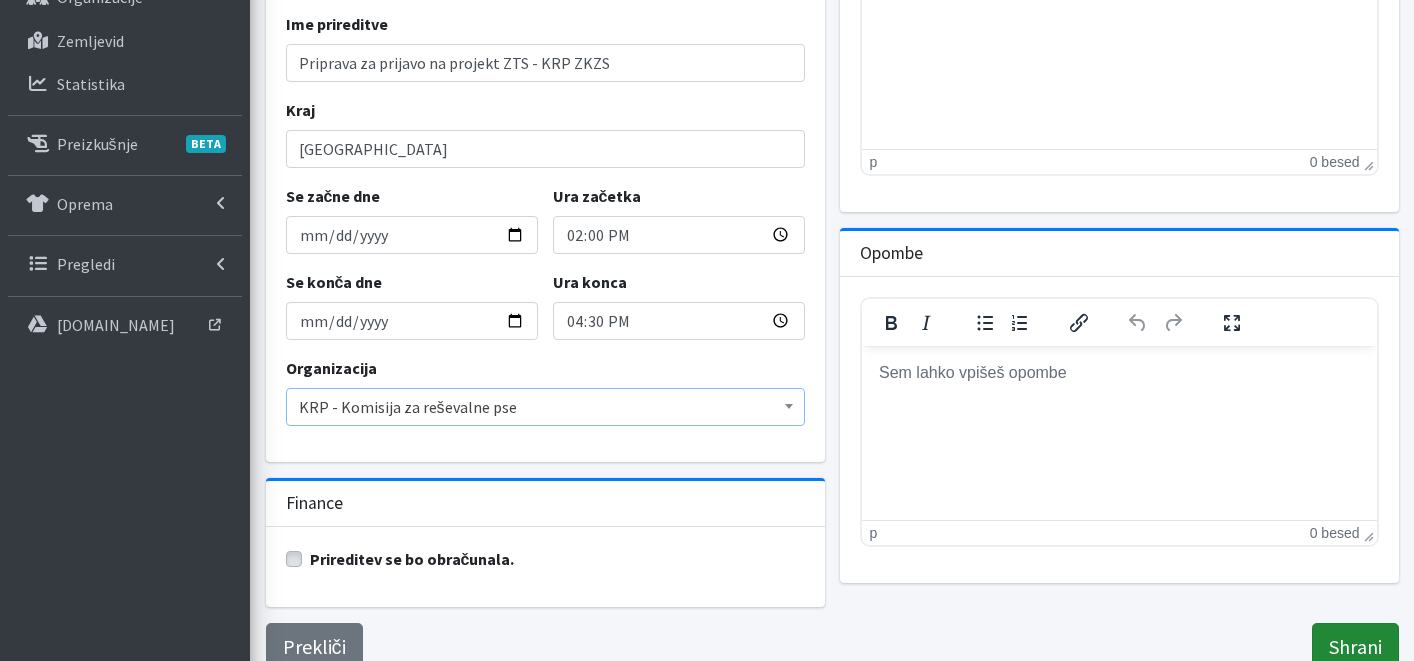 drag, startPoint x: 1371, startPoint y: 652, endPoint x: 1291, endPoint y: 622, distance: 85.44004 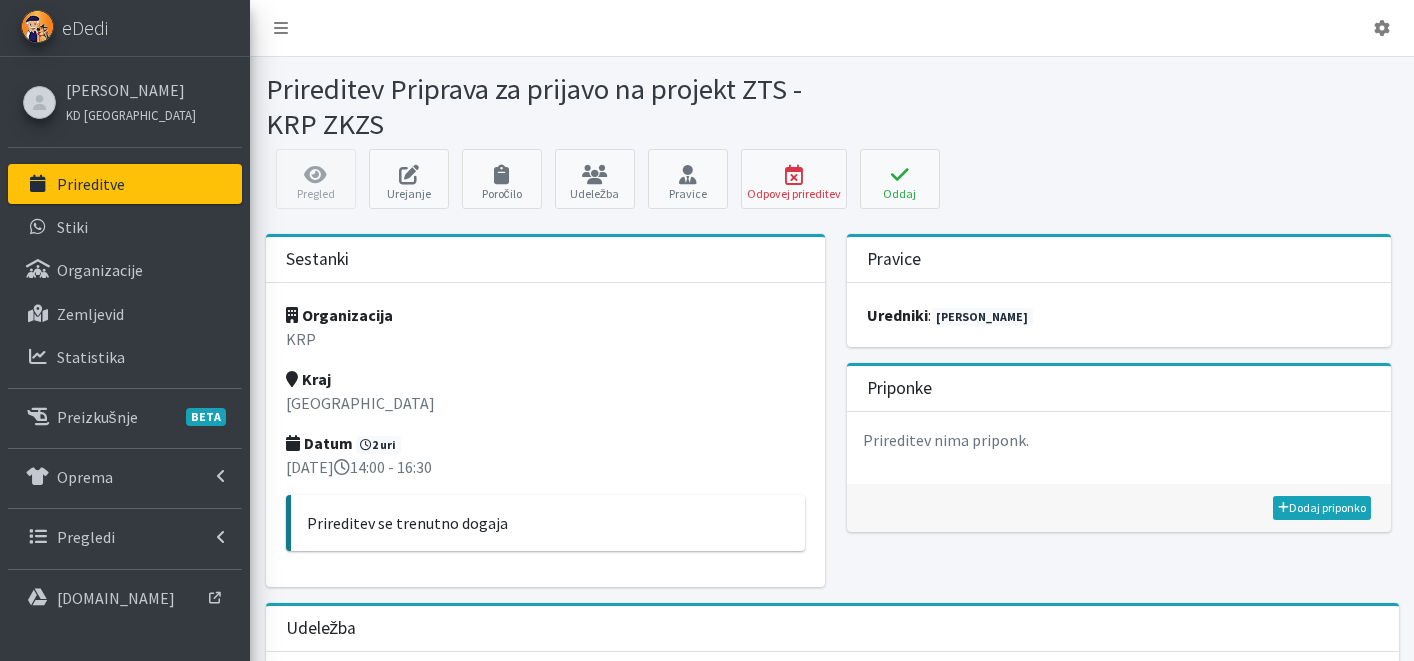 scroll, scrollTop: 0, scrollLeft: 0, axis: both 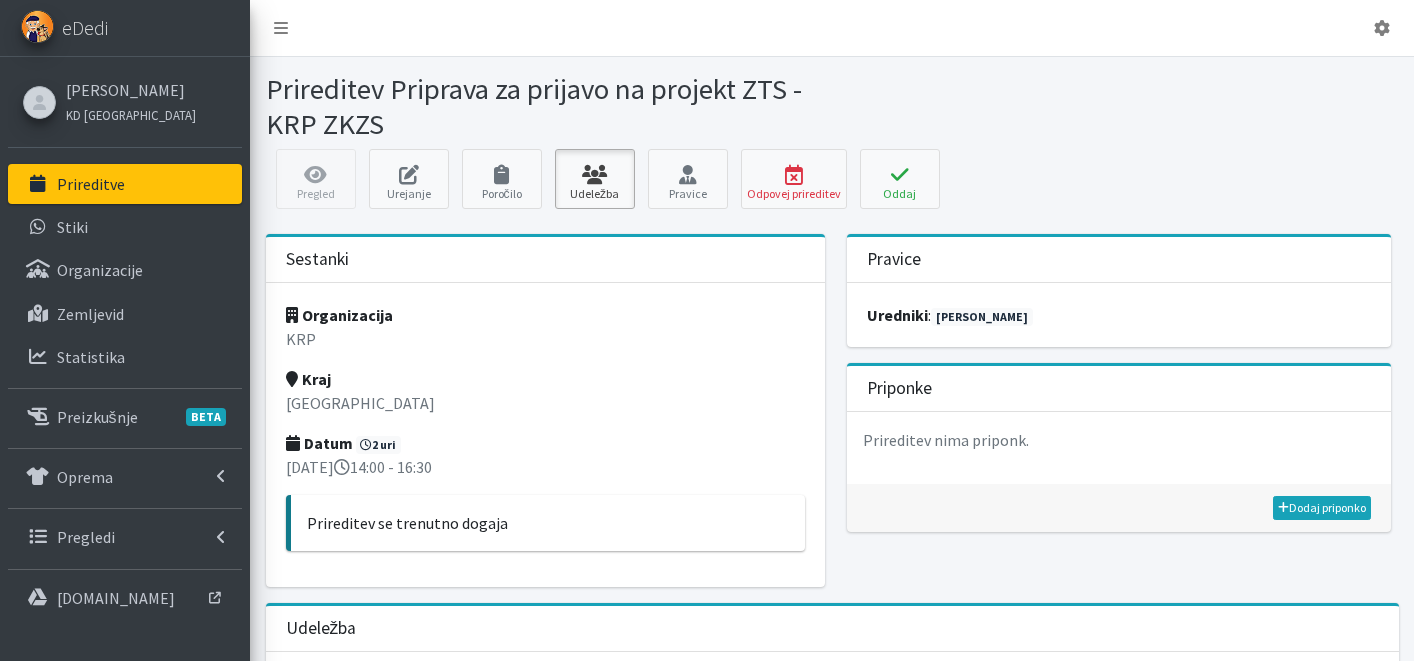 click at bounding box center [595, 175] 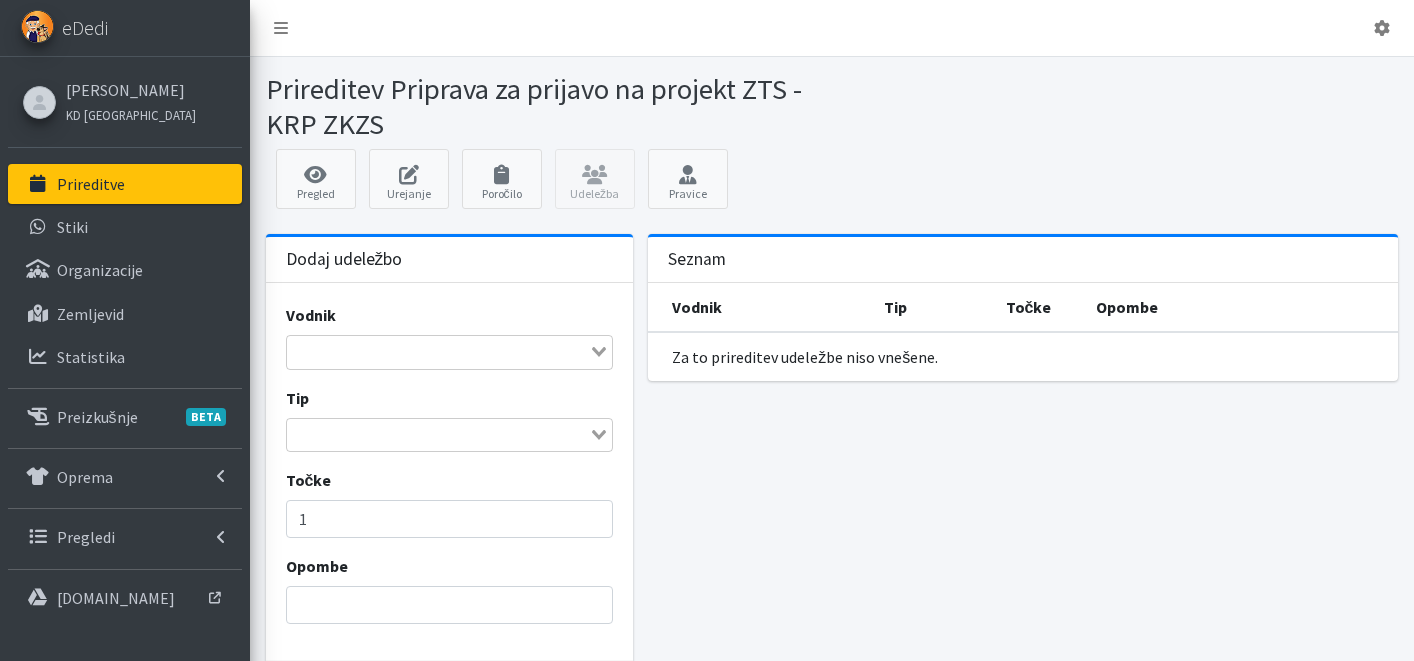 scroll, scrollTop: 0, scrollLeft: 0, axis: both 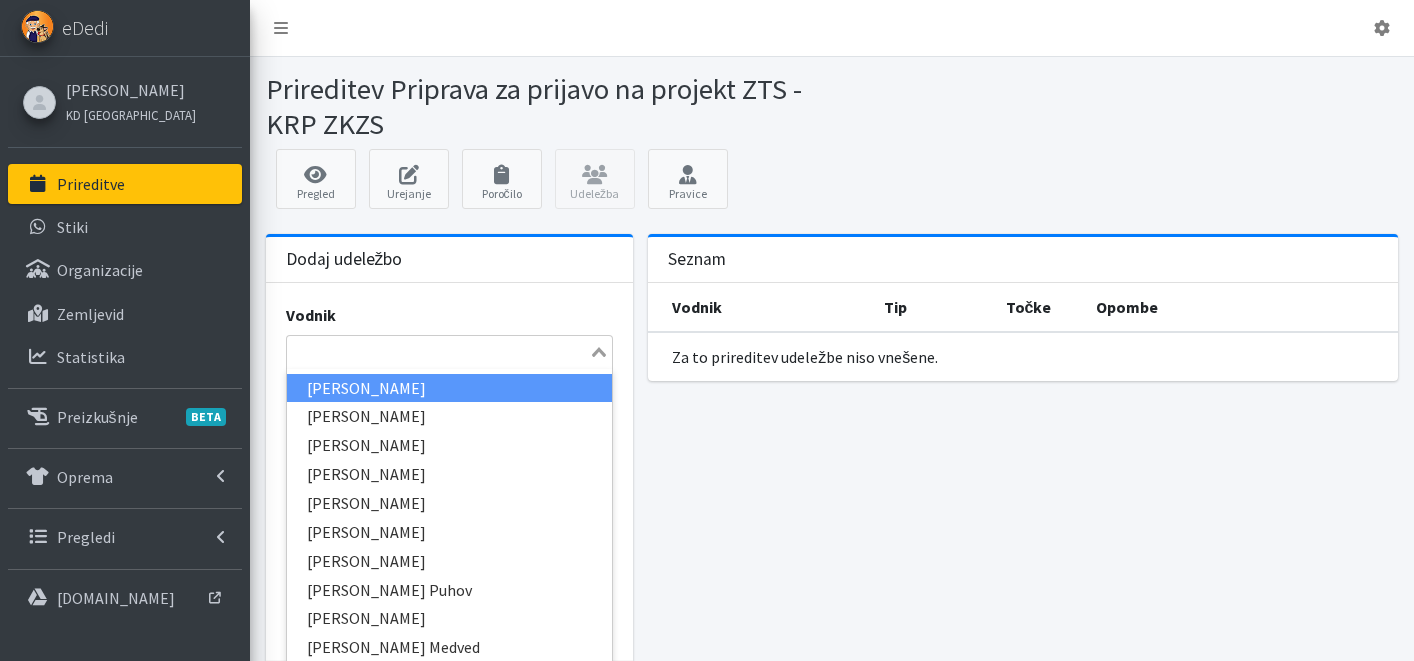 click at bounding box center (438, 352) 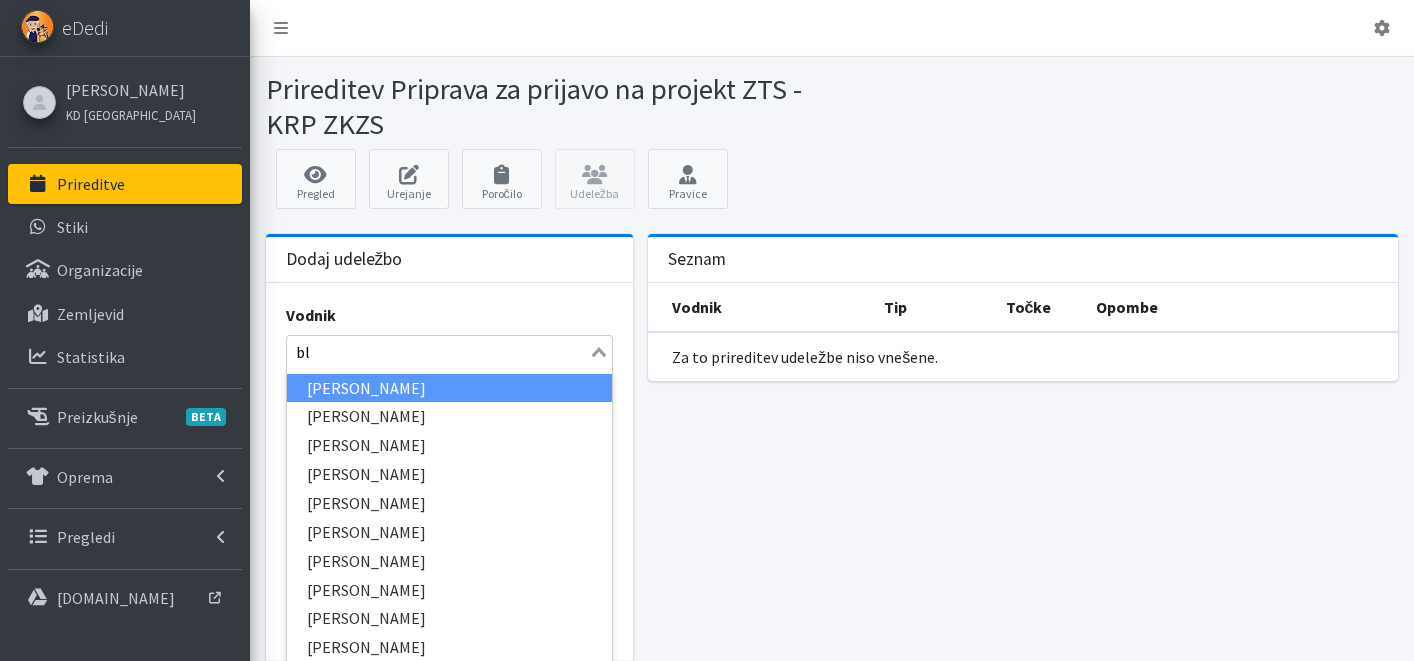 type on "bla" 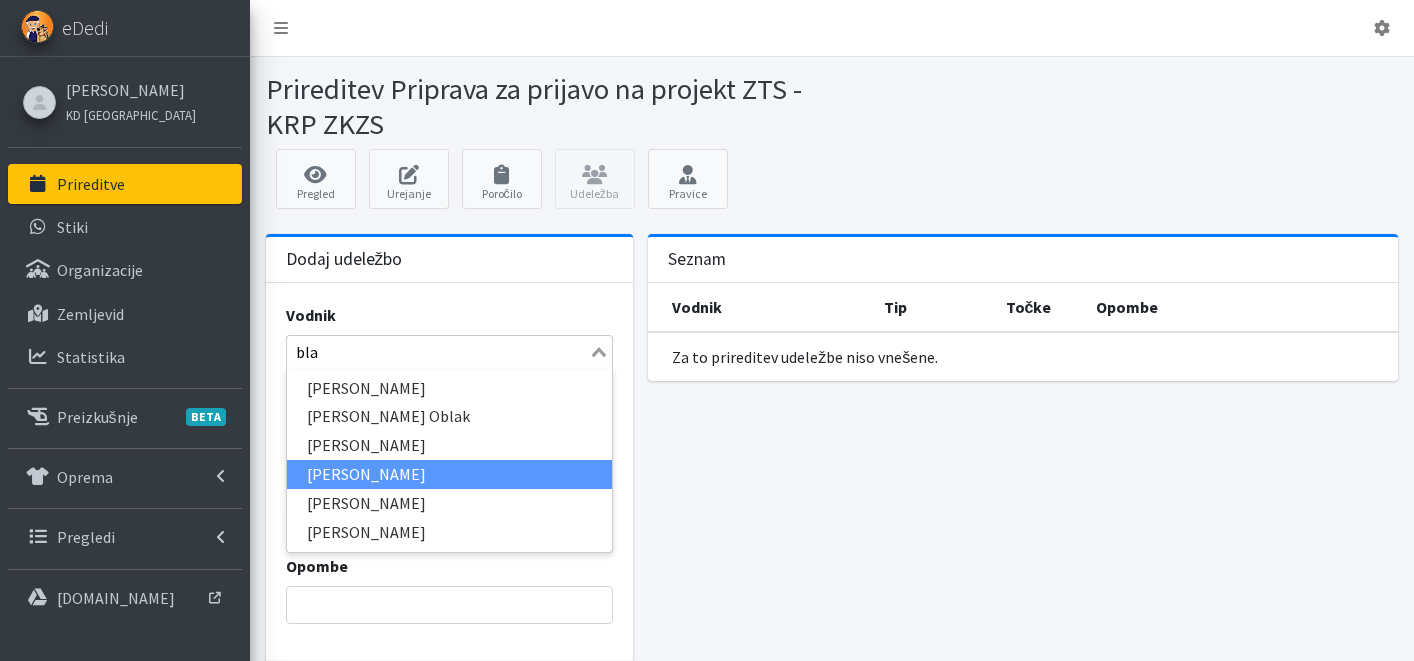 click on "[PERSON_NAME]" at bounding box center [450, 474] 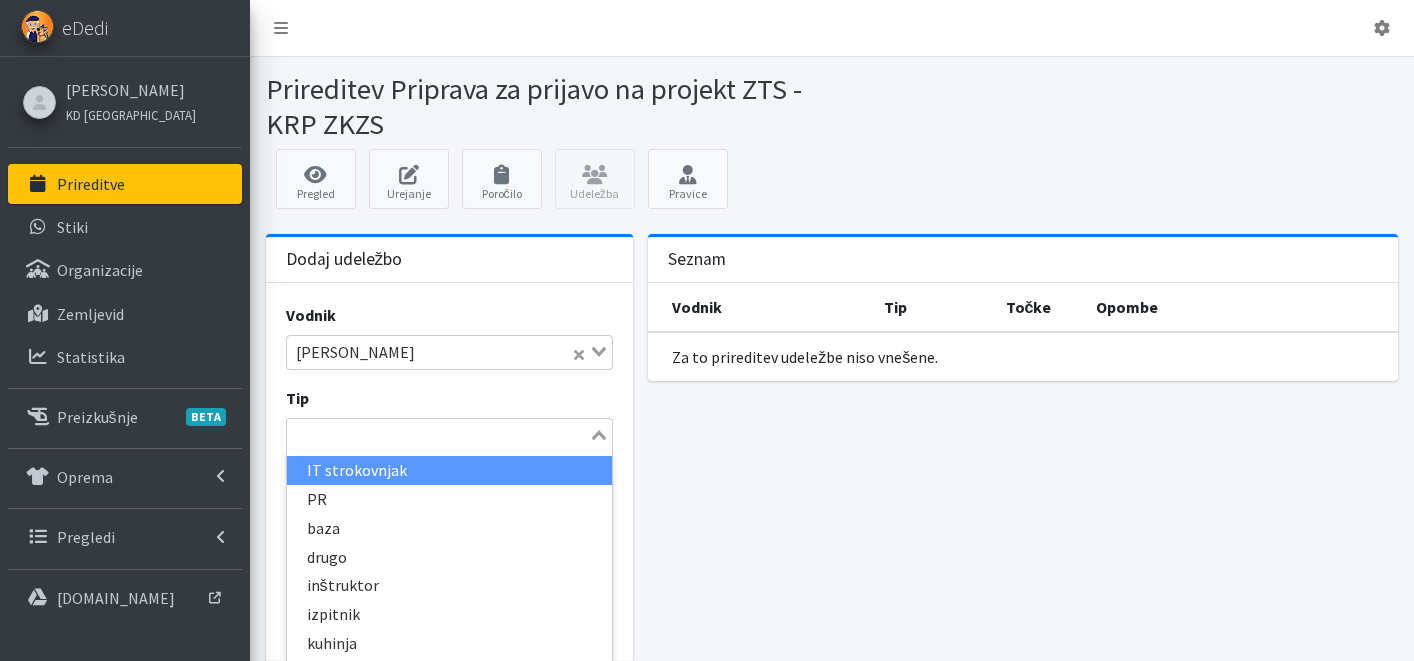 click at bounding box center (438, 435) 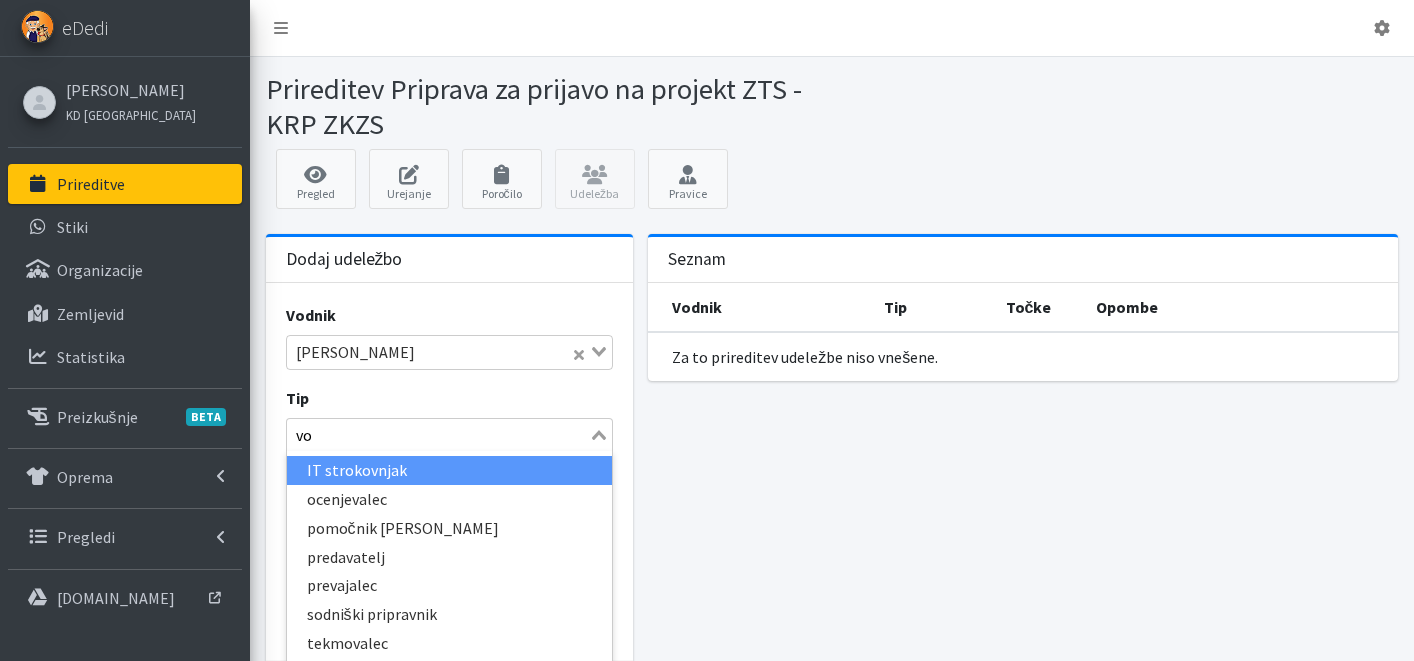 type on "vod" 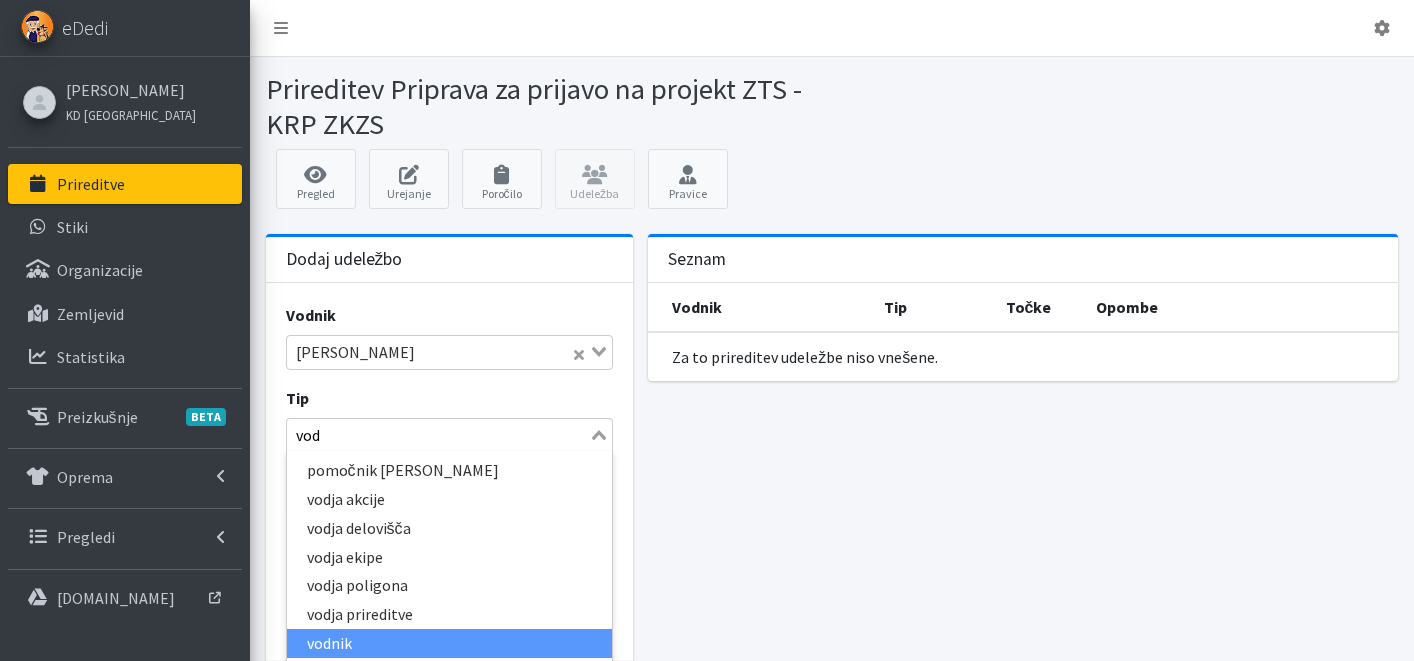 click on "vodnik" at bounding box center (450, 643) 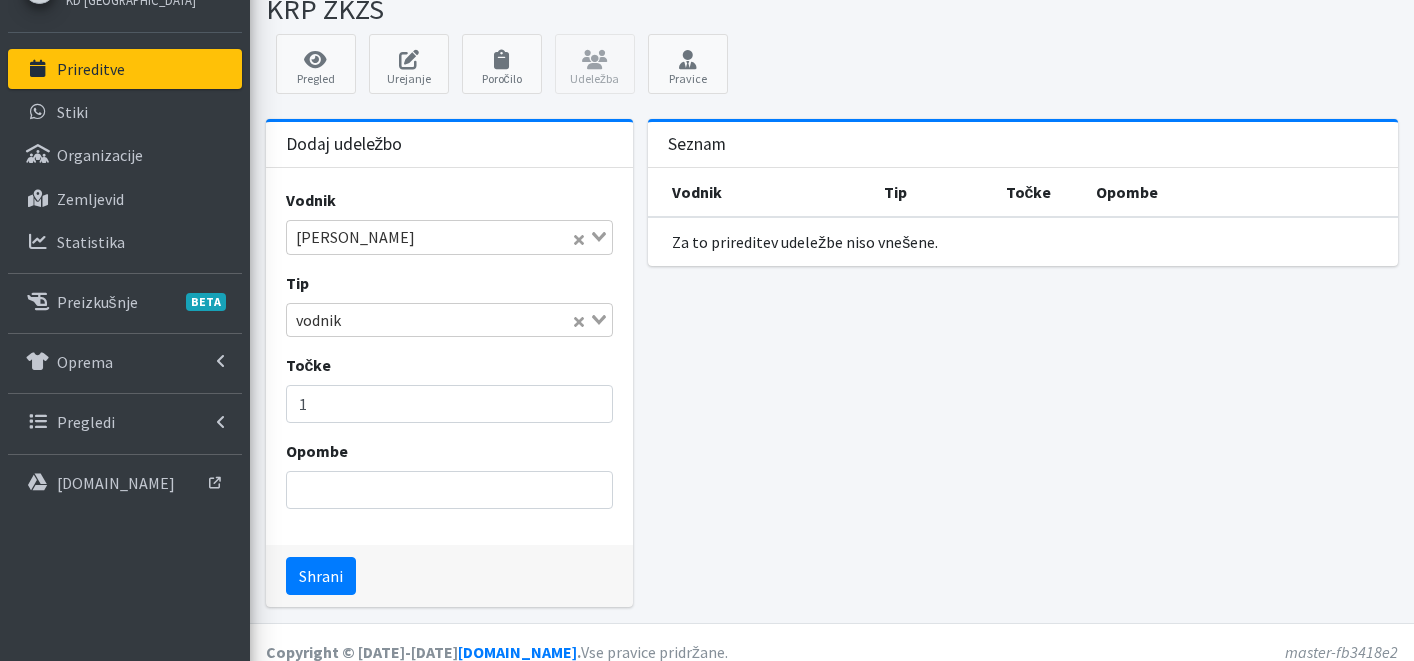 scroll, scrollTop: 134, scrollLeft: 0, axis: vertical 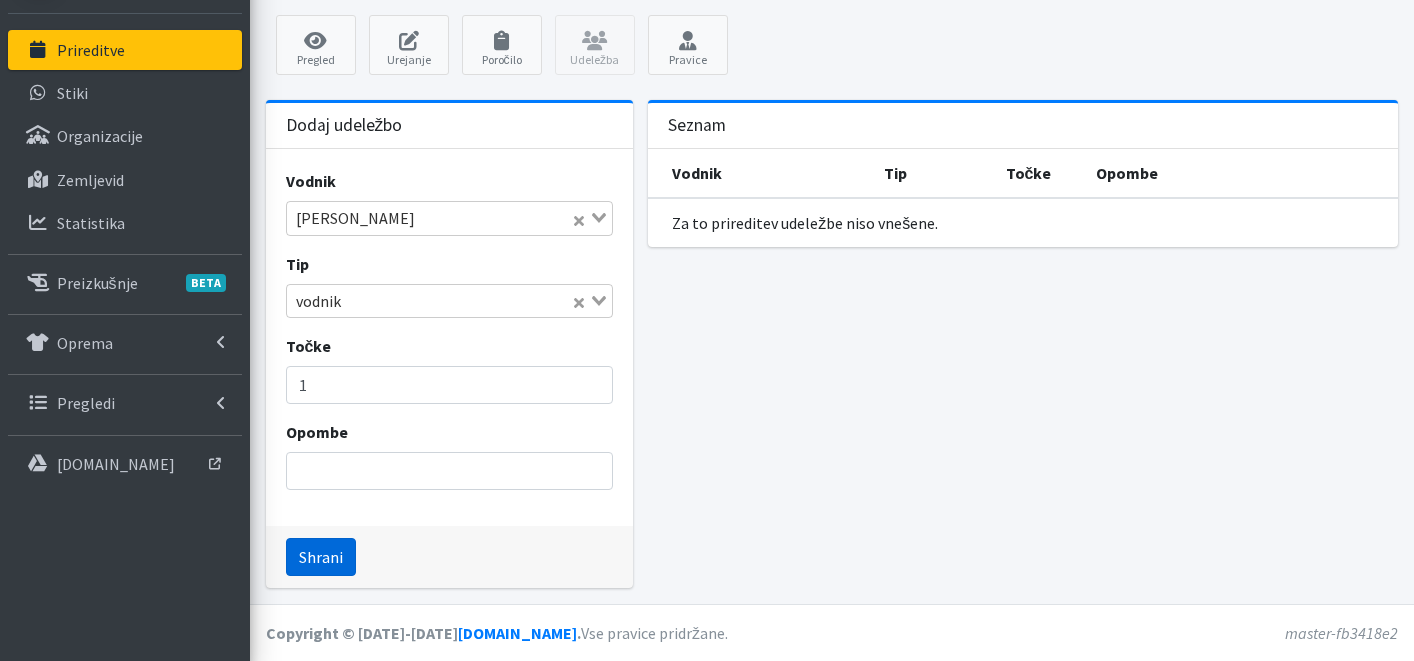 click on "Shrani" at bounding box center (321, 557) 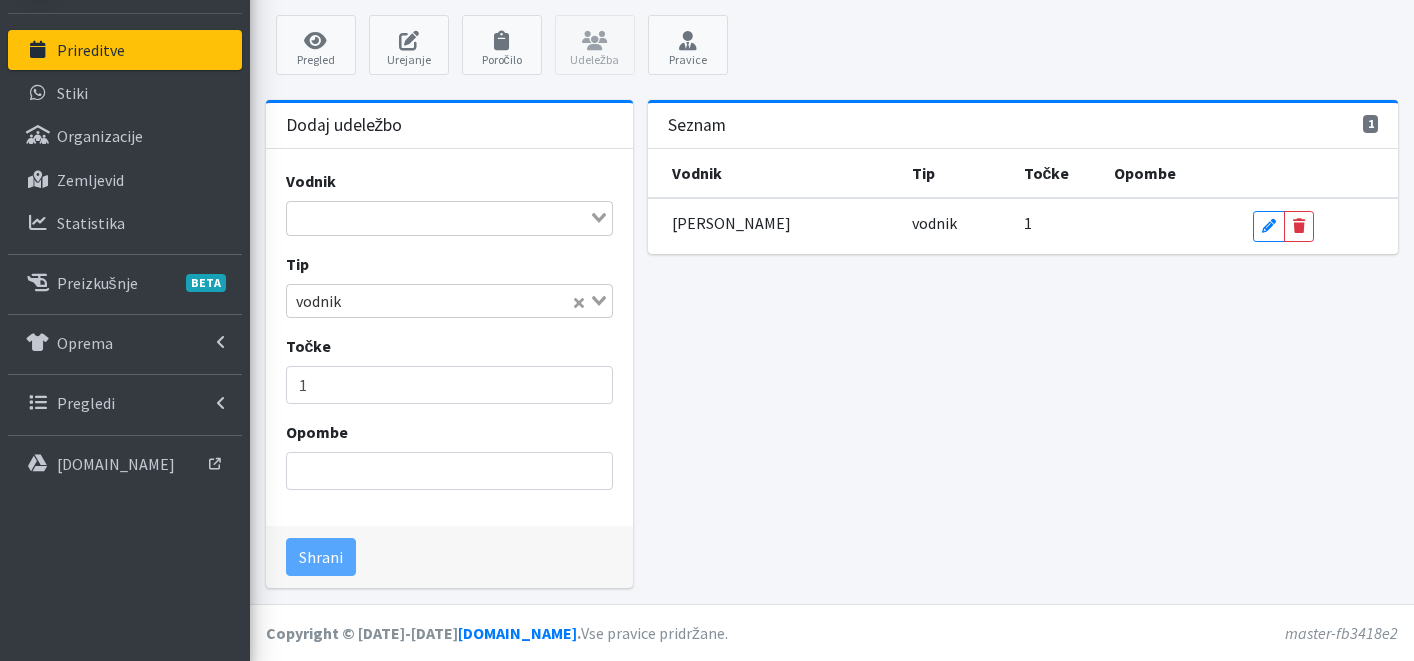 click on "Loading..." at bounding box center (450, 218) 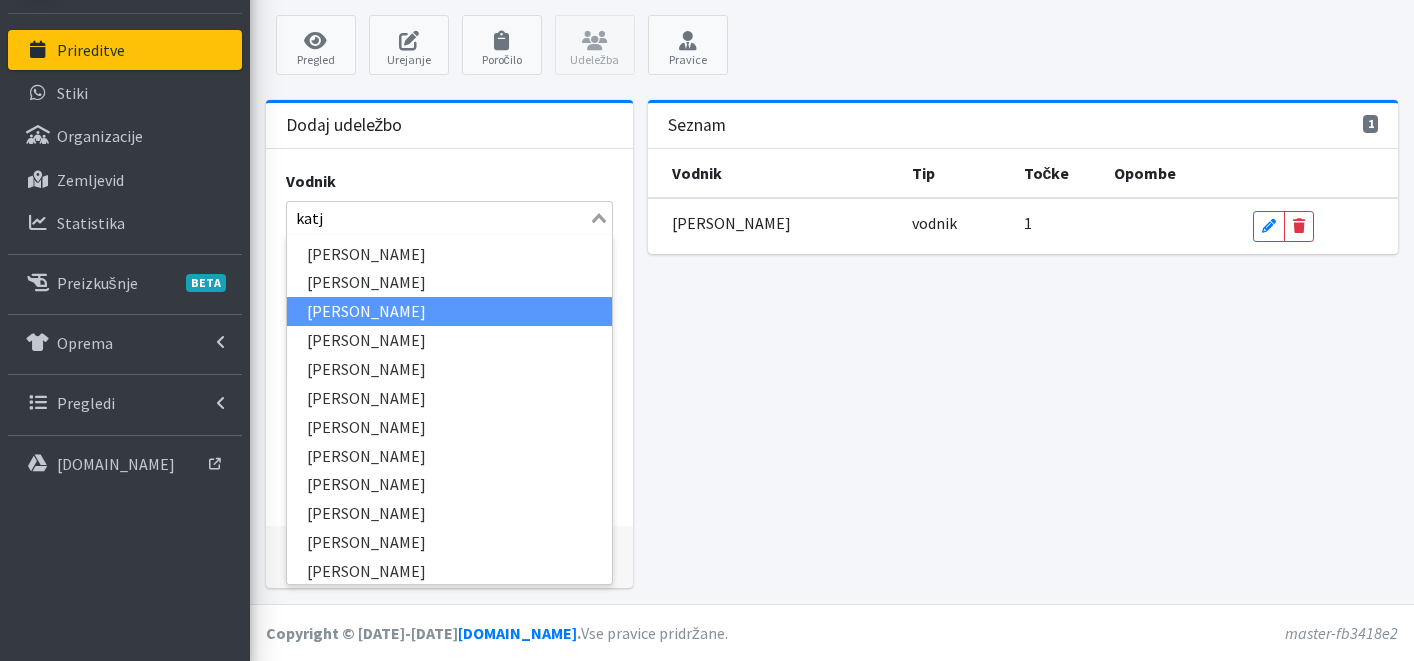 type on "katja" 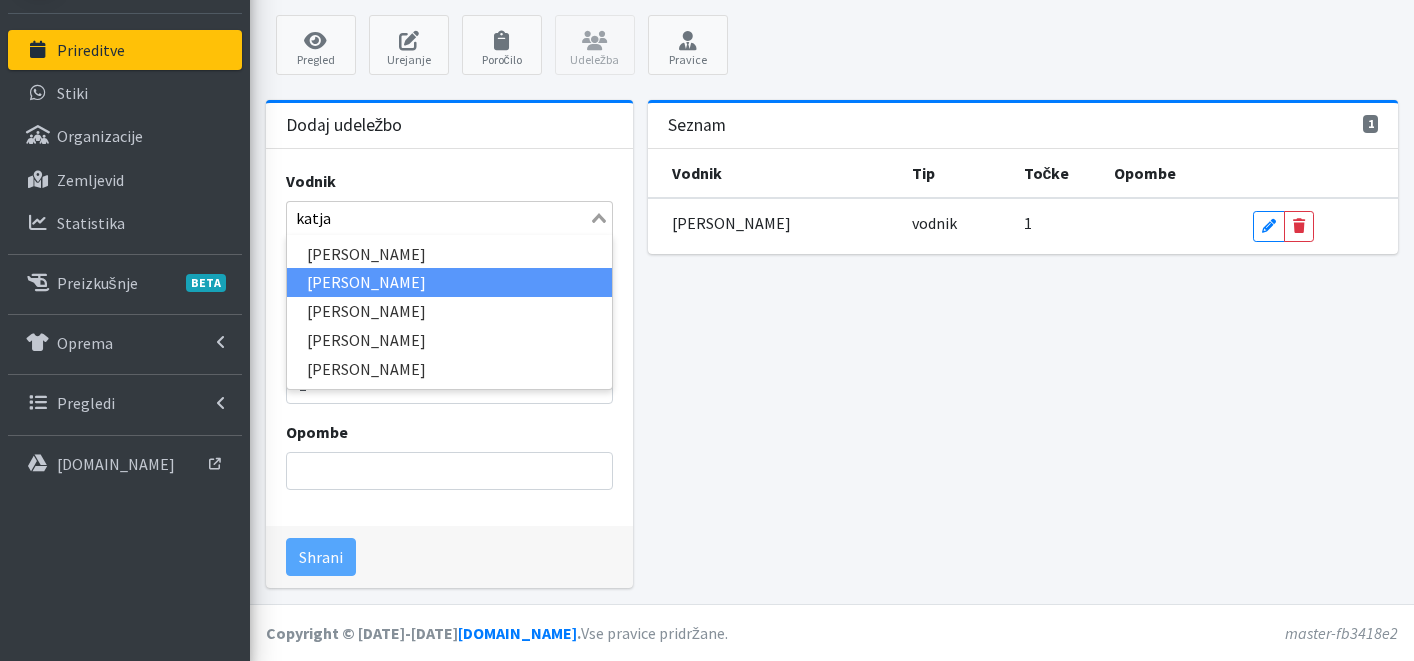 click on "[PERSON_NAME]" at bounding box center [450, 282] 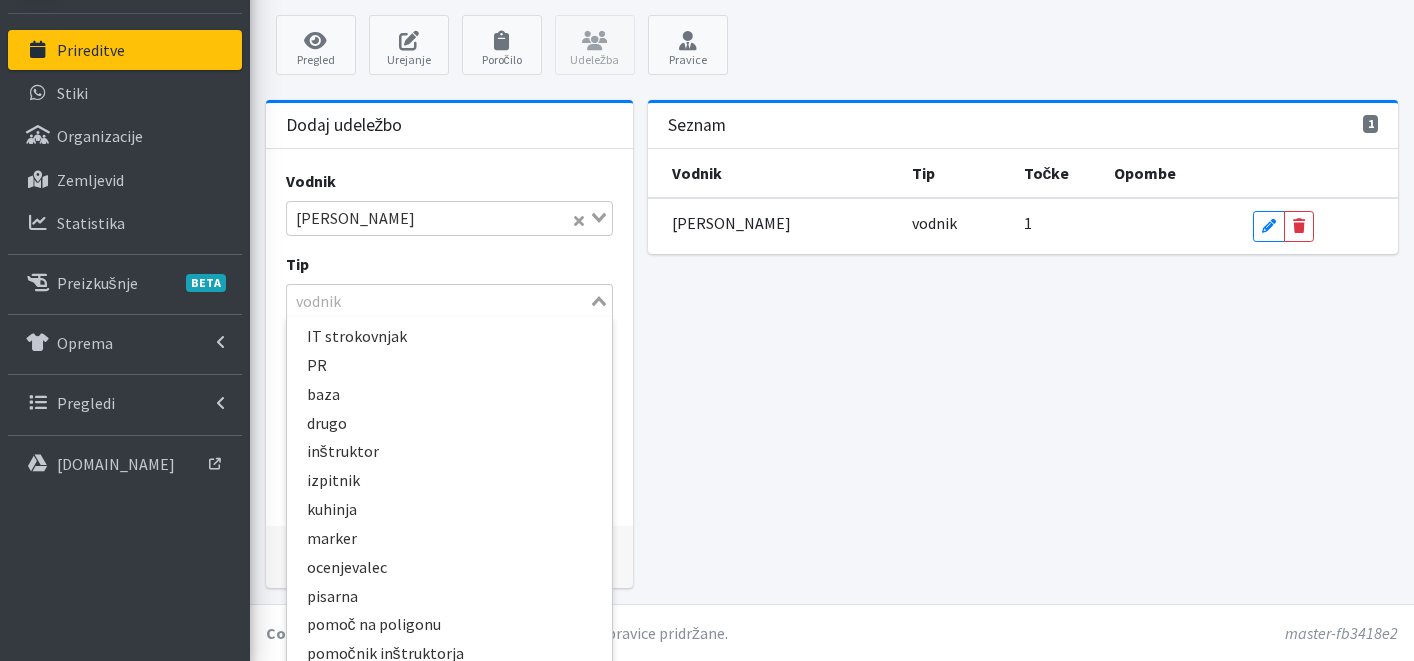 click at bounding box center [438, 301] 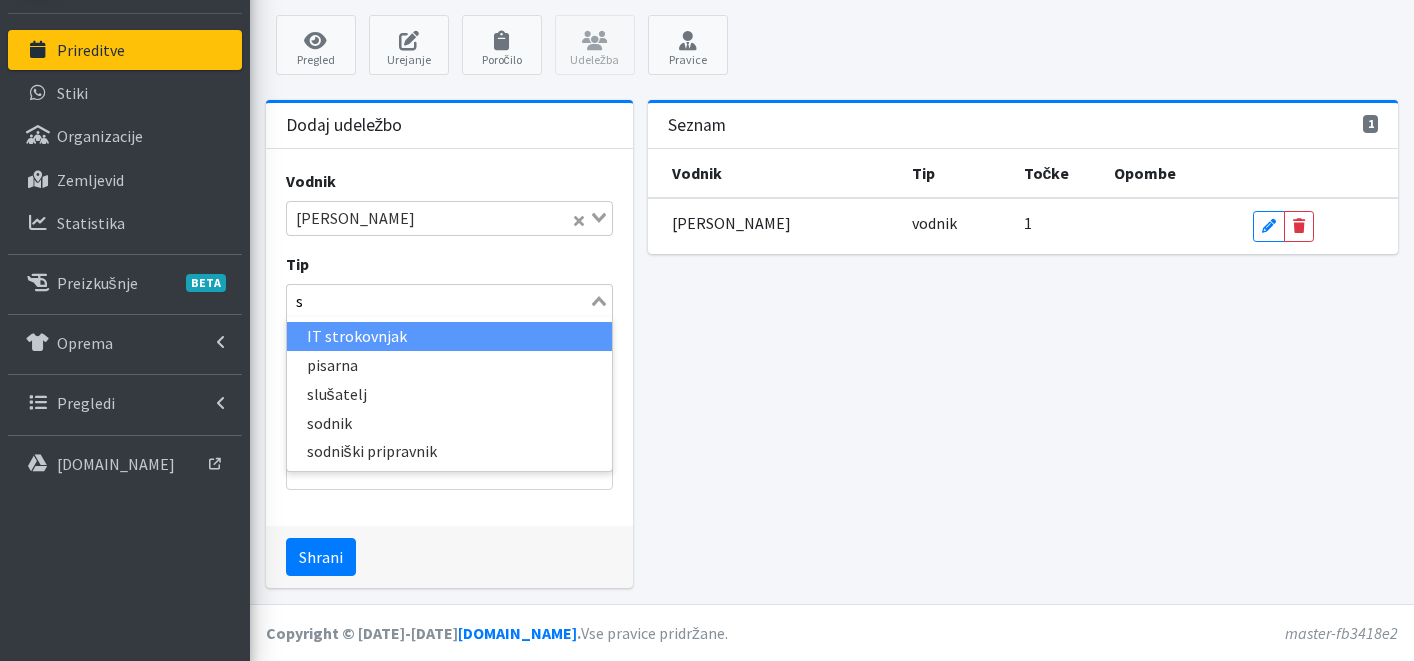 scroll, scrollTop: 0, scrollLeft: 0, axis: both 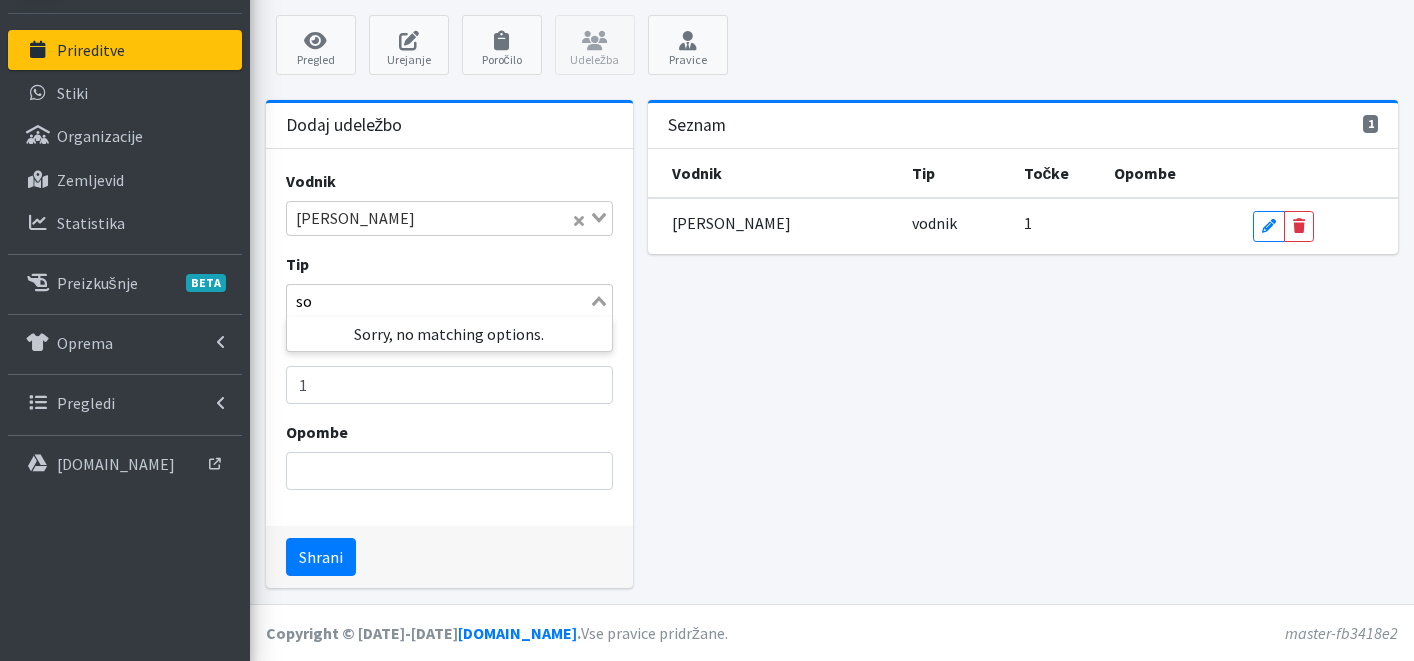 type on "sod" 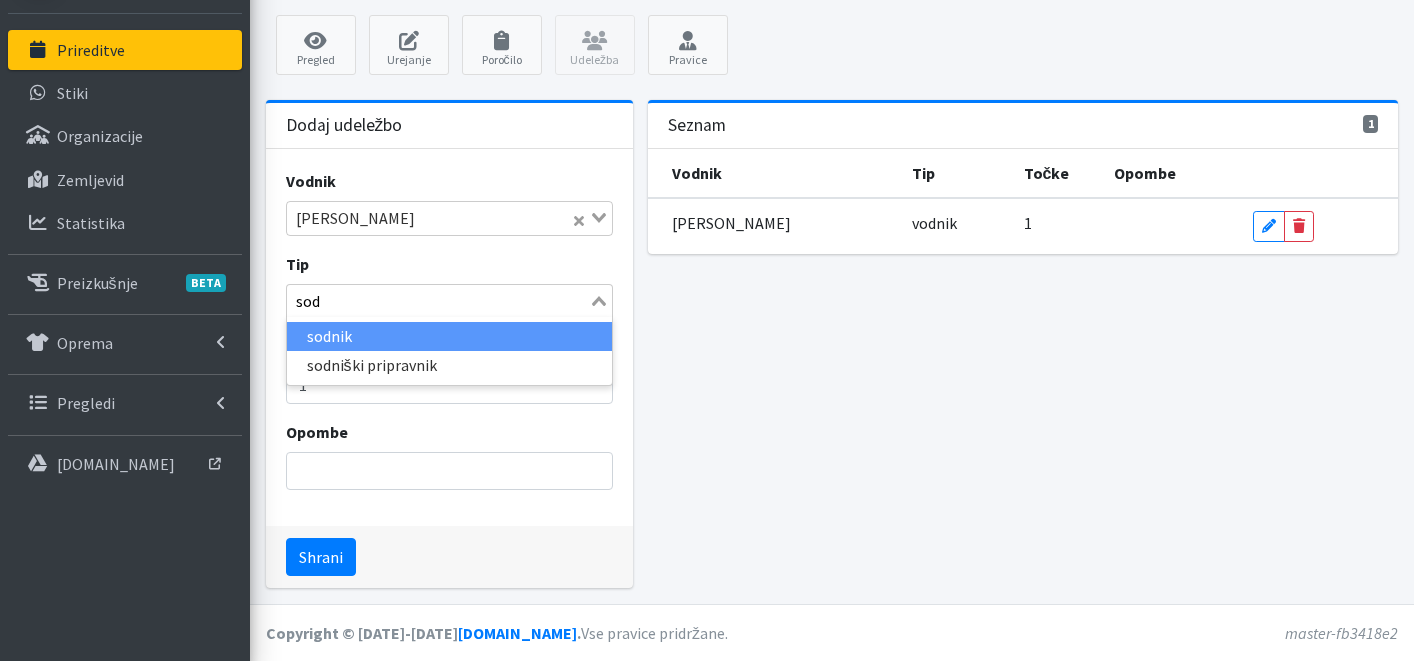 click on "sodnik" at bounding box center [450, 336] 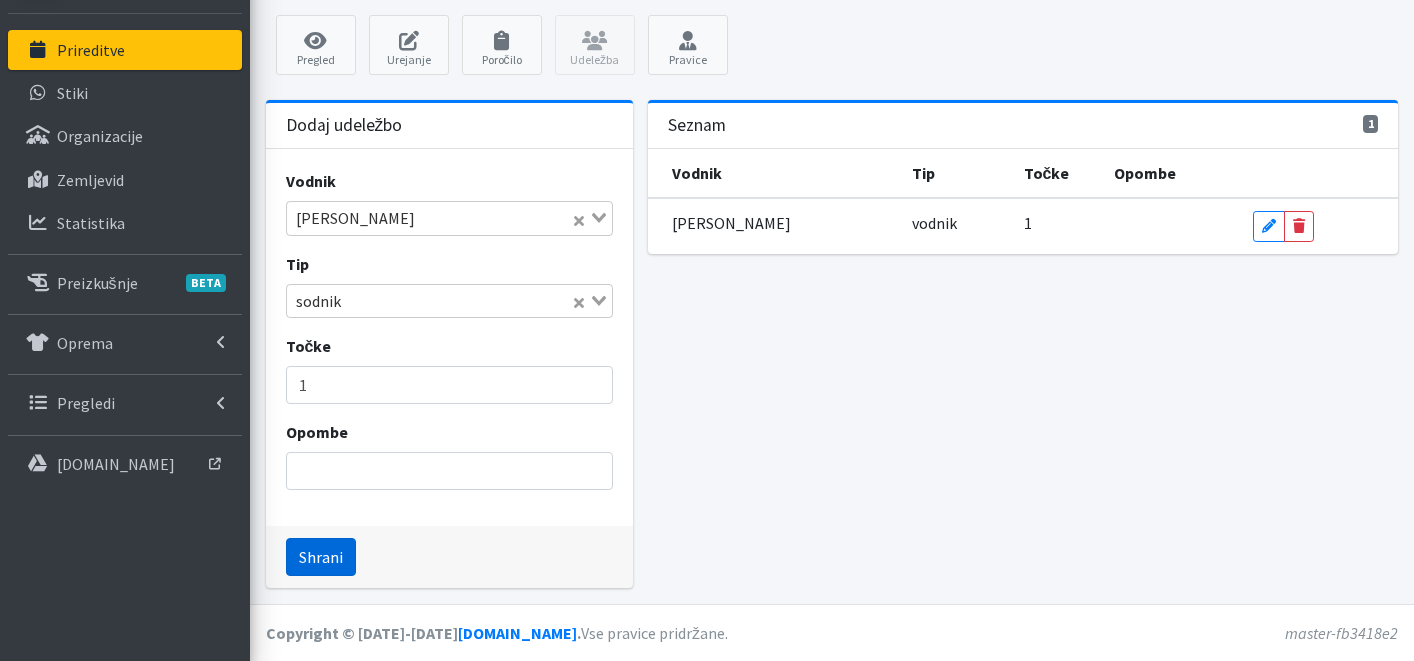 click on "Shrani" at bounding box center (321, 557) 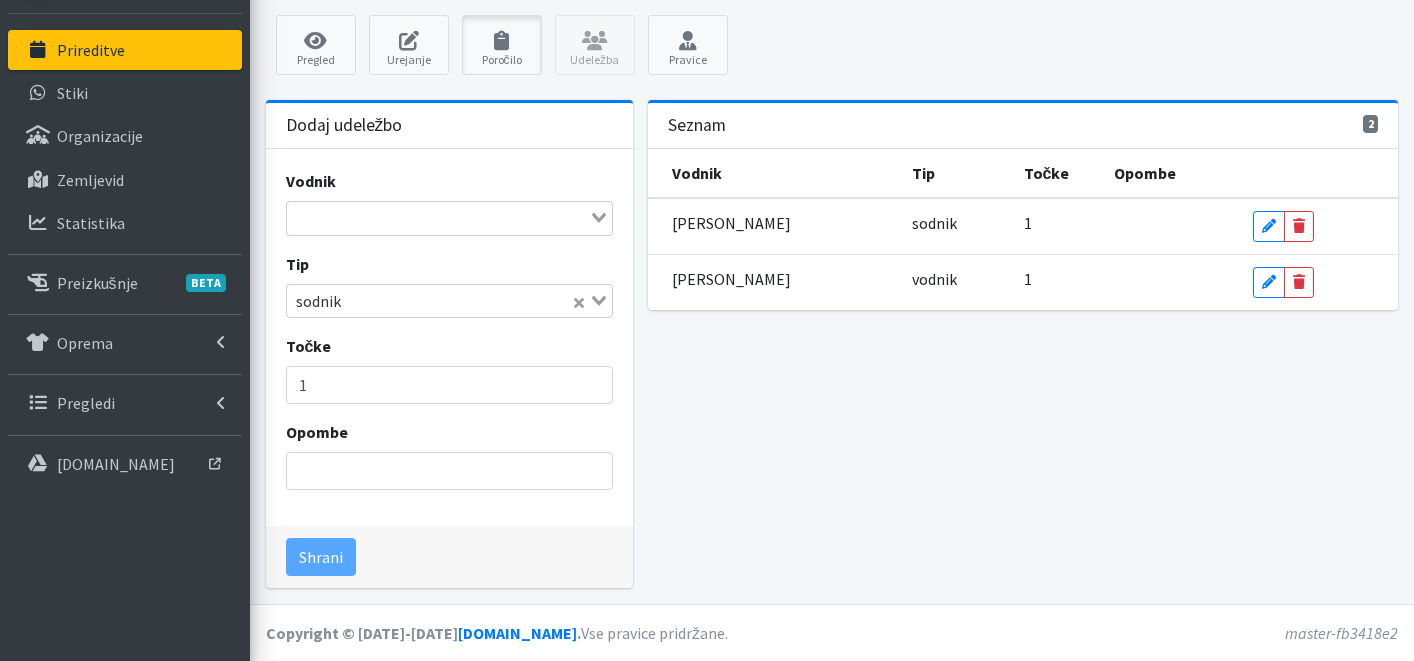 drag, startPoint x: 504, startPoint y: 57, endPoint x: 528, endPoint y: 174, distance: 119.43617 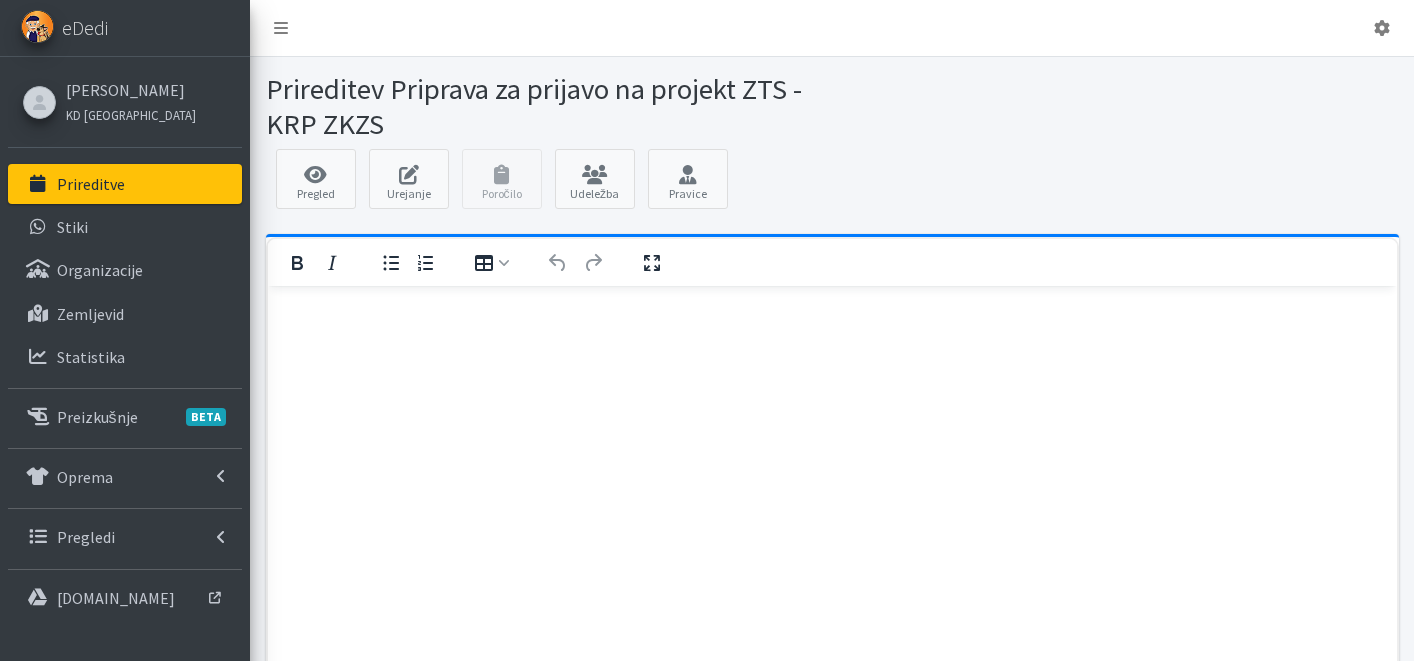 scroll, scrollTop: 0, scrollLeft: 0, axis: both 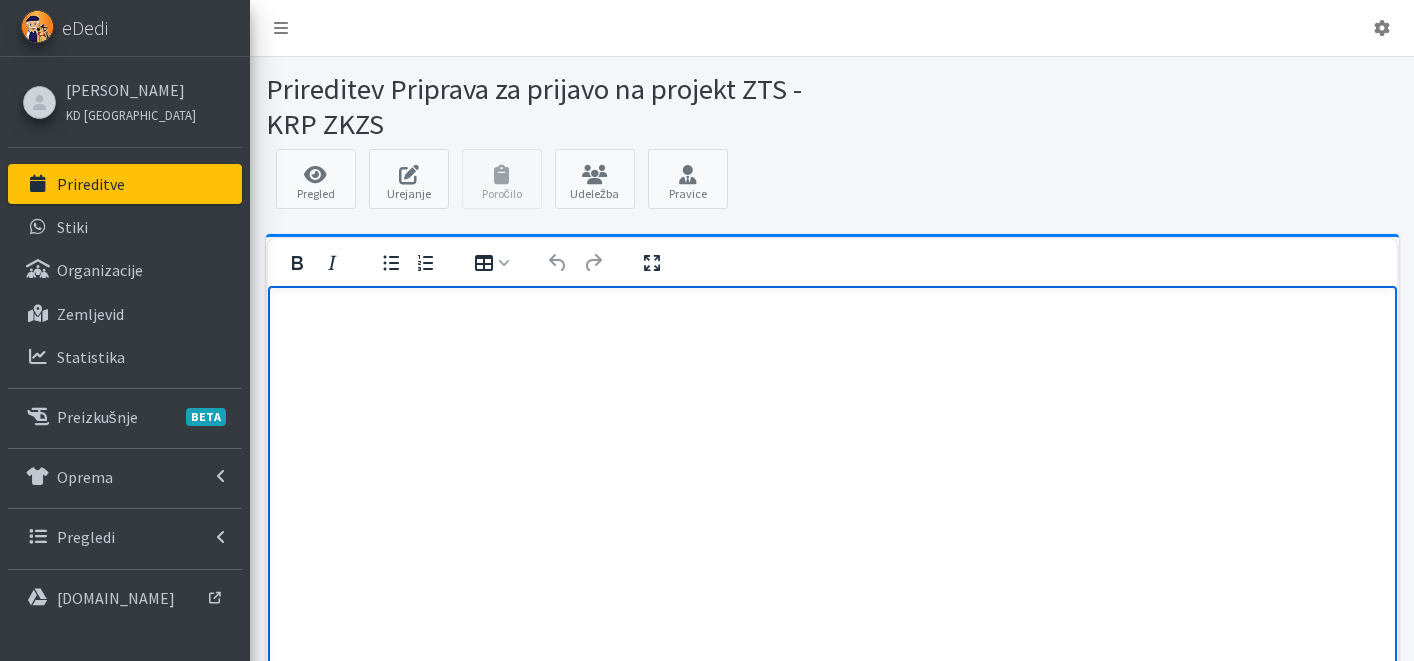 type 